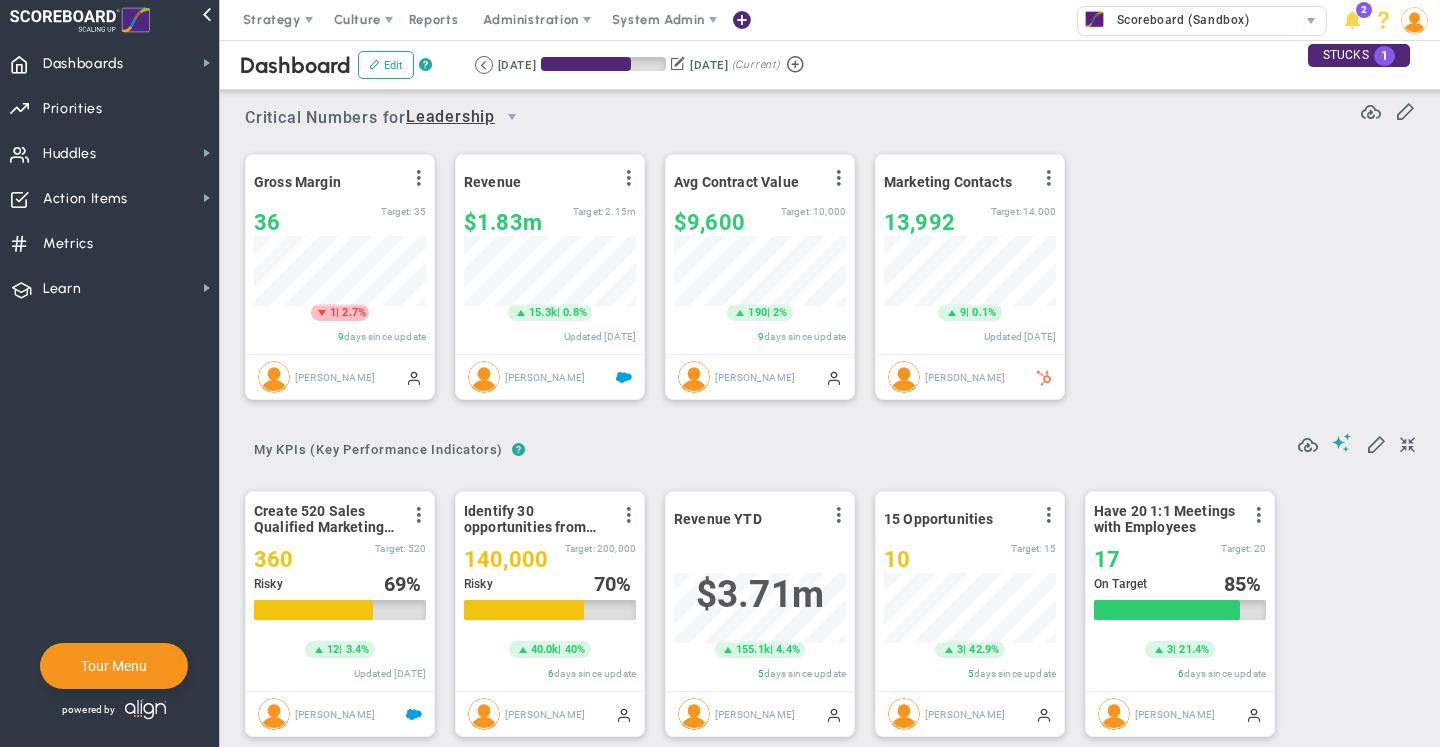 scroll, scrollTop: 0, scrollLeft: 0, axis: both 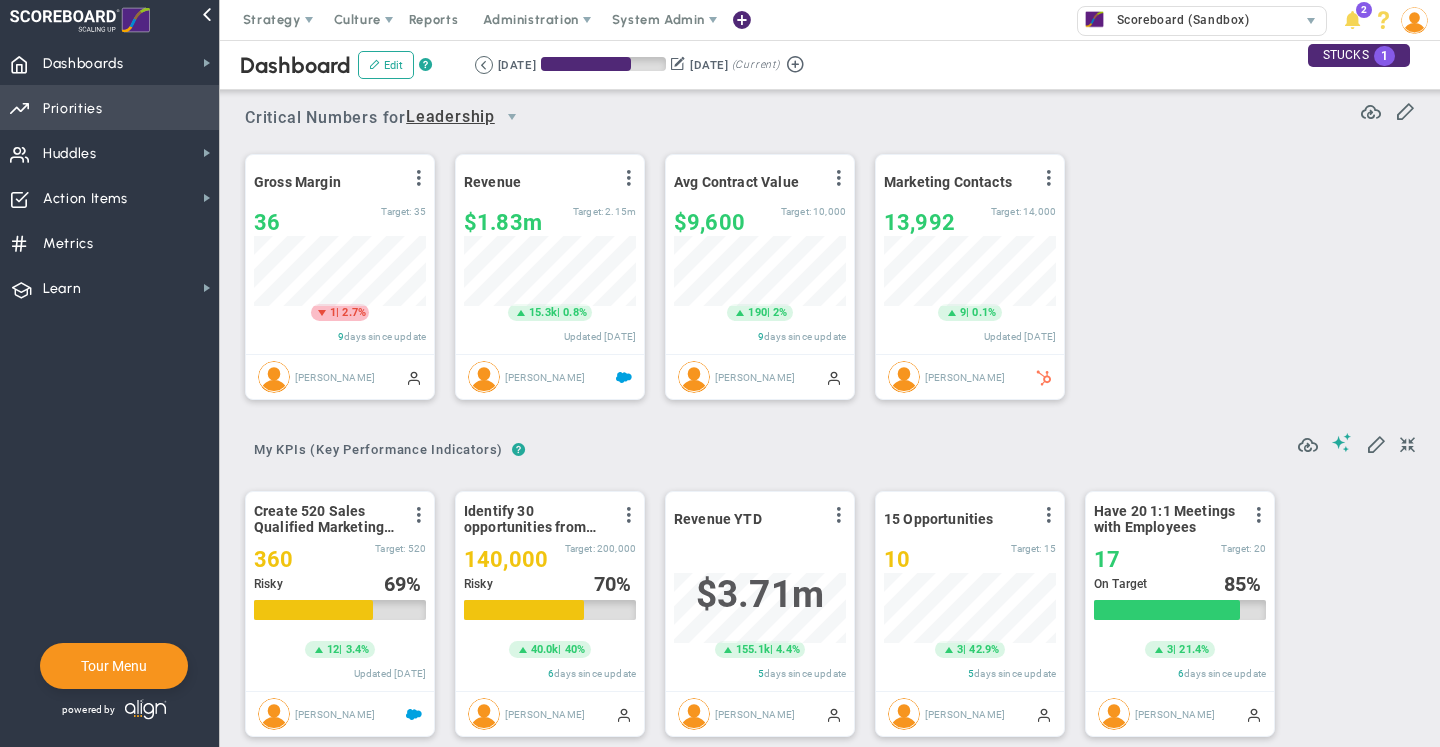 click on "Priorities" at bounding box center (73, 109) 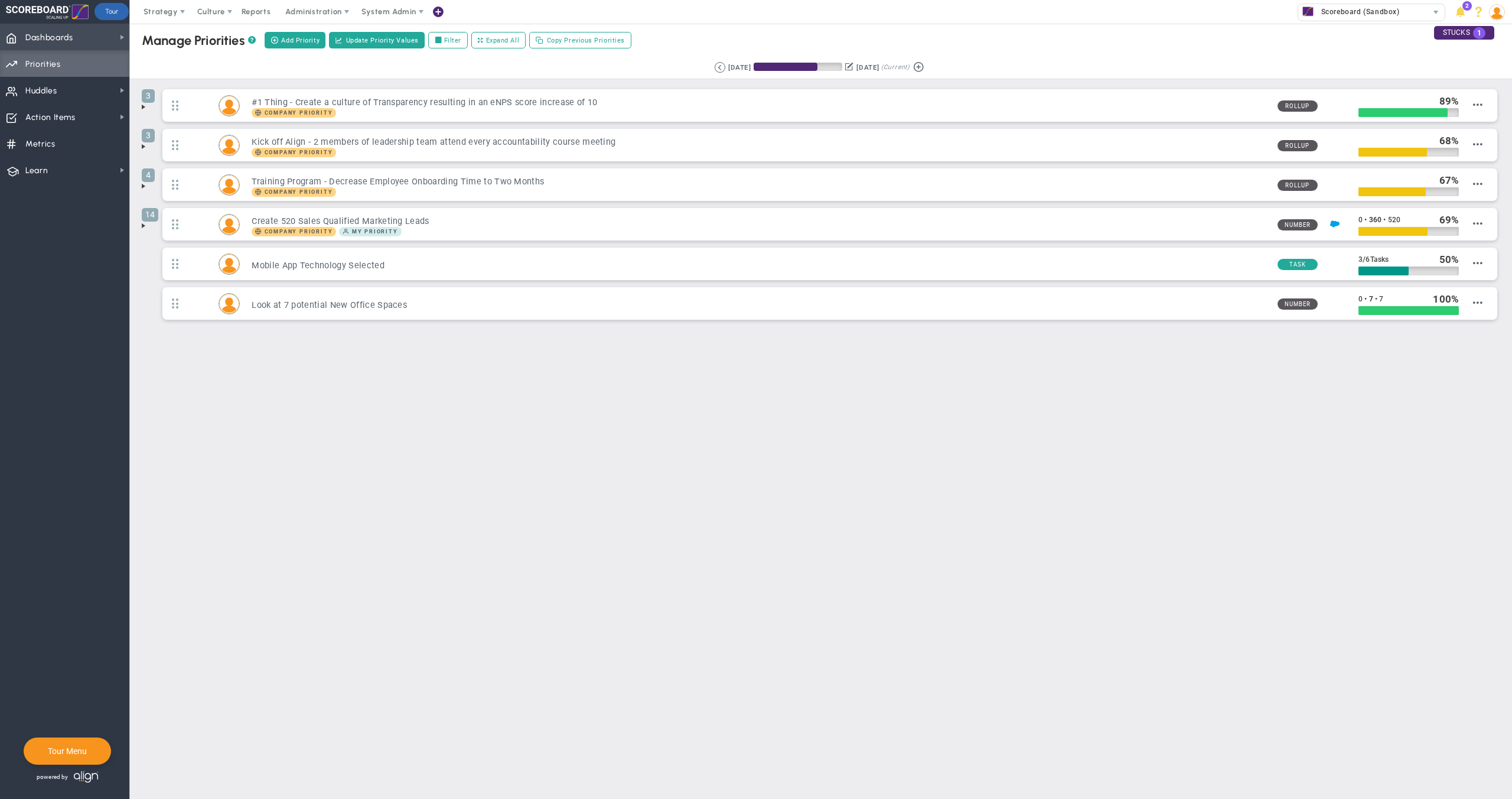 click on "Dashboards" at bounding box center (49, 38) 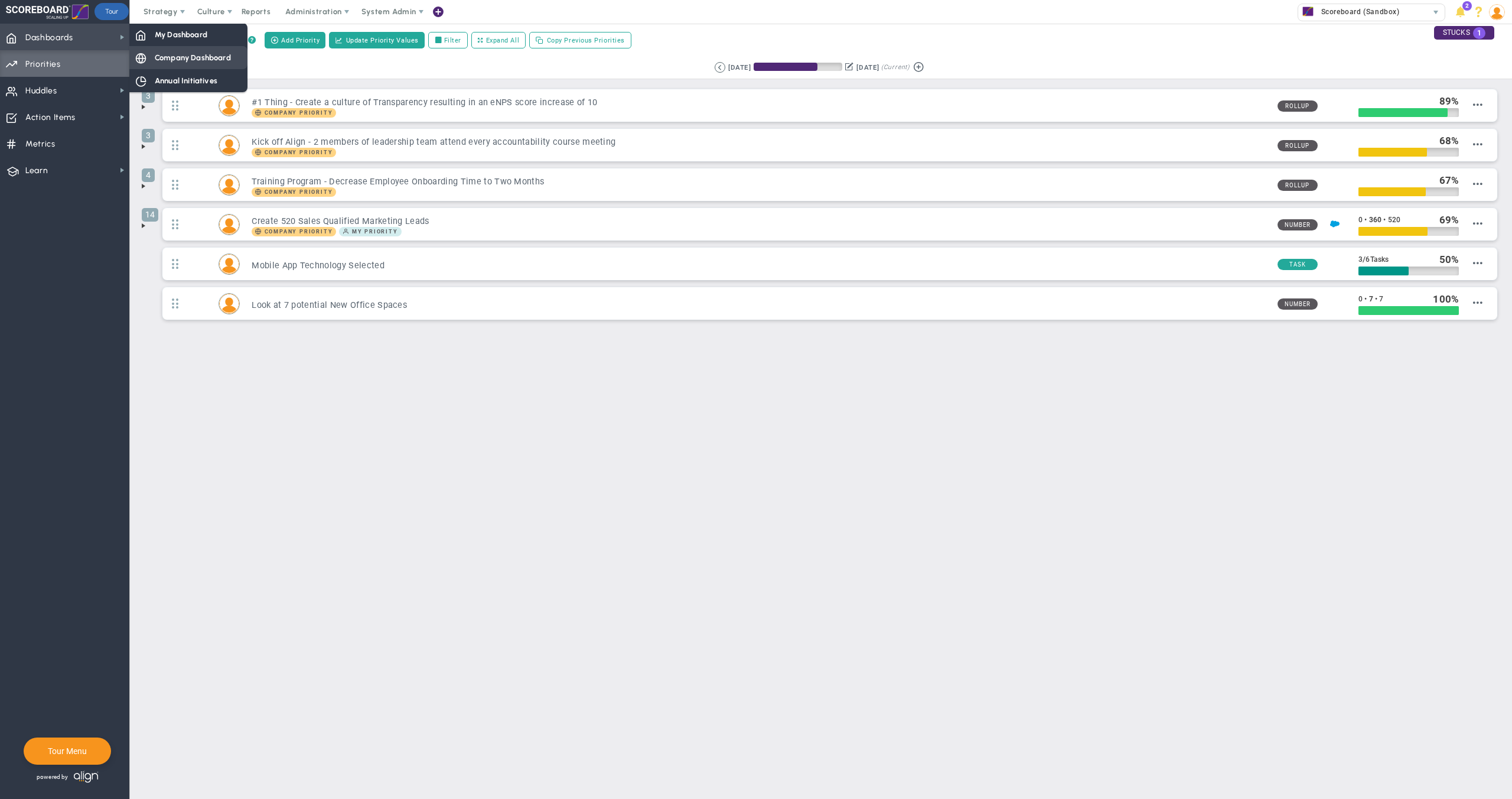 click on "Company Dashboard" at bounding box center [193, 57] 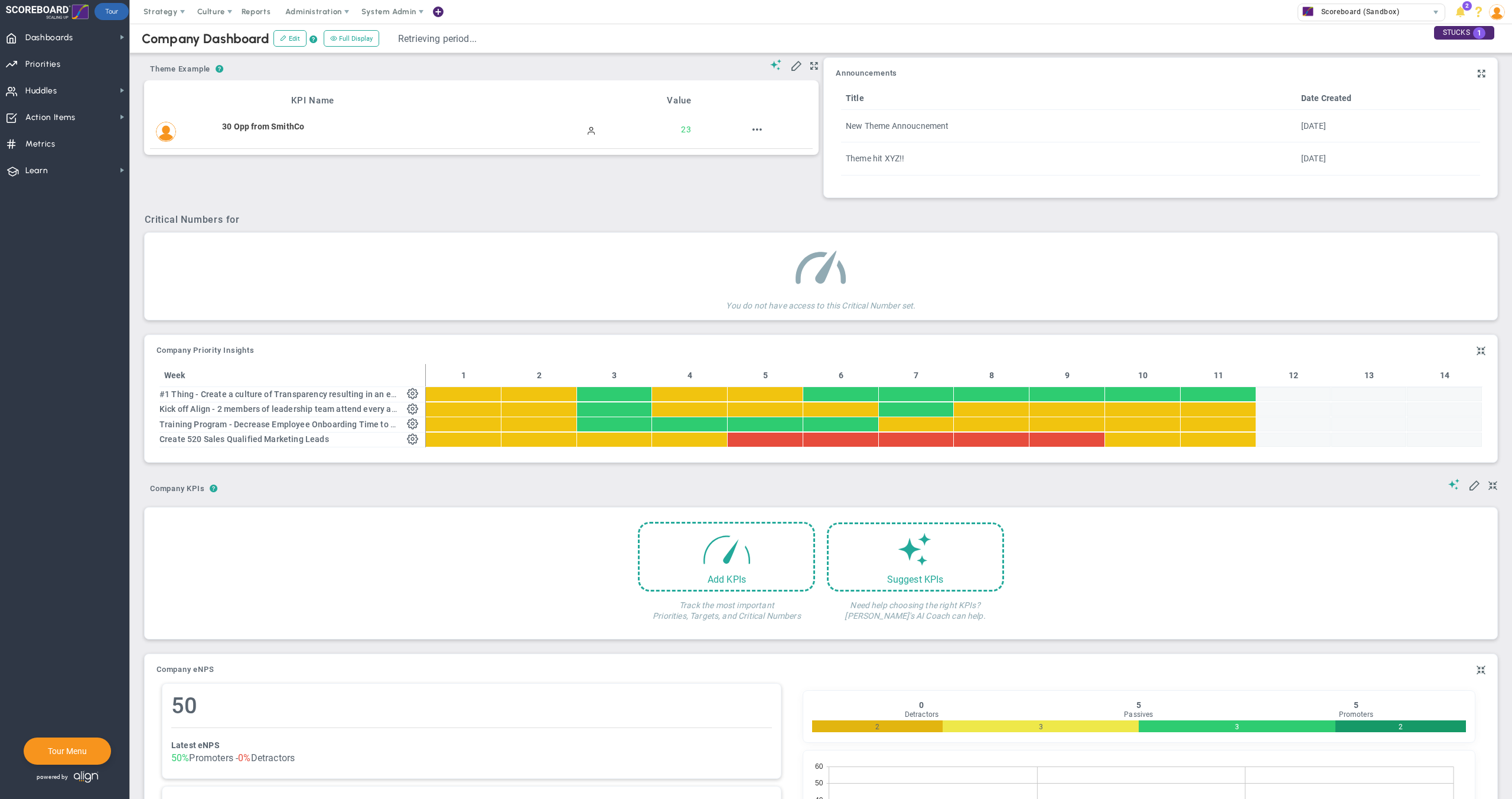 scroll, scrollTop: 590935, scrollLeft: 590523, axis: both 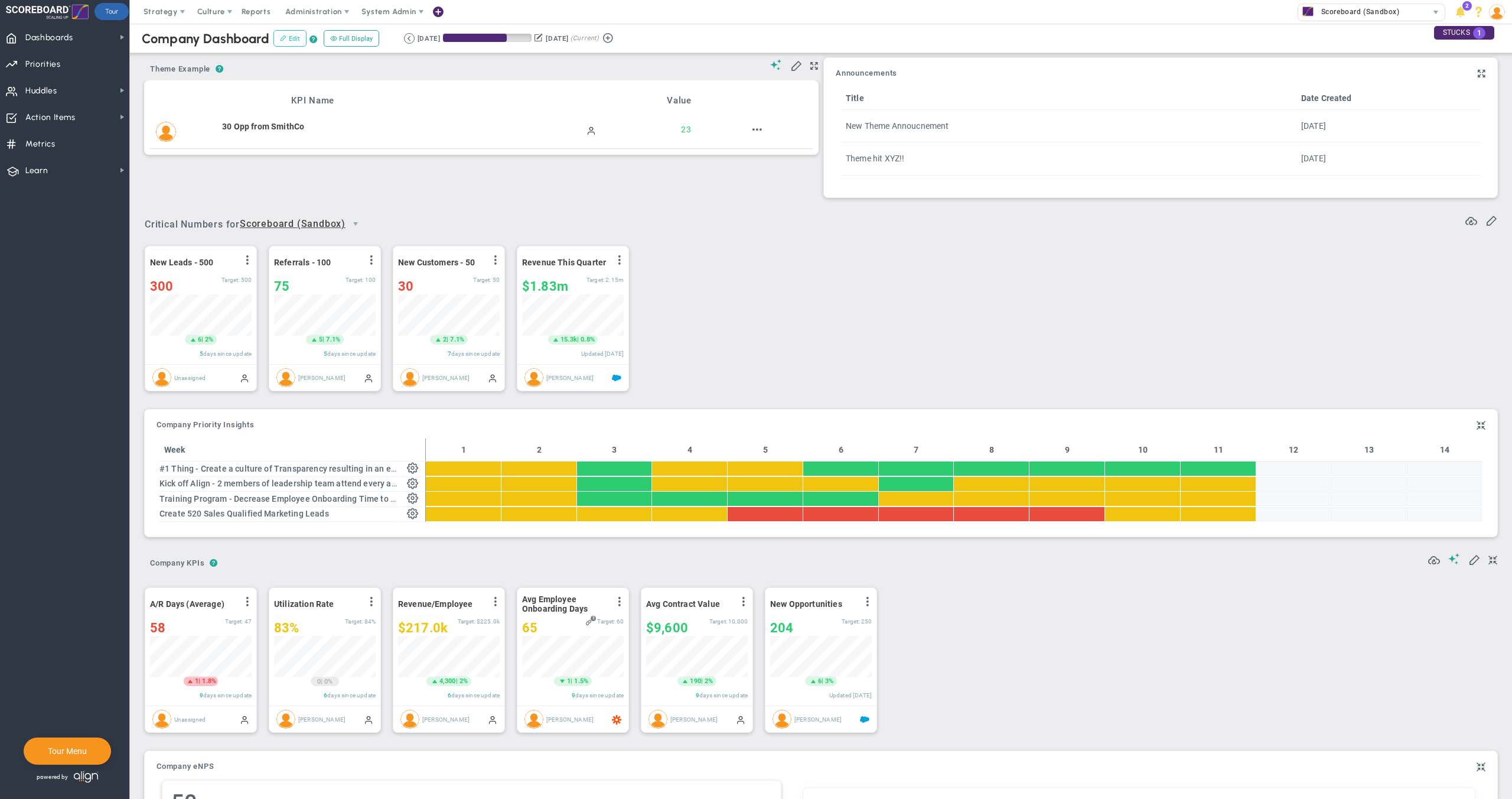 click on "Edit" at bounding box center [290, 38] 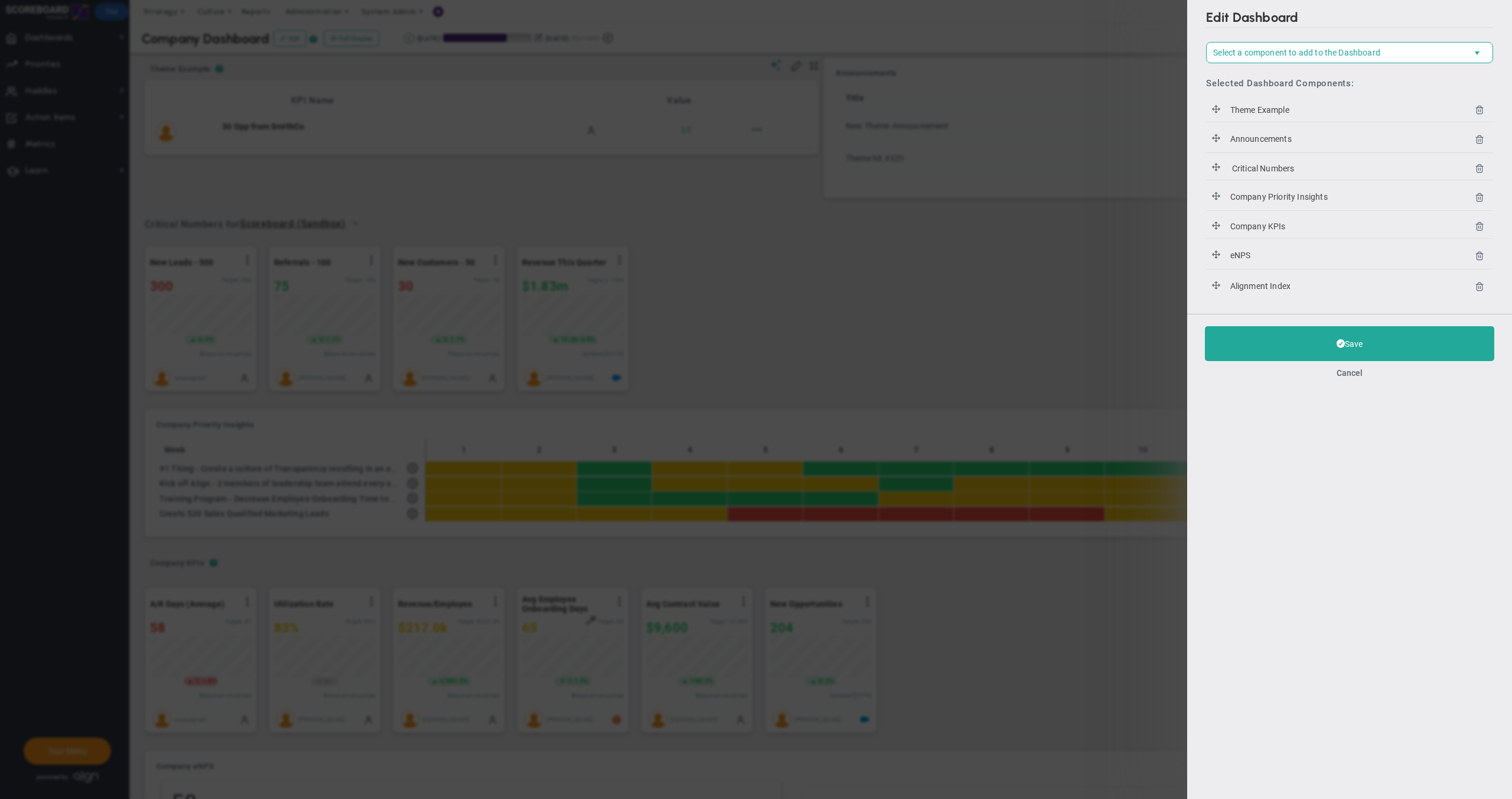 click at bounding box center [1480, 109] 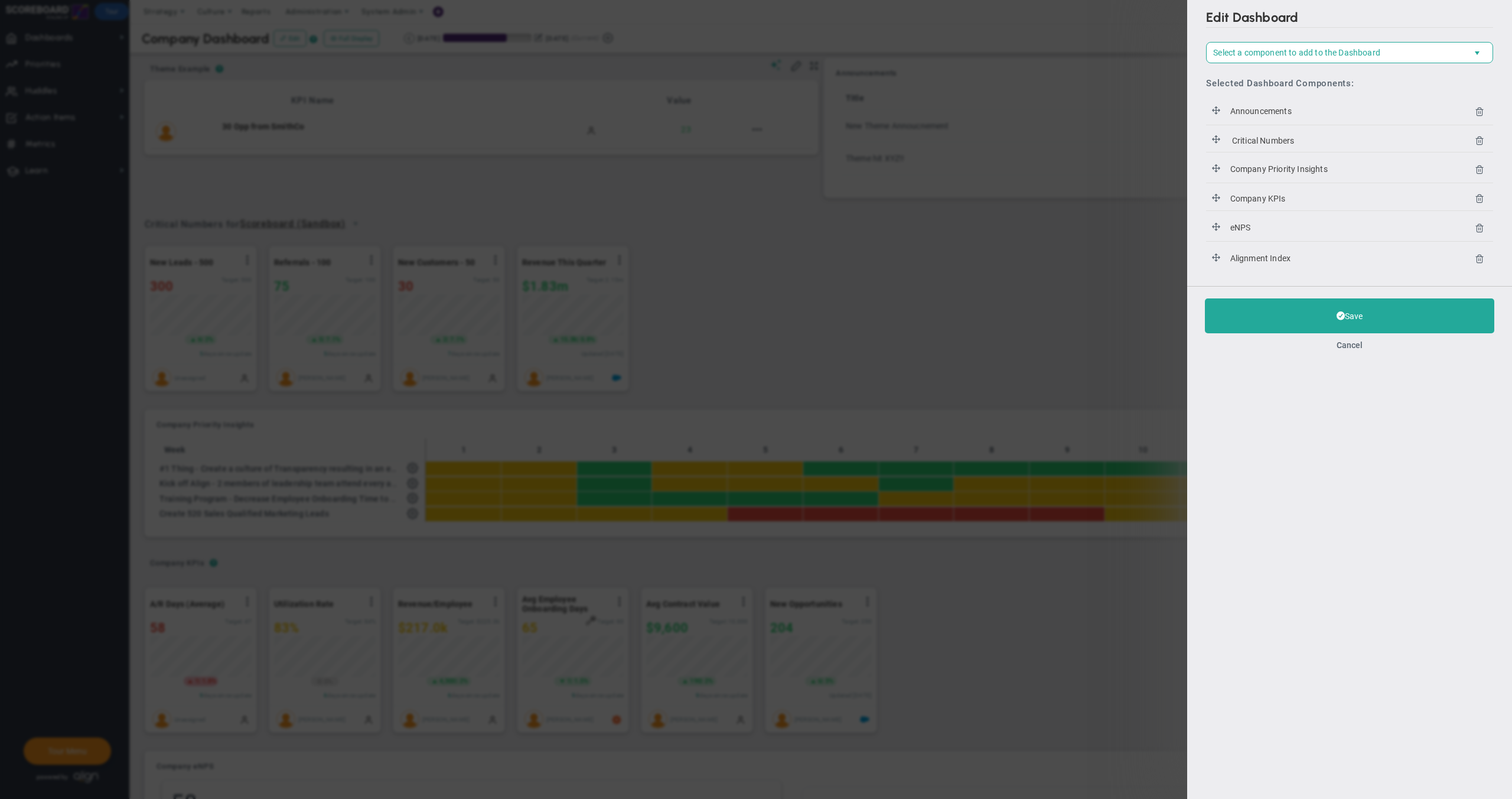 drag, startPoint x: 1210, startPoint y: 107, endPoint x: 1213, endPoint y: 139, distance: 32.140317 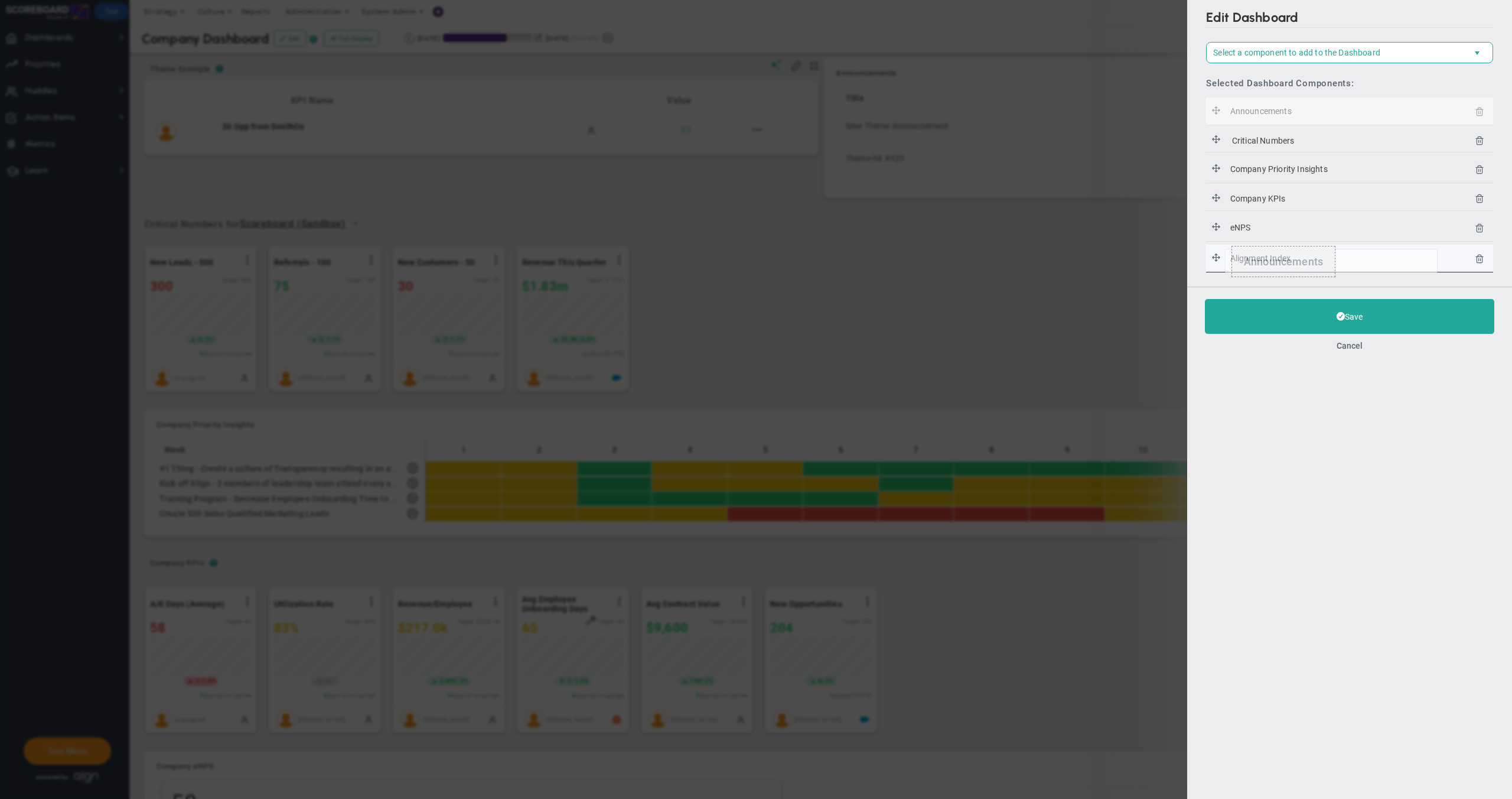 drag, startPoint x: 1216, startPoint y: 108, endPoint x: 1225, endPoint y: 249, distance: 141.28694 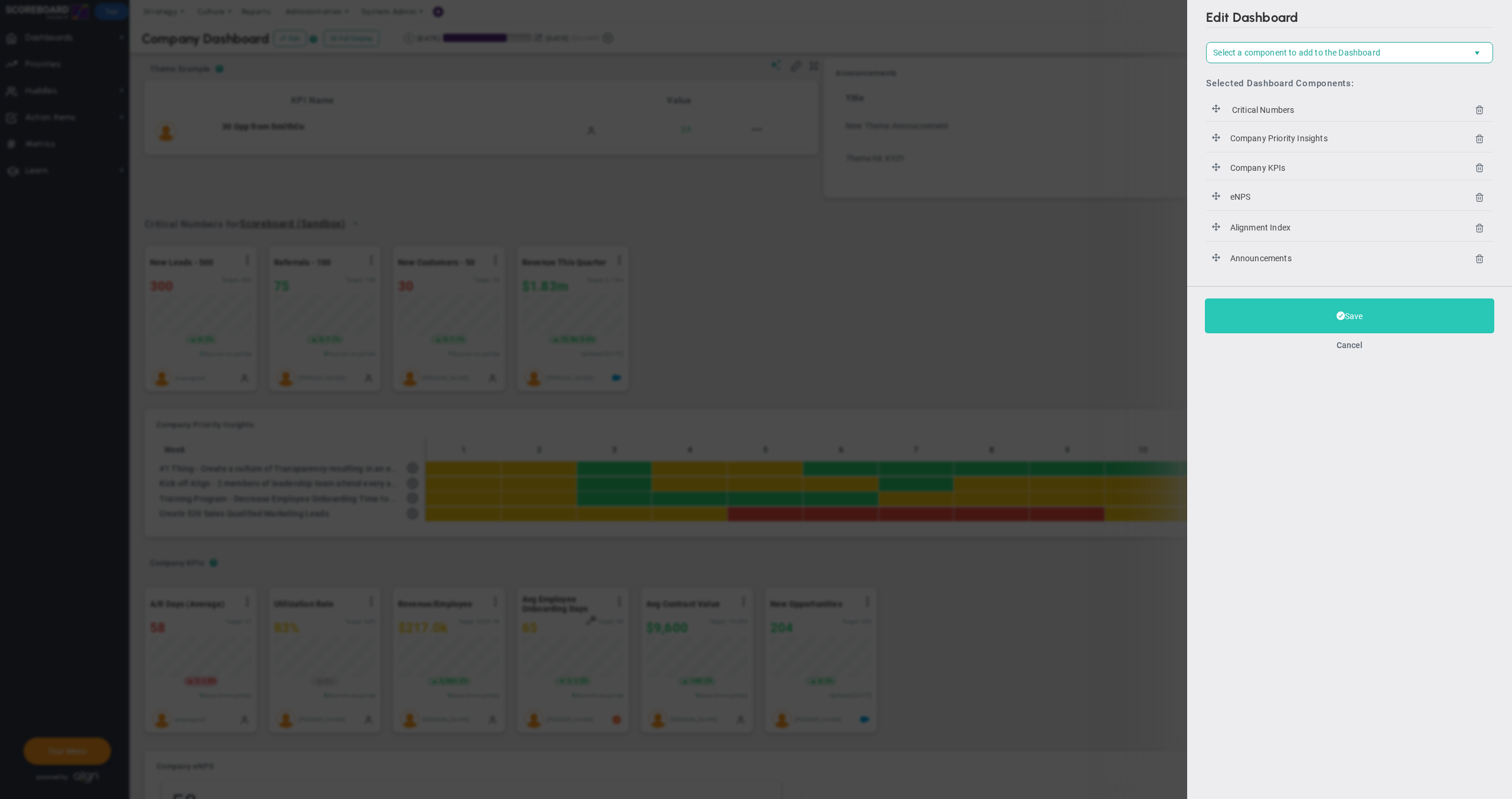 click on "Save" at bounding box center (1350, 316) 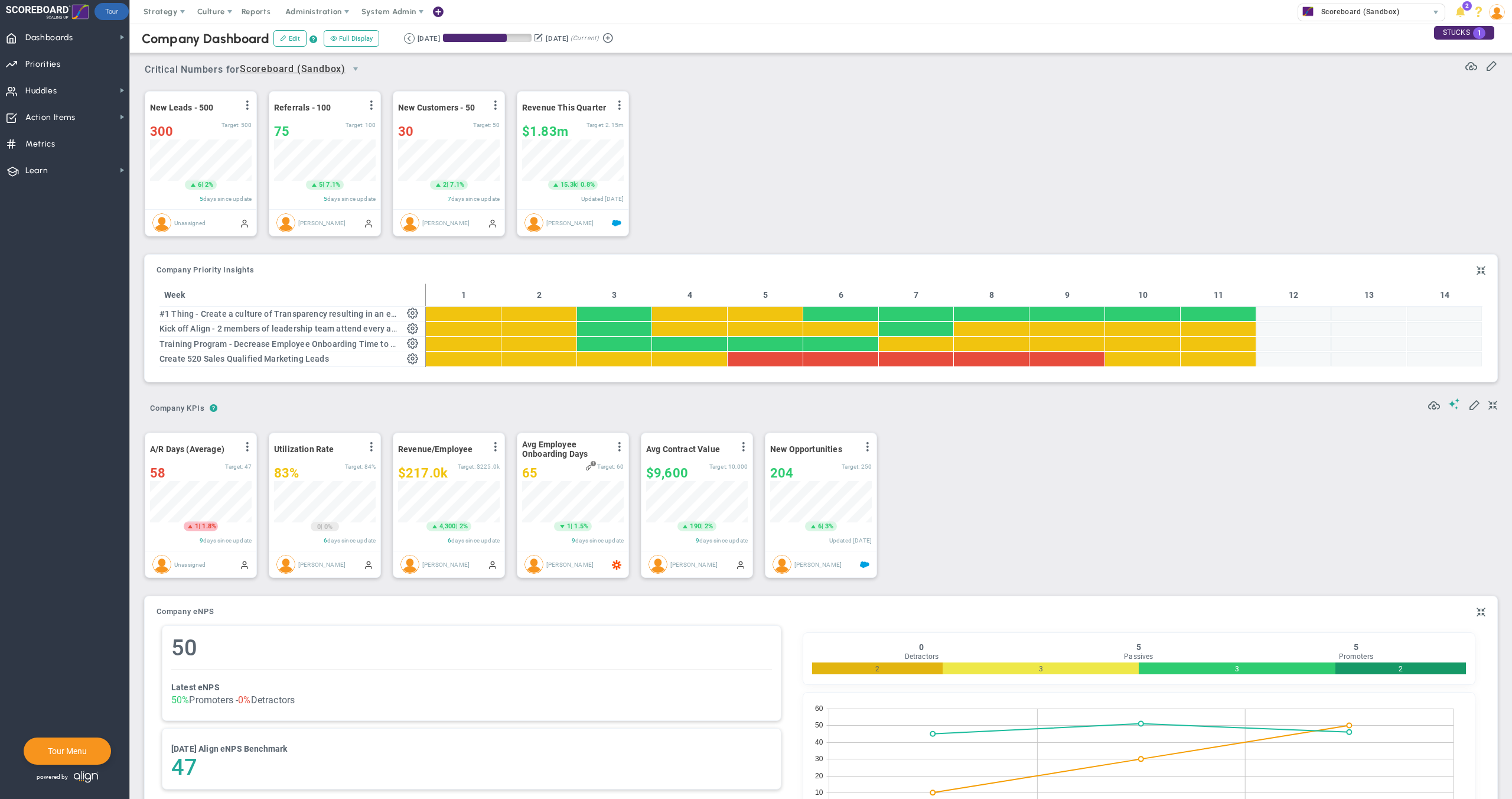 scroll, scrollTop: 590935, scrollLeft: 590523, axis: both 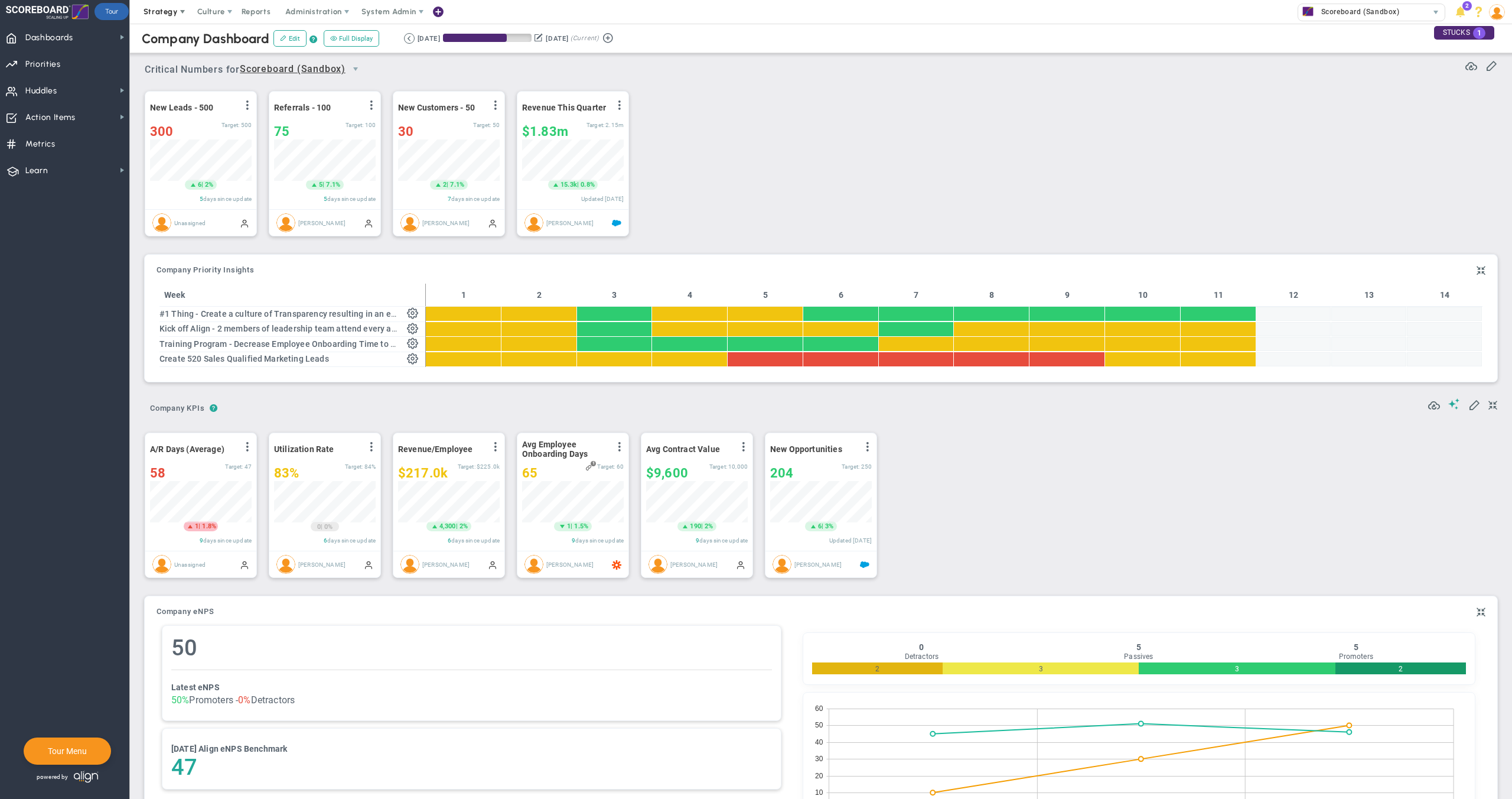 click on "Strategy" at bounding box center (161, 11) 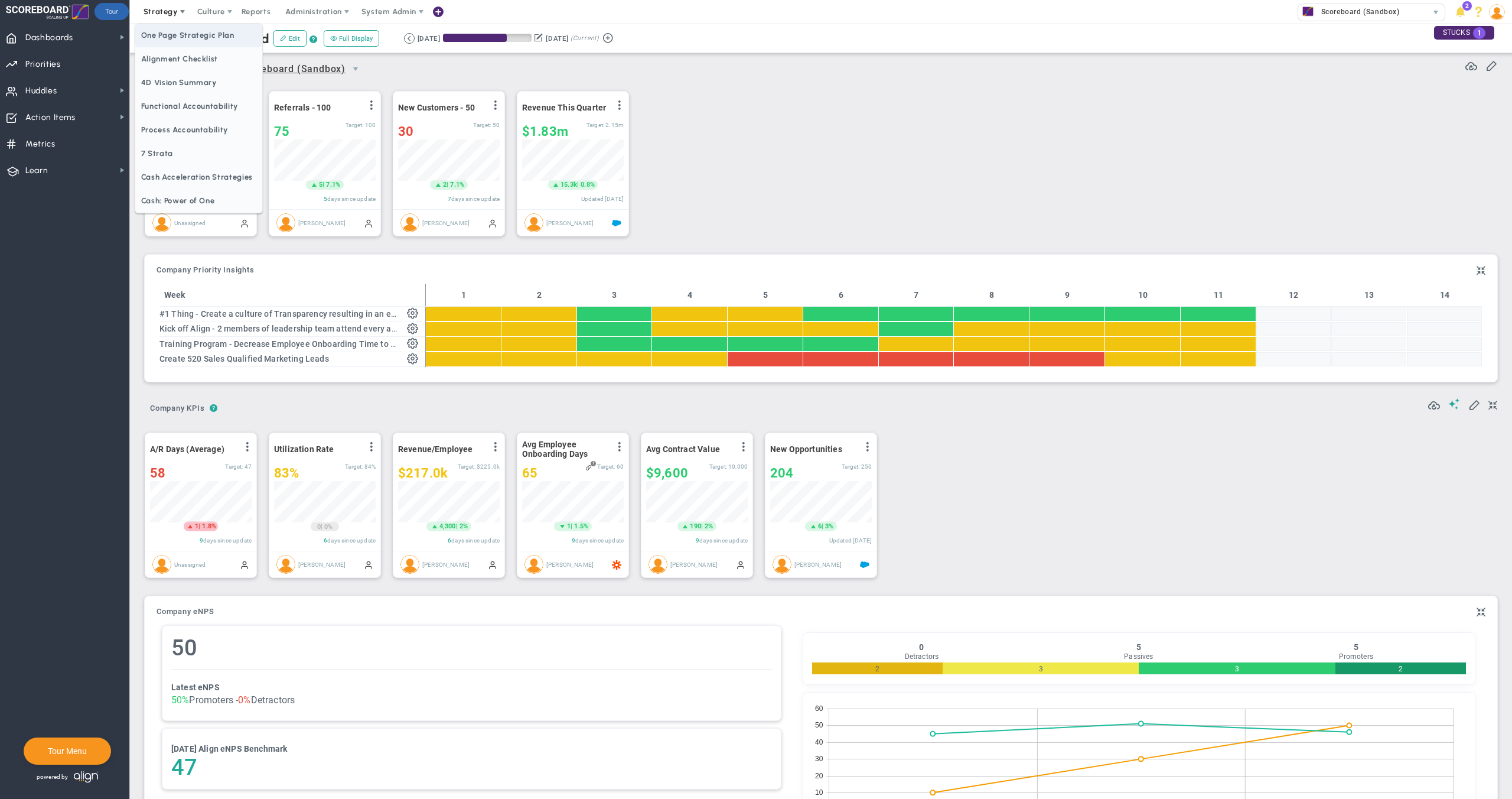 click on "One Page Strategic Plan" at bounding box center [198, 35] 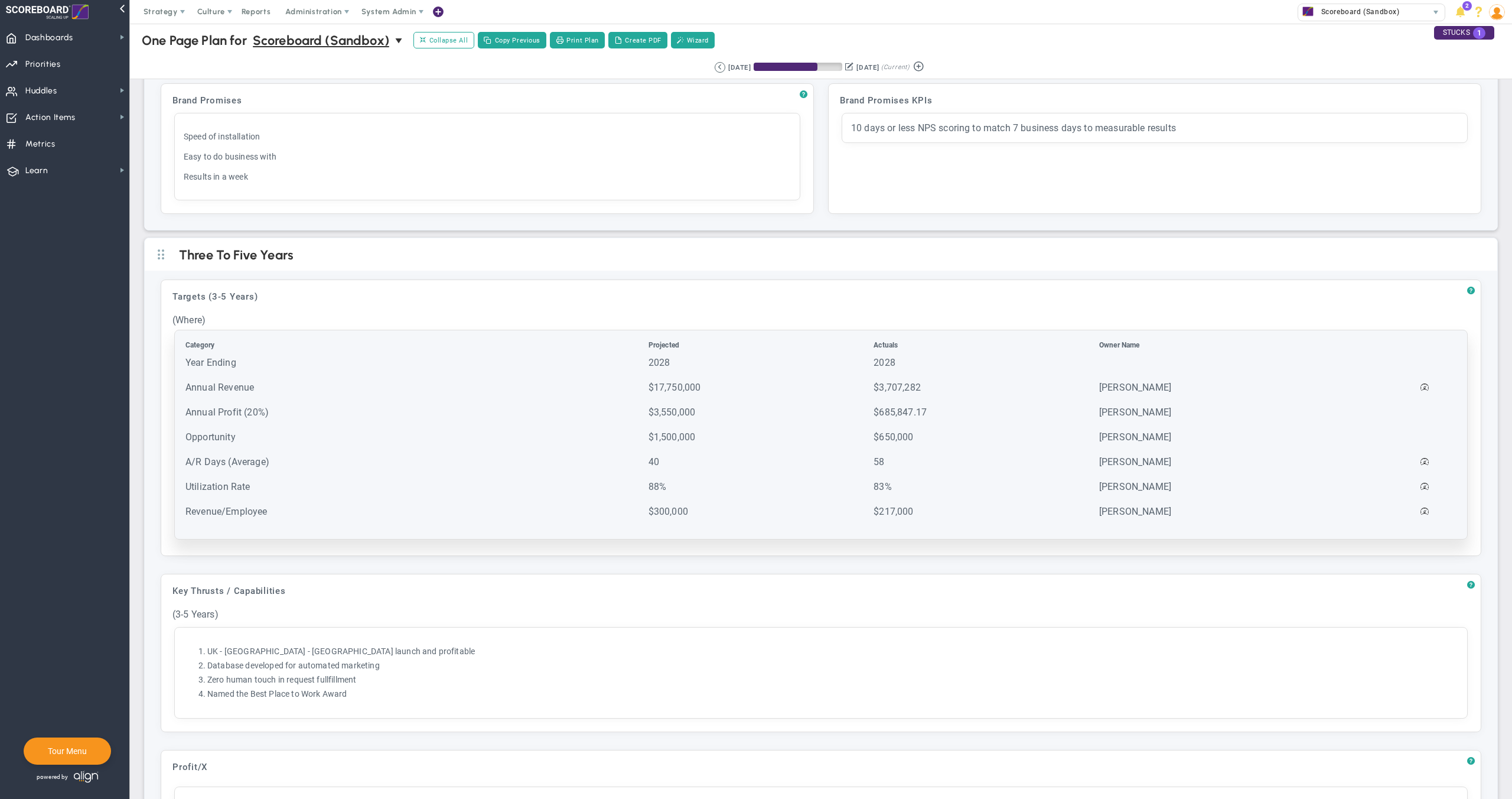 scroll, scrollTop: 254, scrollLeft: 0, axis: vertical 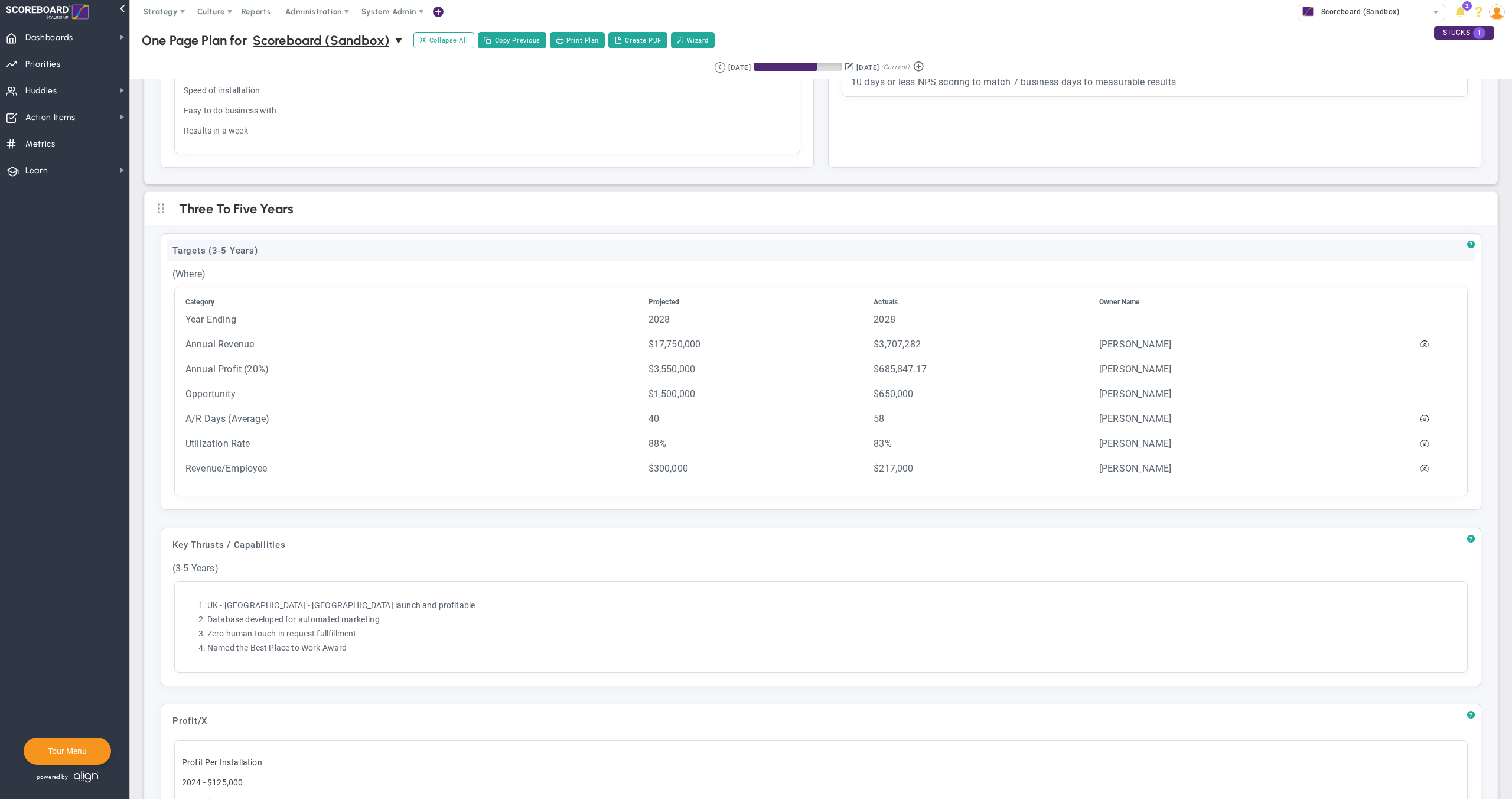 click on "Targets (3-5 Years)" at bounding box center [821, 251] 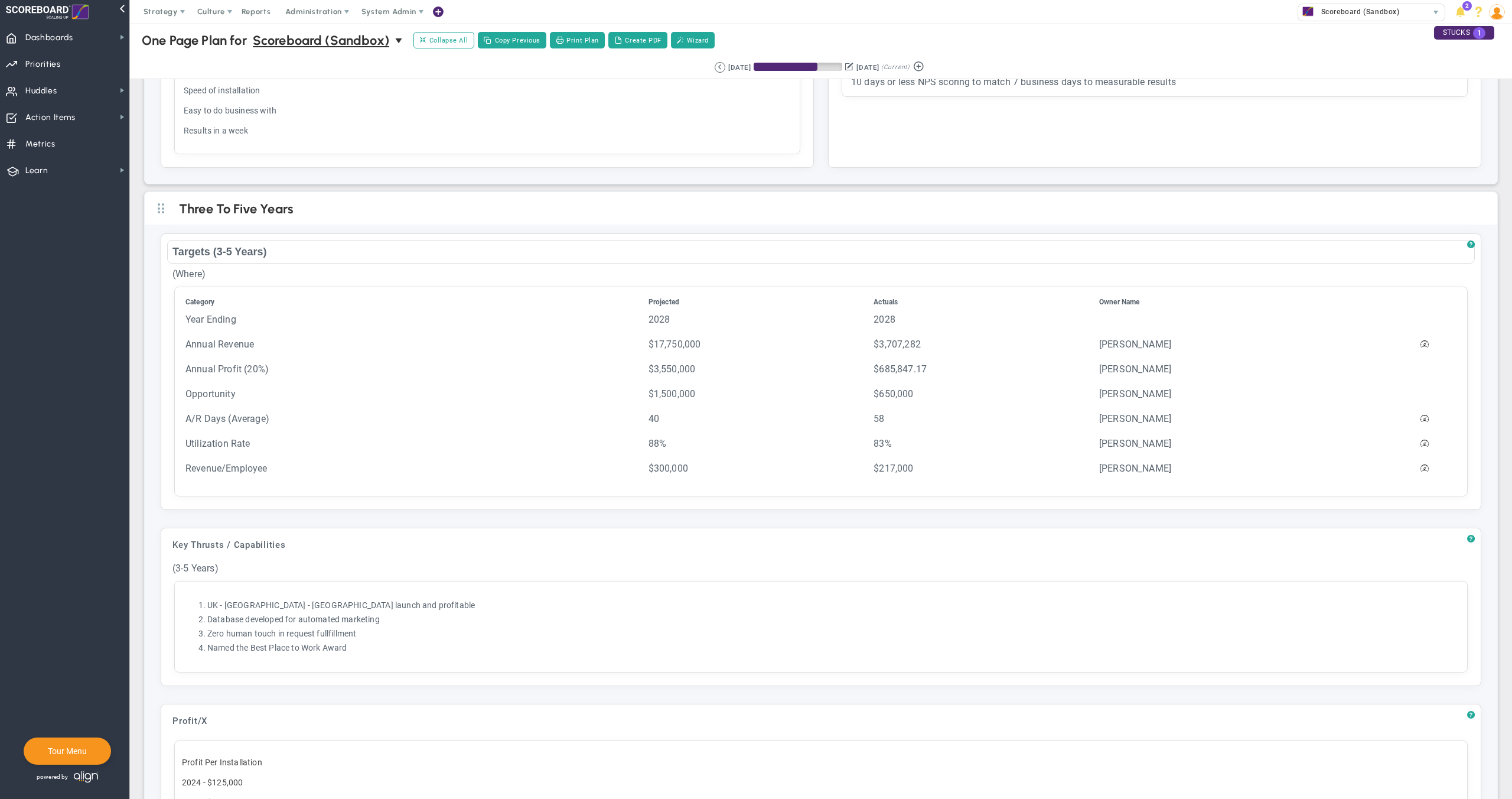 click on "Three To Five Years
?
Targets (3-5 Years) Click to add header Targets (3-5 Years)
Targets (3-5 Years) Click to add header Targets (3-5 Years)
(Where) Click to add header (Where)
(Where) No header added (Where)" at bounding box center (821, 533) 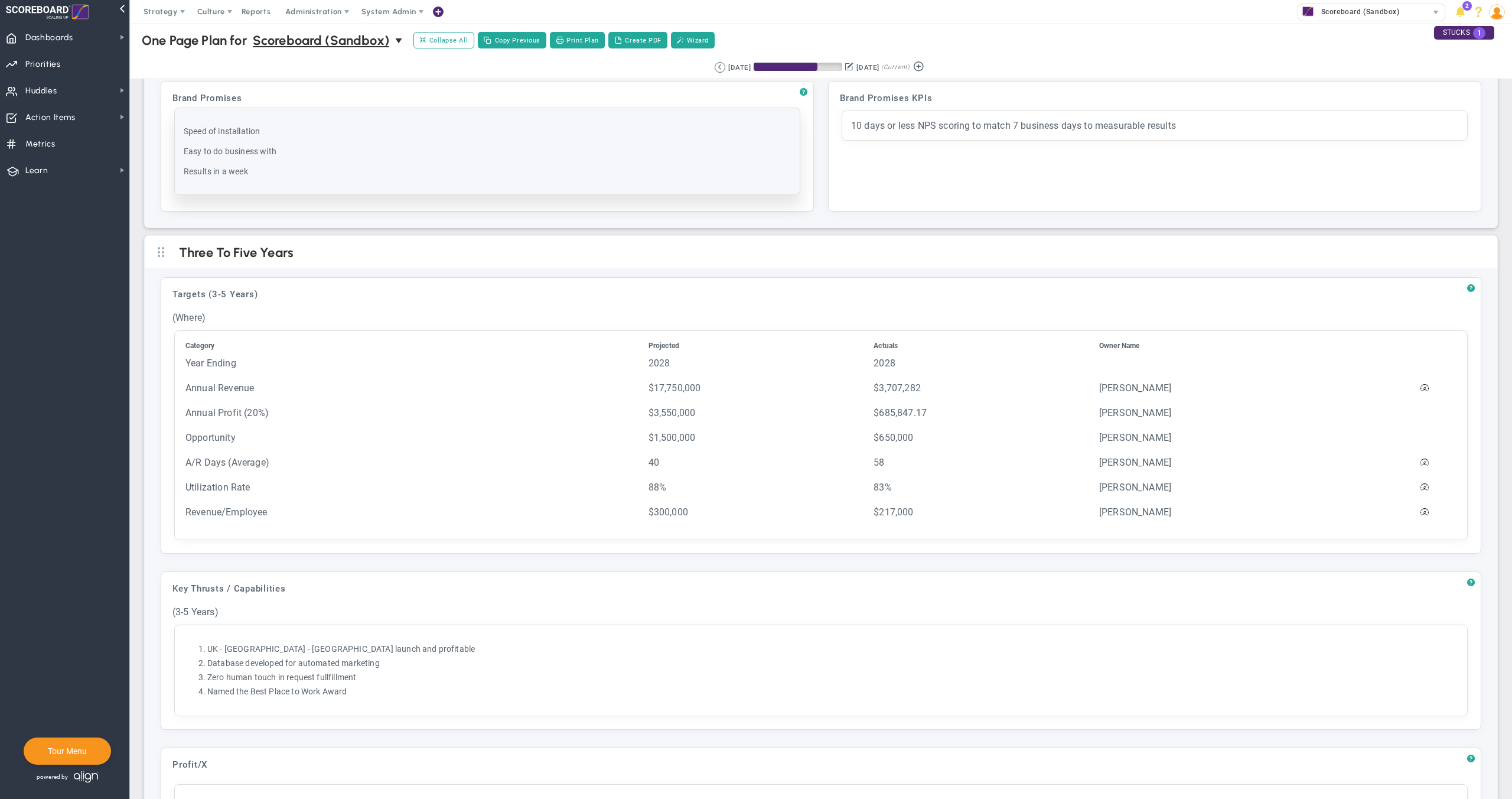 scroll, scrollTop: 0, scrollLeft: 0, axis: both 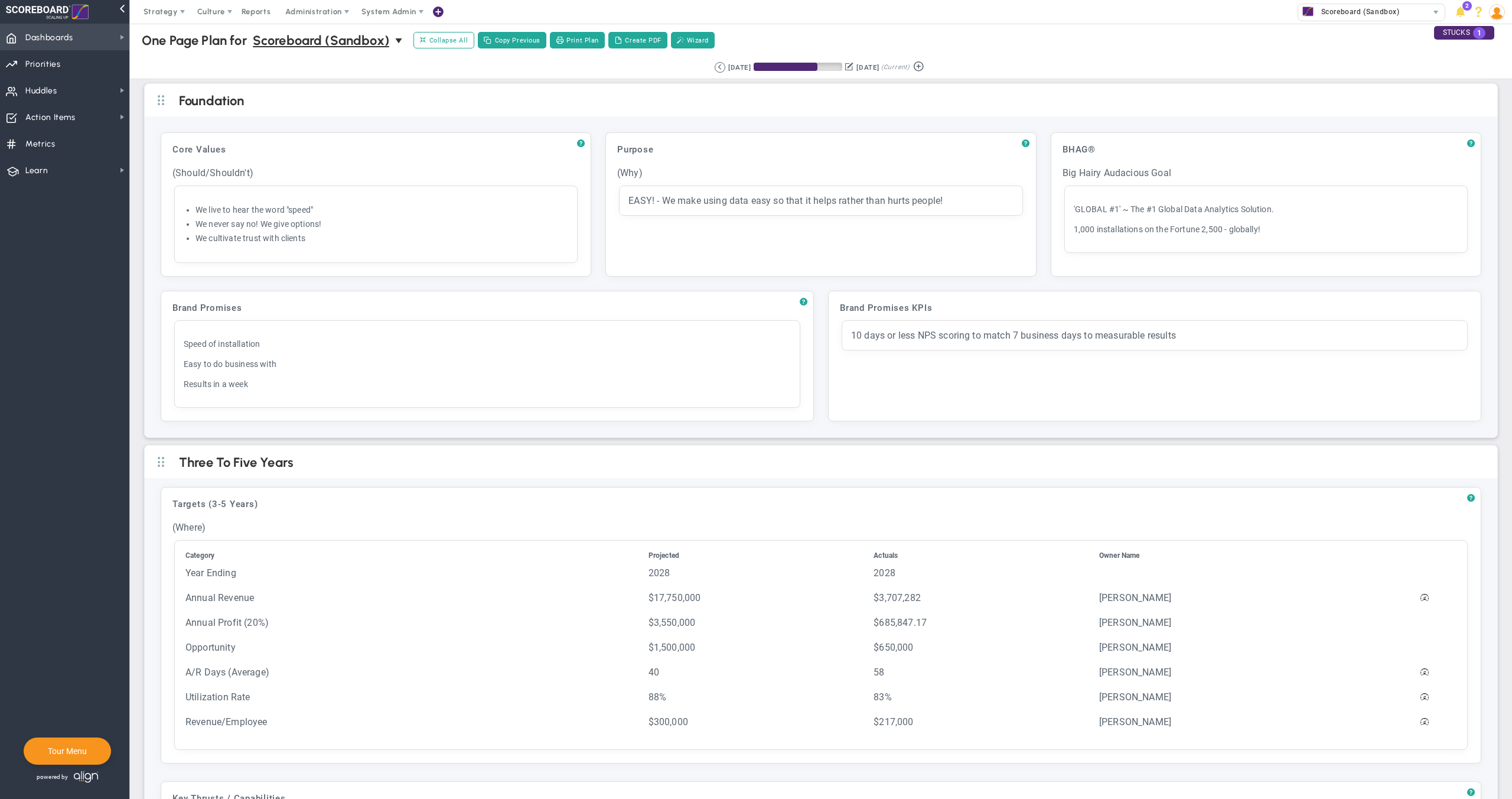 click on "Dashboards" at bounding box center [49, 38] 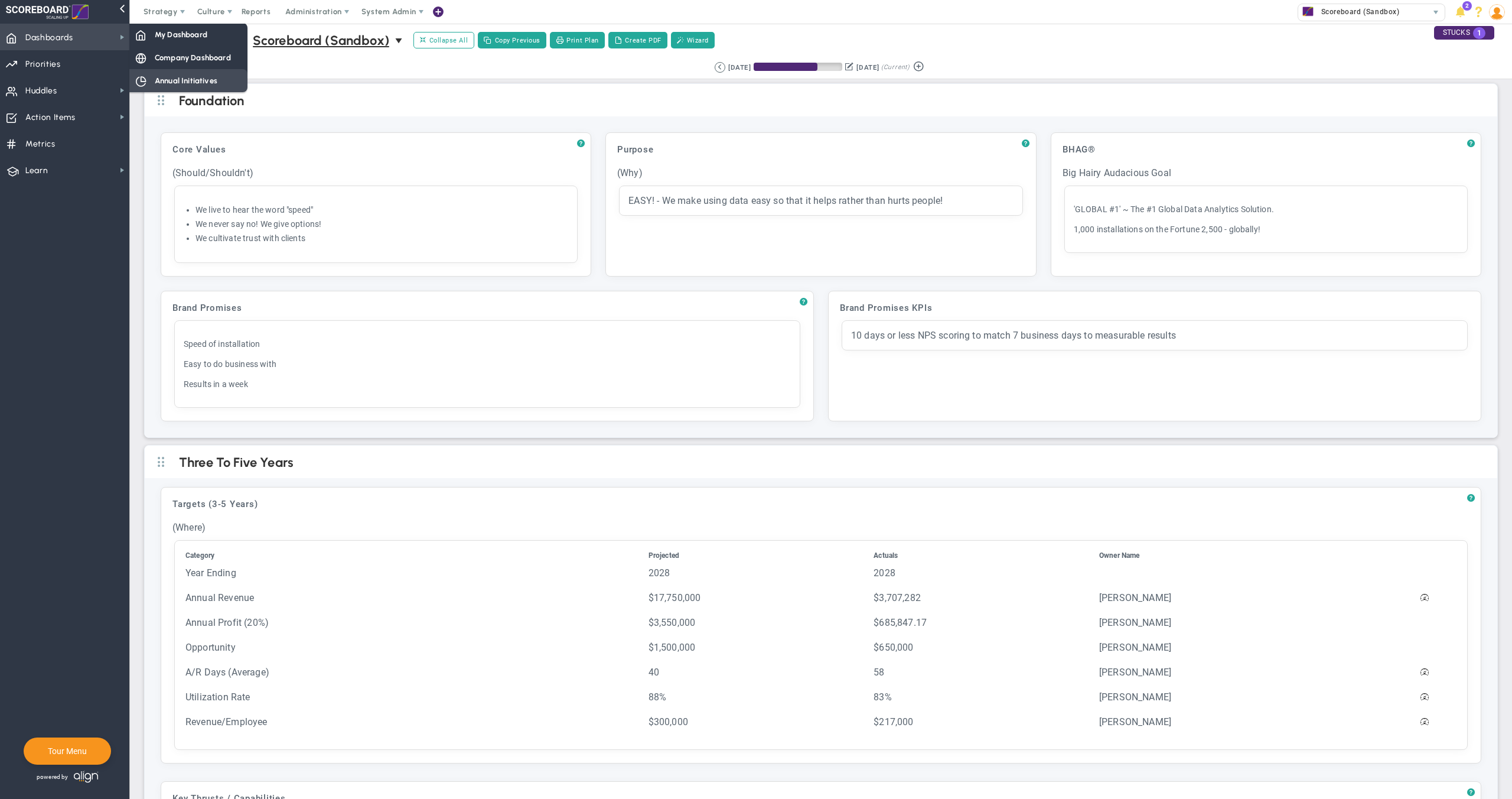 click on "Annual Initiatives" at bounding box center [186, 80] 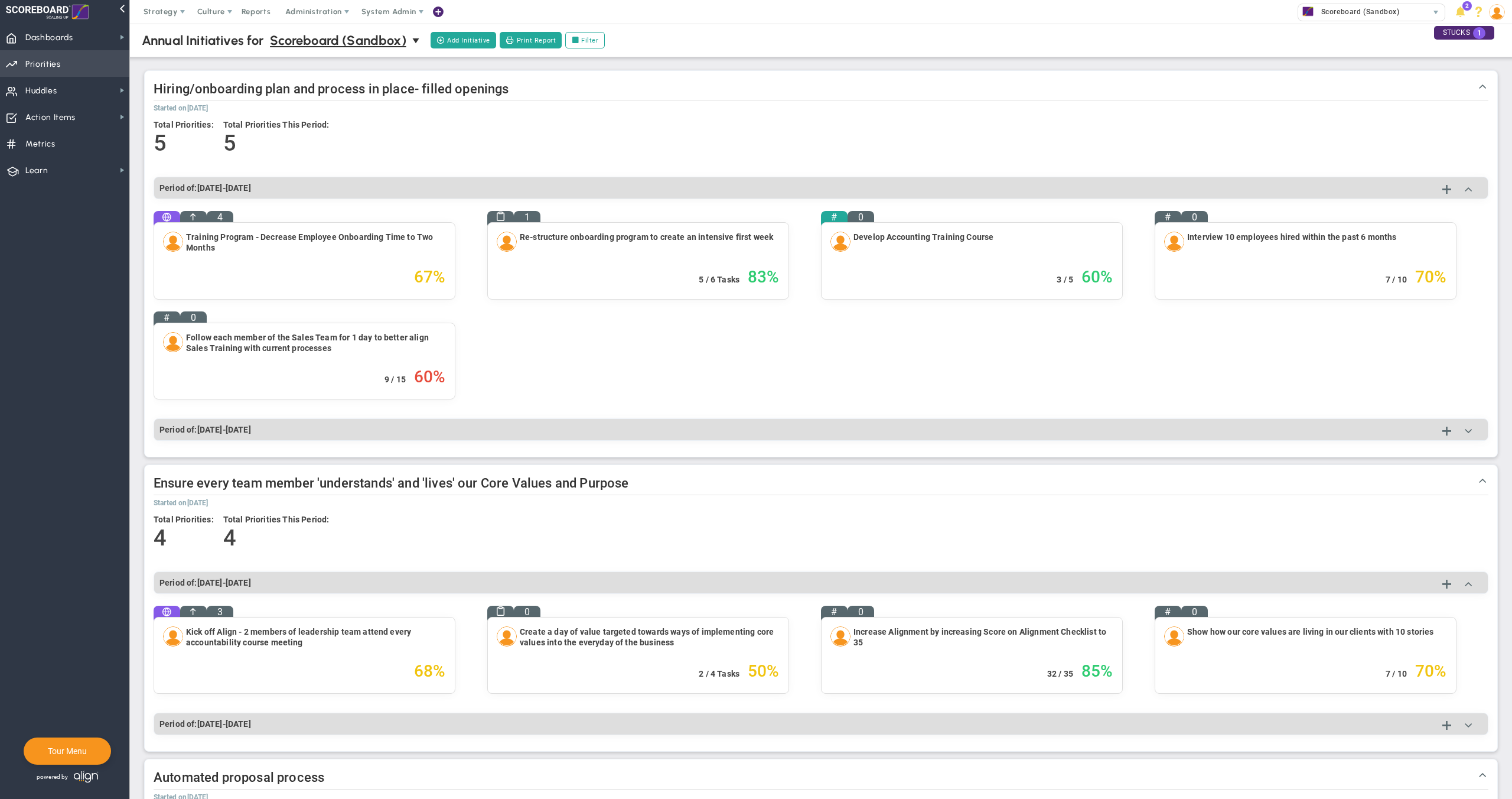 click on "Priorities OKR Tree Priorities OKRs" at bounding box center [64, 63] 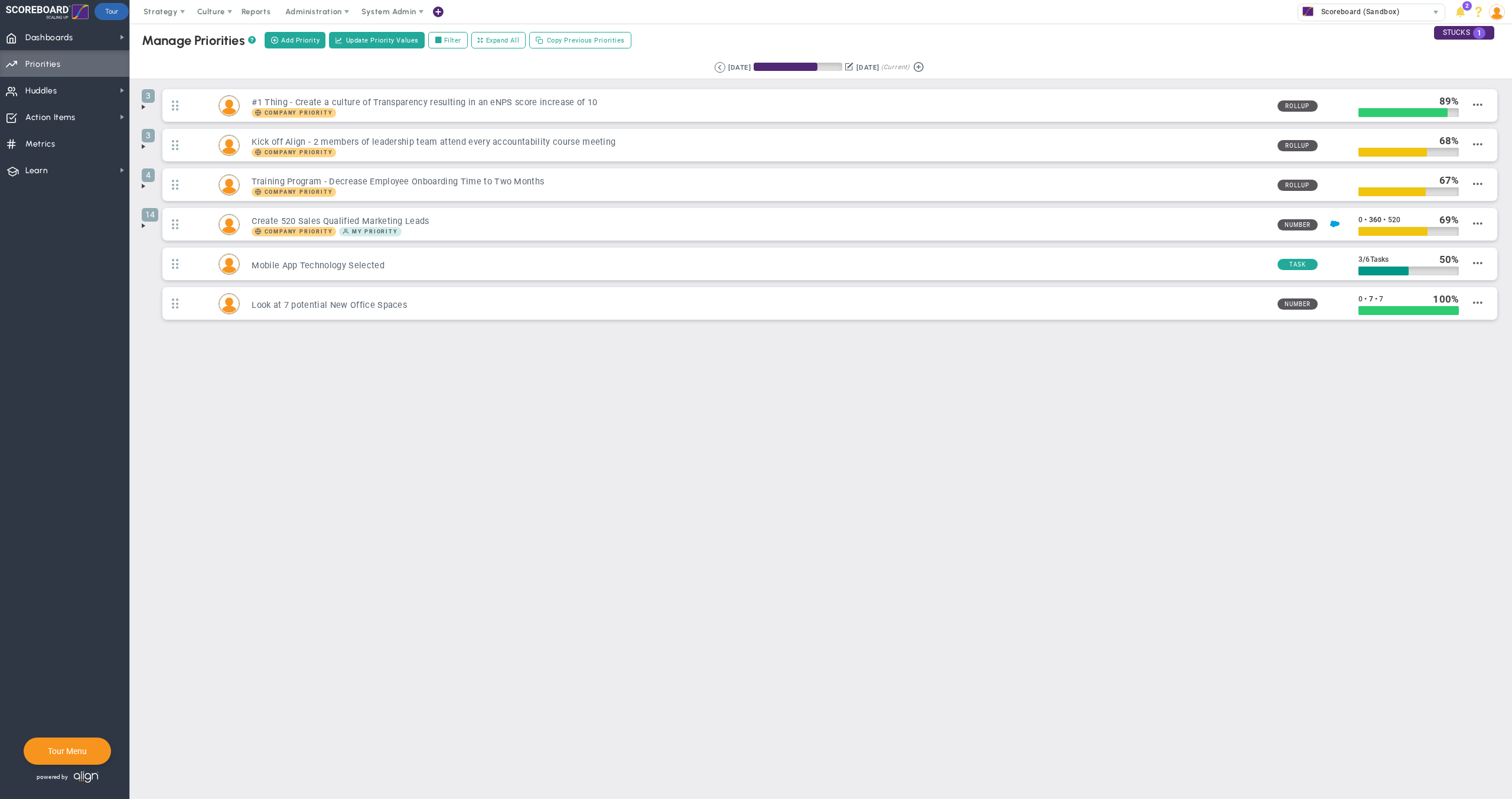 click at bounding box center (144, 147) 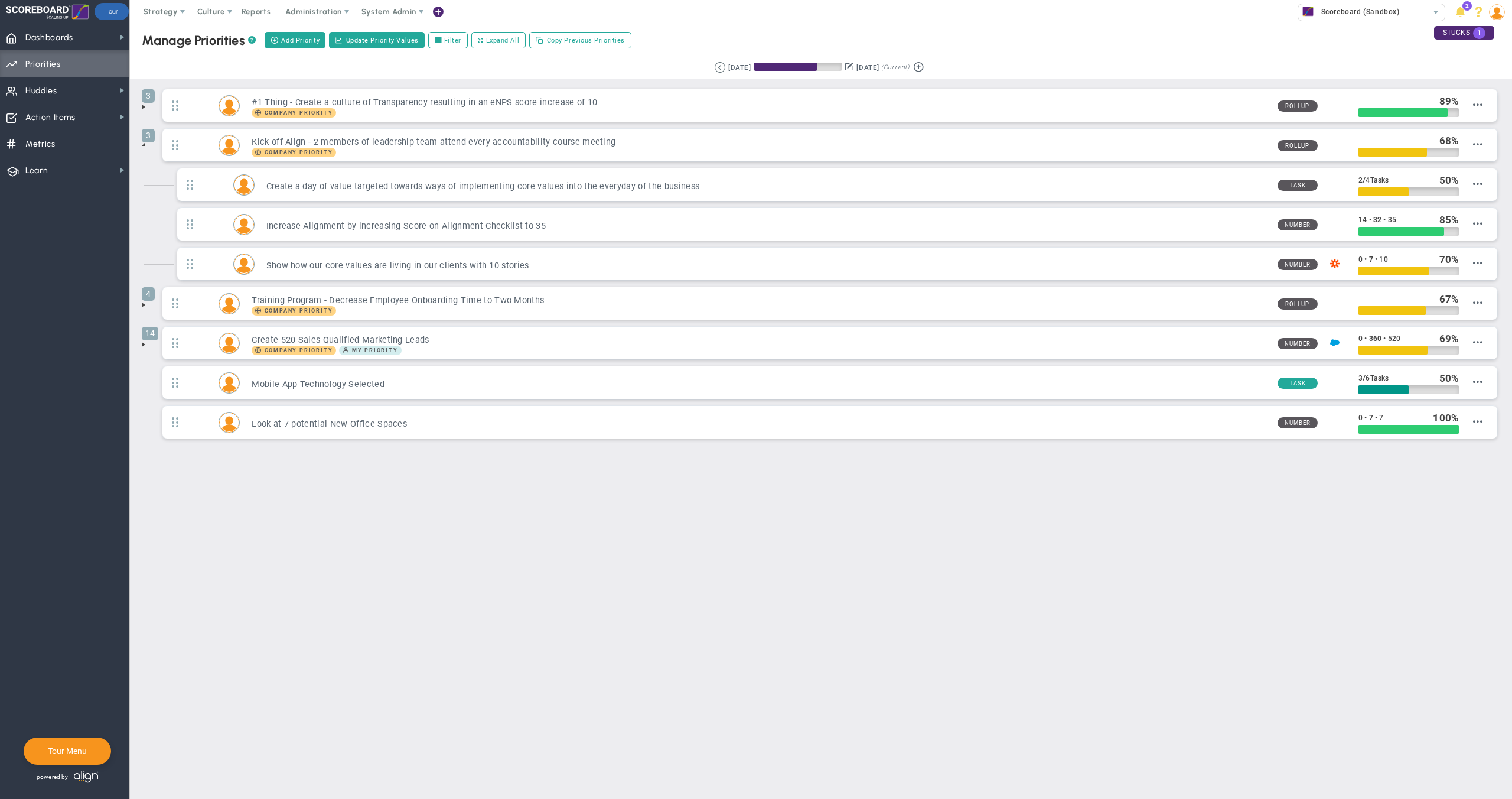 click at bounding box center [144, 345] 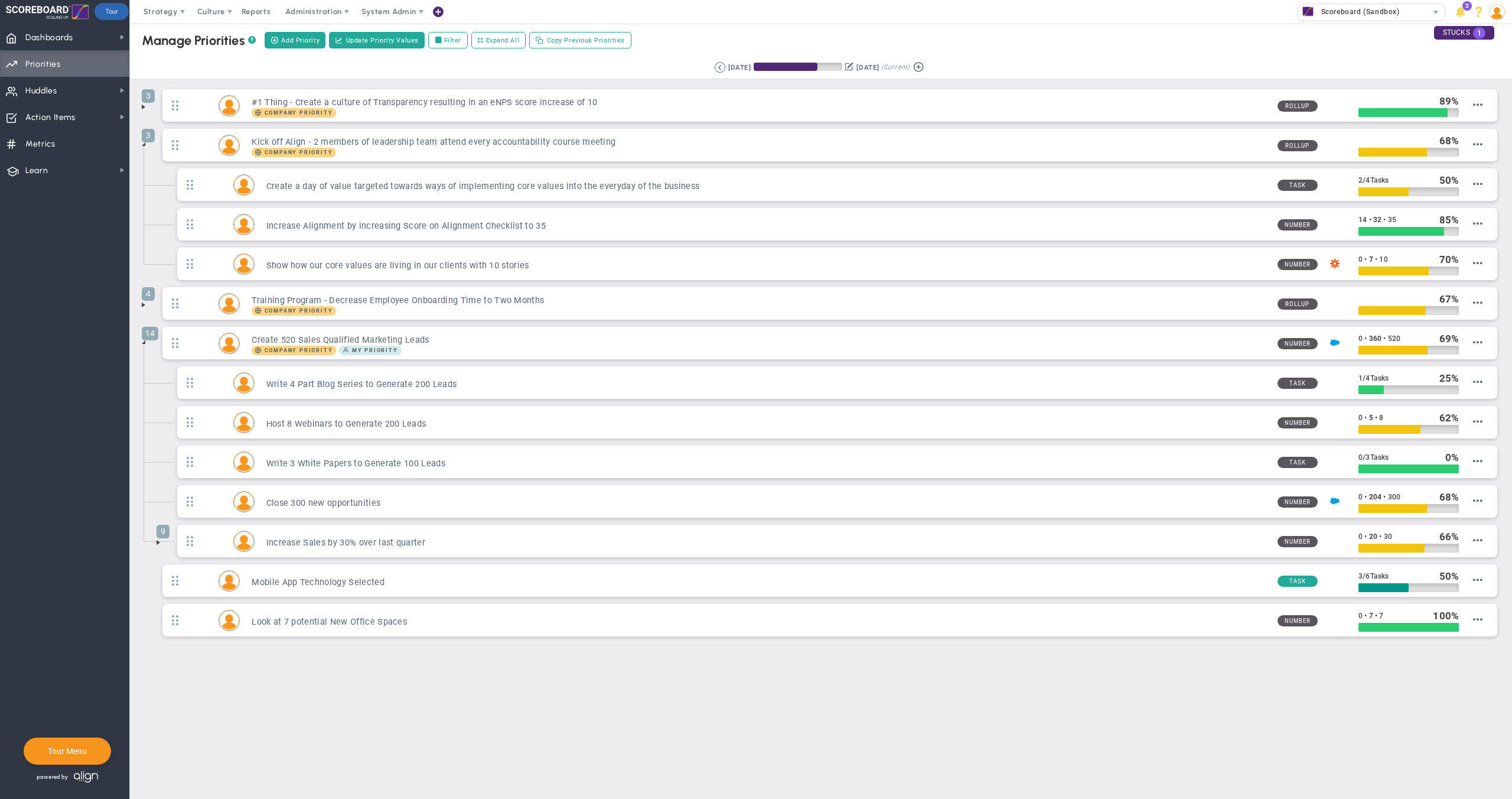 click on "9
Increase Sales by 30% over last quarter
Number
0
•
20
• 30 66" at bounding box center [830, 544] 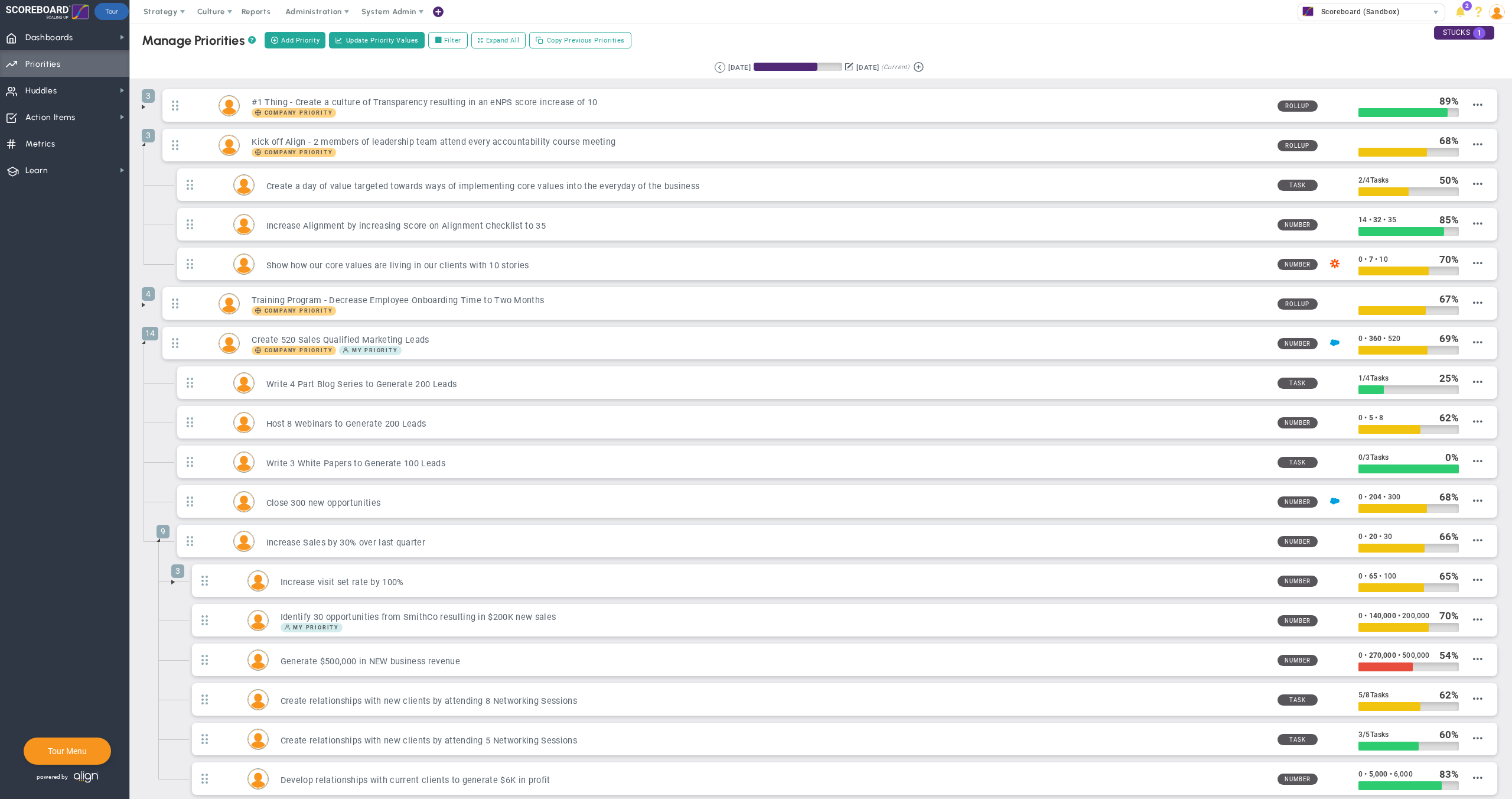 click on "3
Increase visit set rate by 100%
Number
0
•
65
• 100 65  Edit OKR" at bounding box center [837, 583] 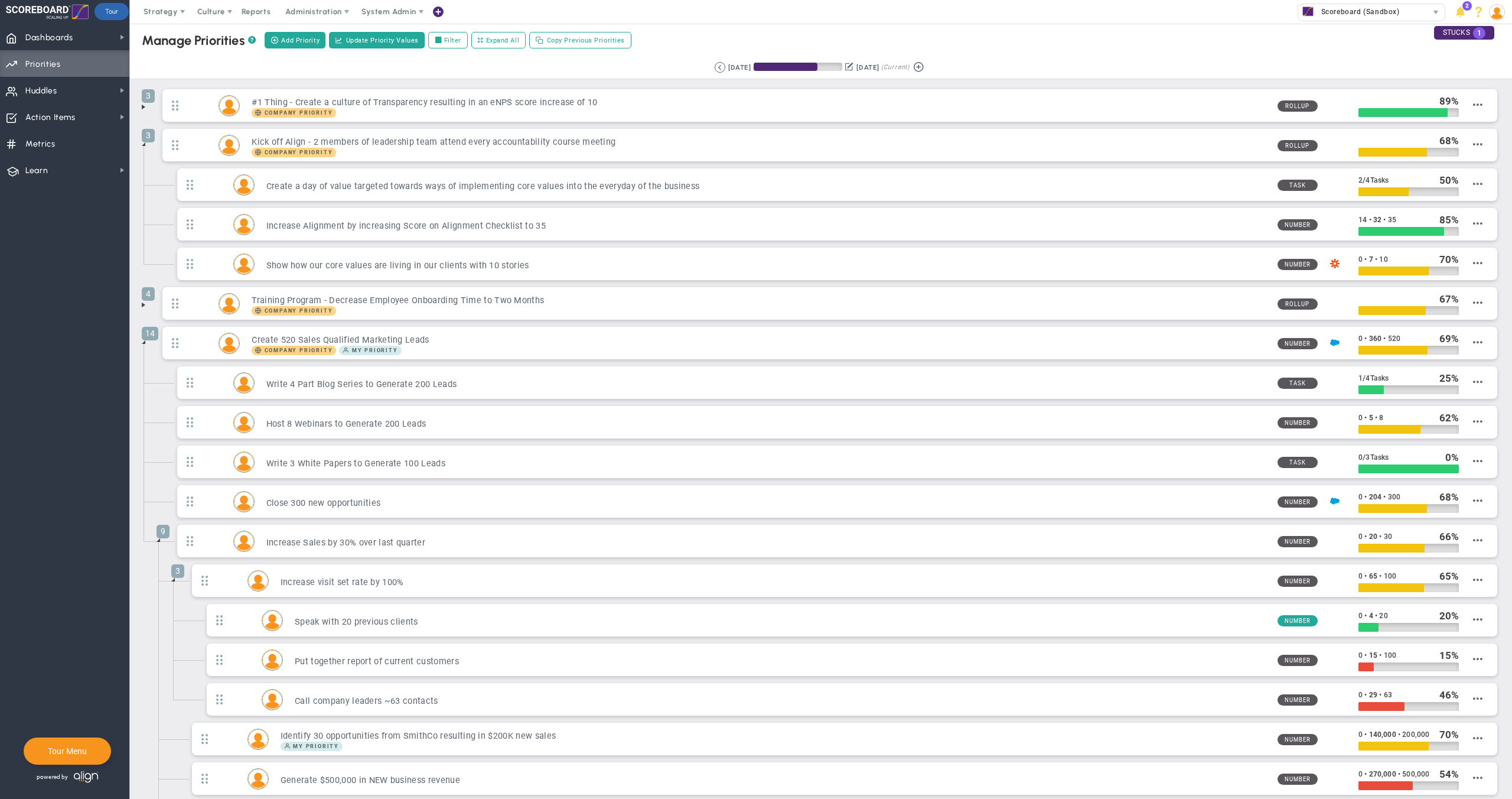 click at bounding box center (144, 107) 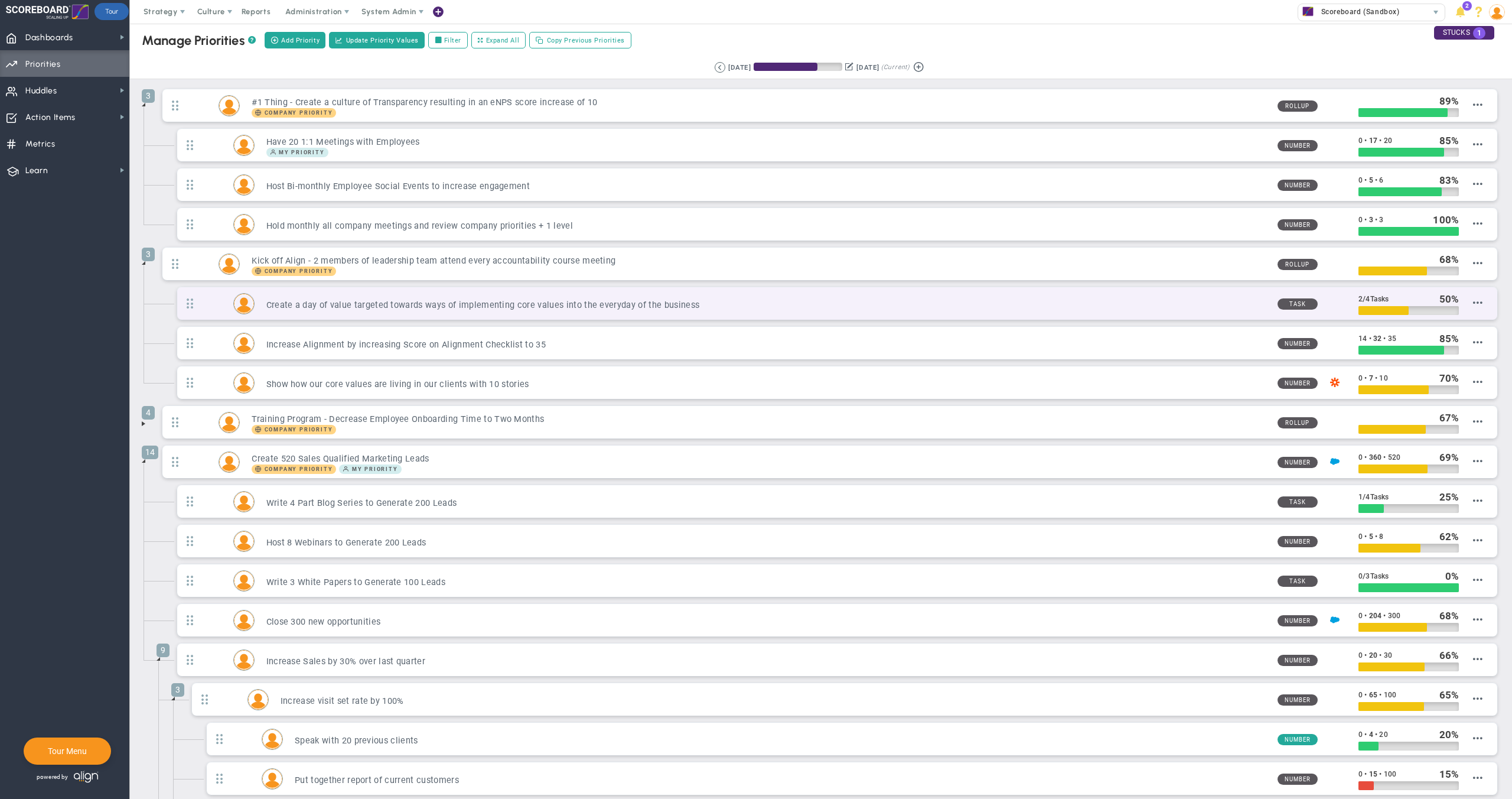 click on "Create a day of value targeted towards ways of implementing core values into the everyday of the business" at bounding box center (767, 305) 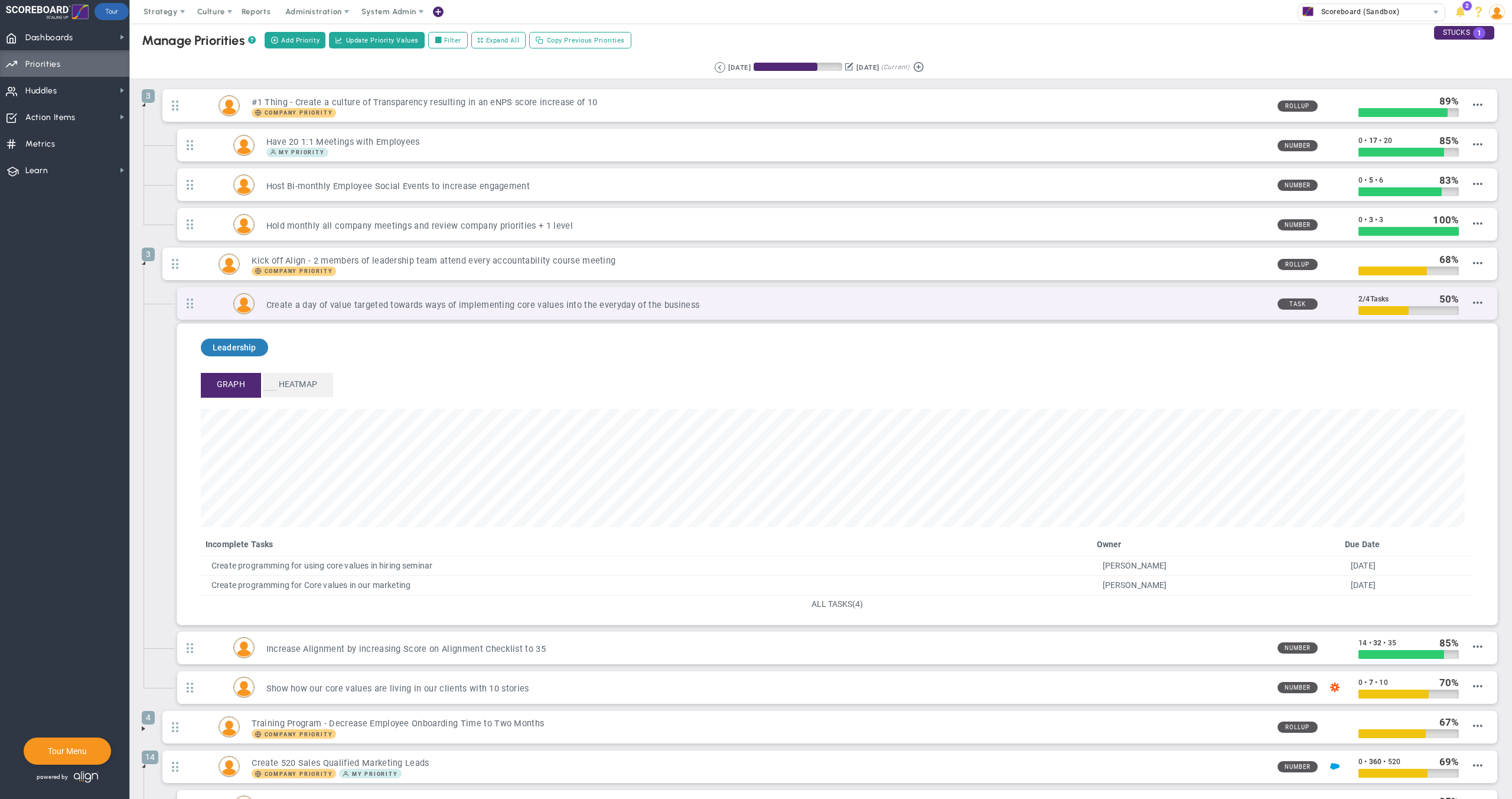 scroll, scrollTop: 590840, scrollLeft: 589361, axis: both 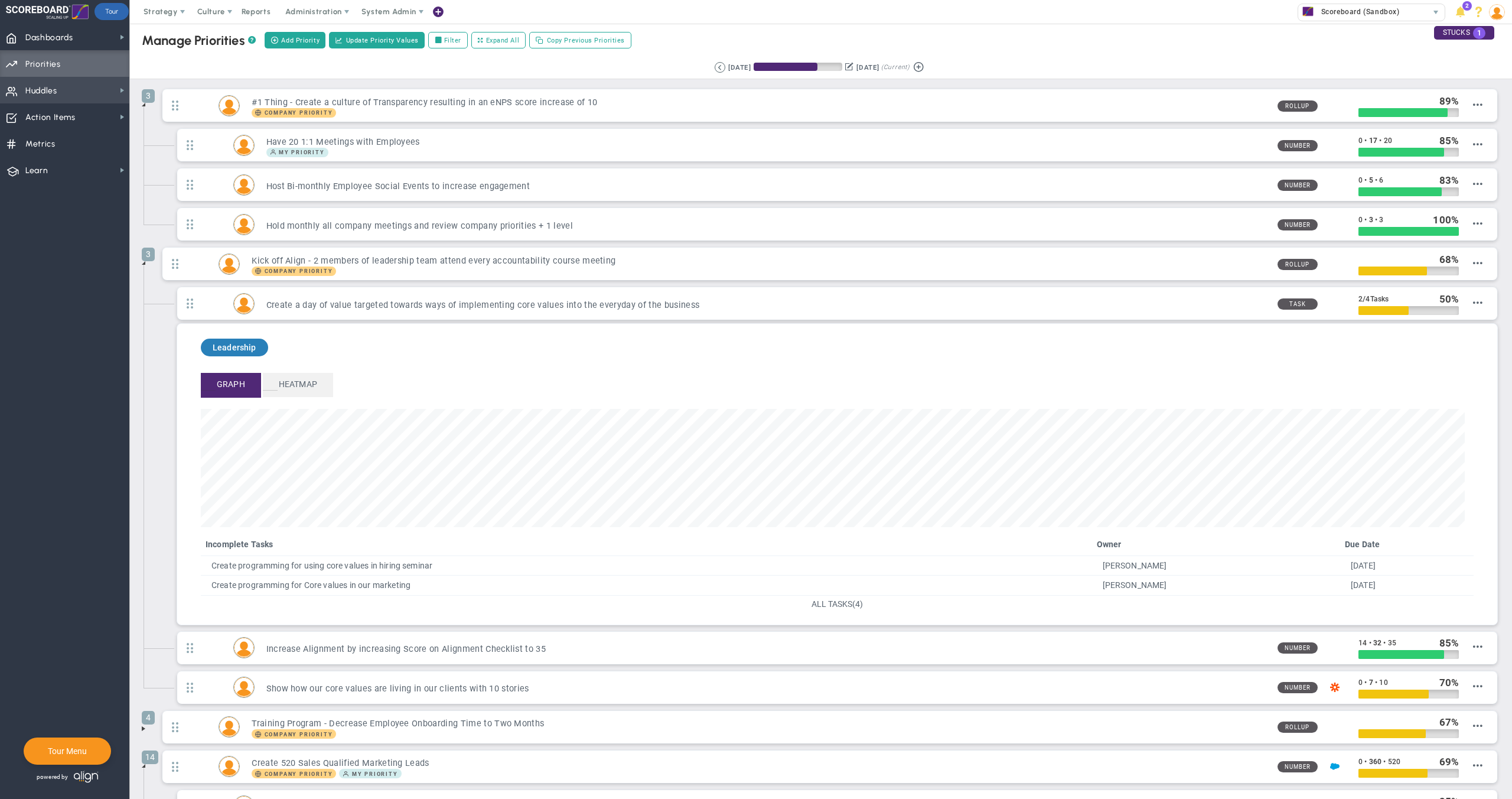 click on "Huddles Huddles" at bounding box center [64, 90] 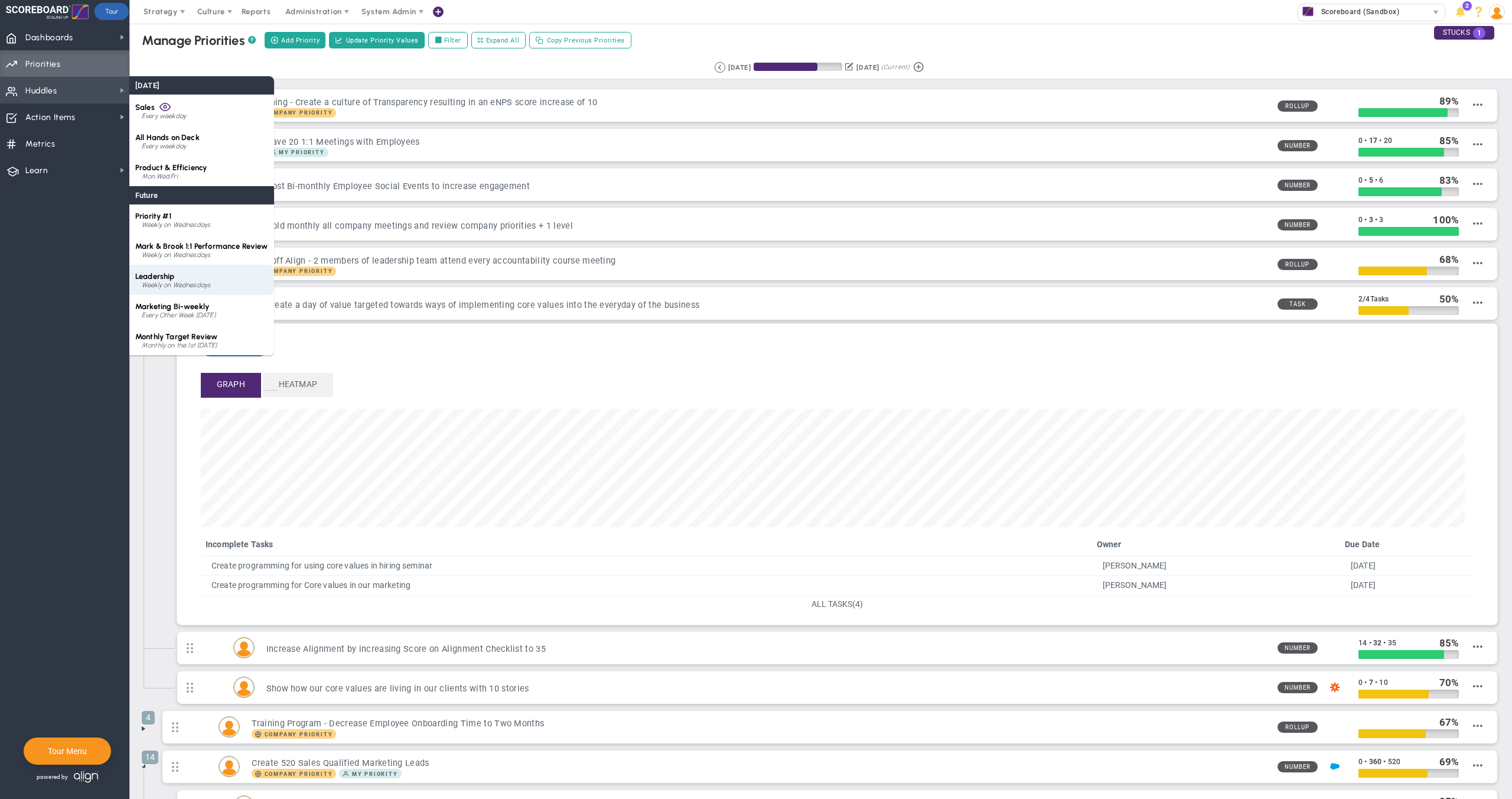 click on "Leadership
Weekly on Wednesdays" at bounding box center [201, 280] 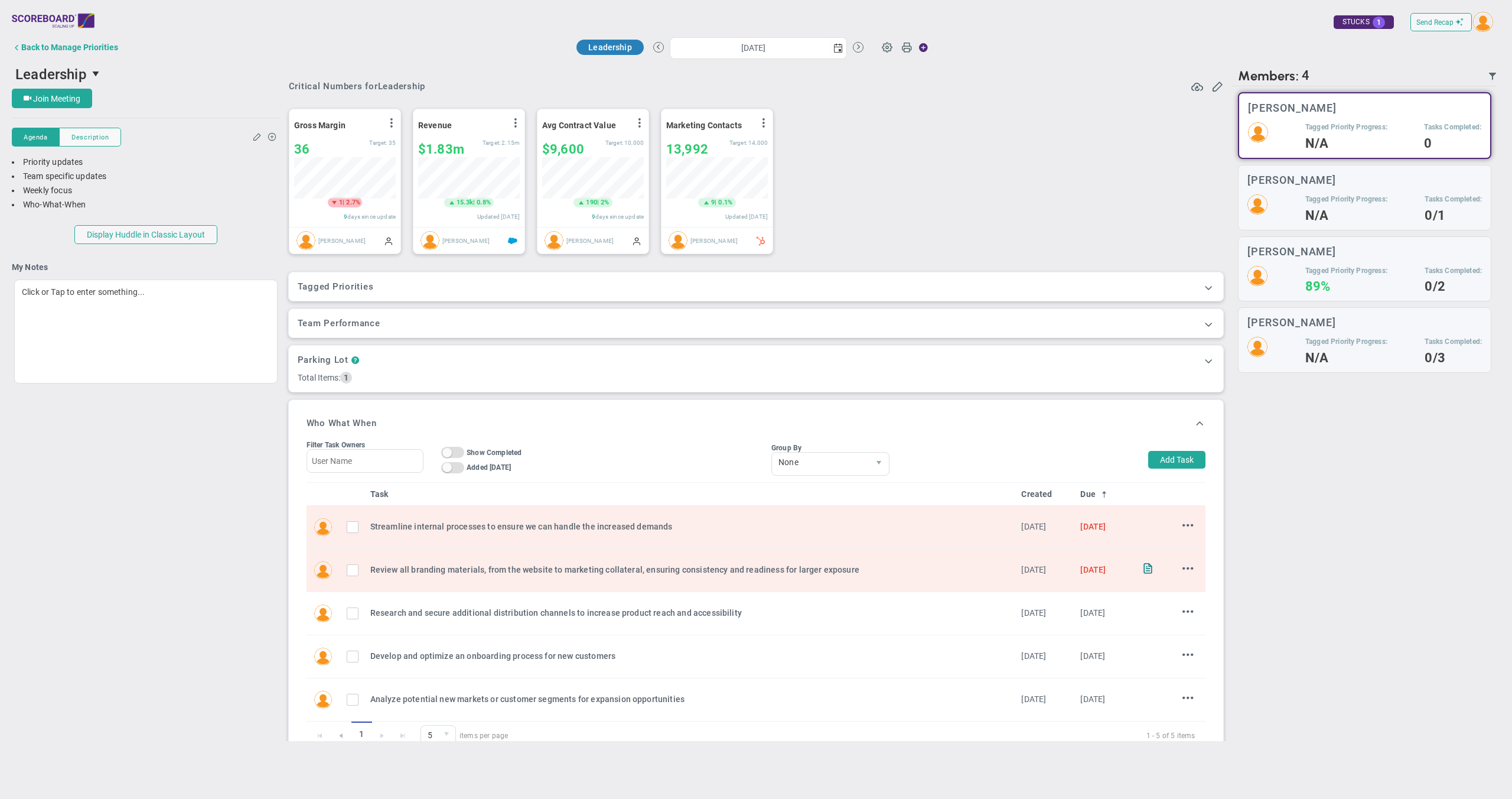 scroll, scrollTop: 590935, scrollLeft: 590523, axis: both 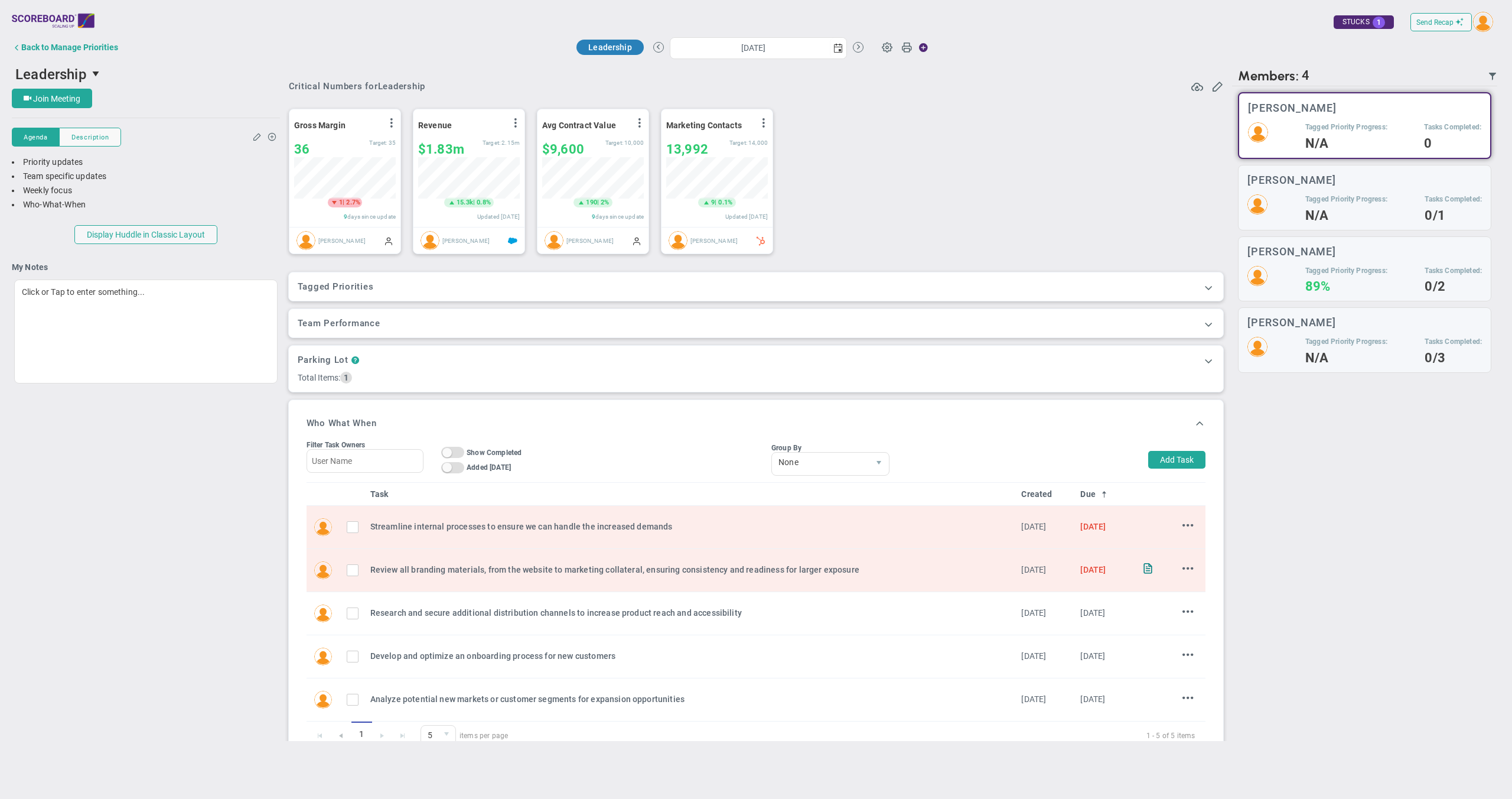 drag, startPoint x: 980, startPoint y: 211, endPoint x: 959, endPoint y: 180, distance: 37.44329 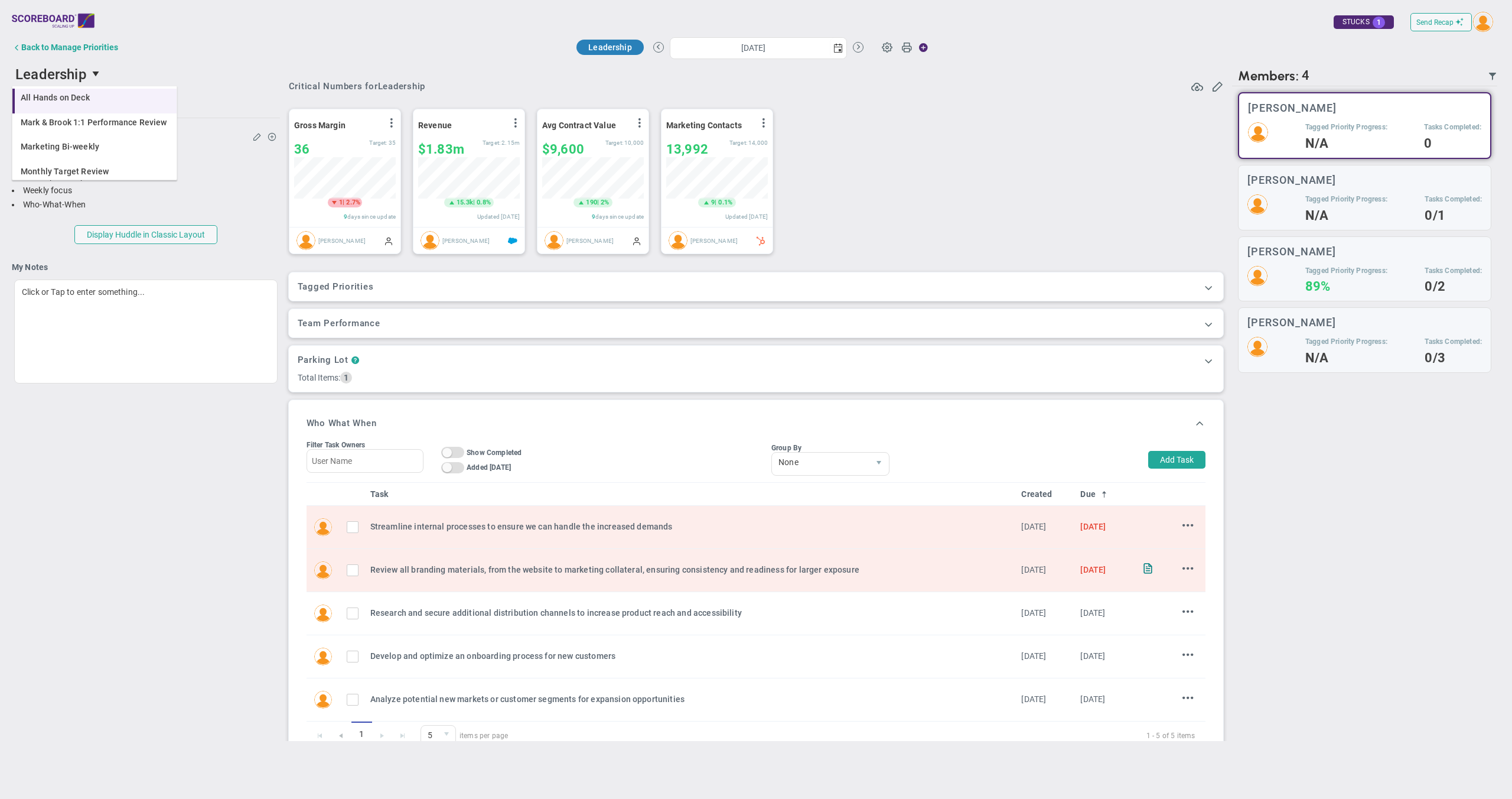 click on "All Hands on Deck" at bounding box center [55, 98] 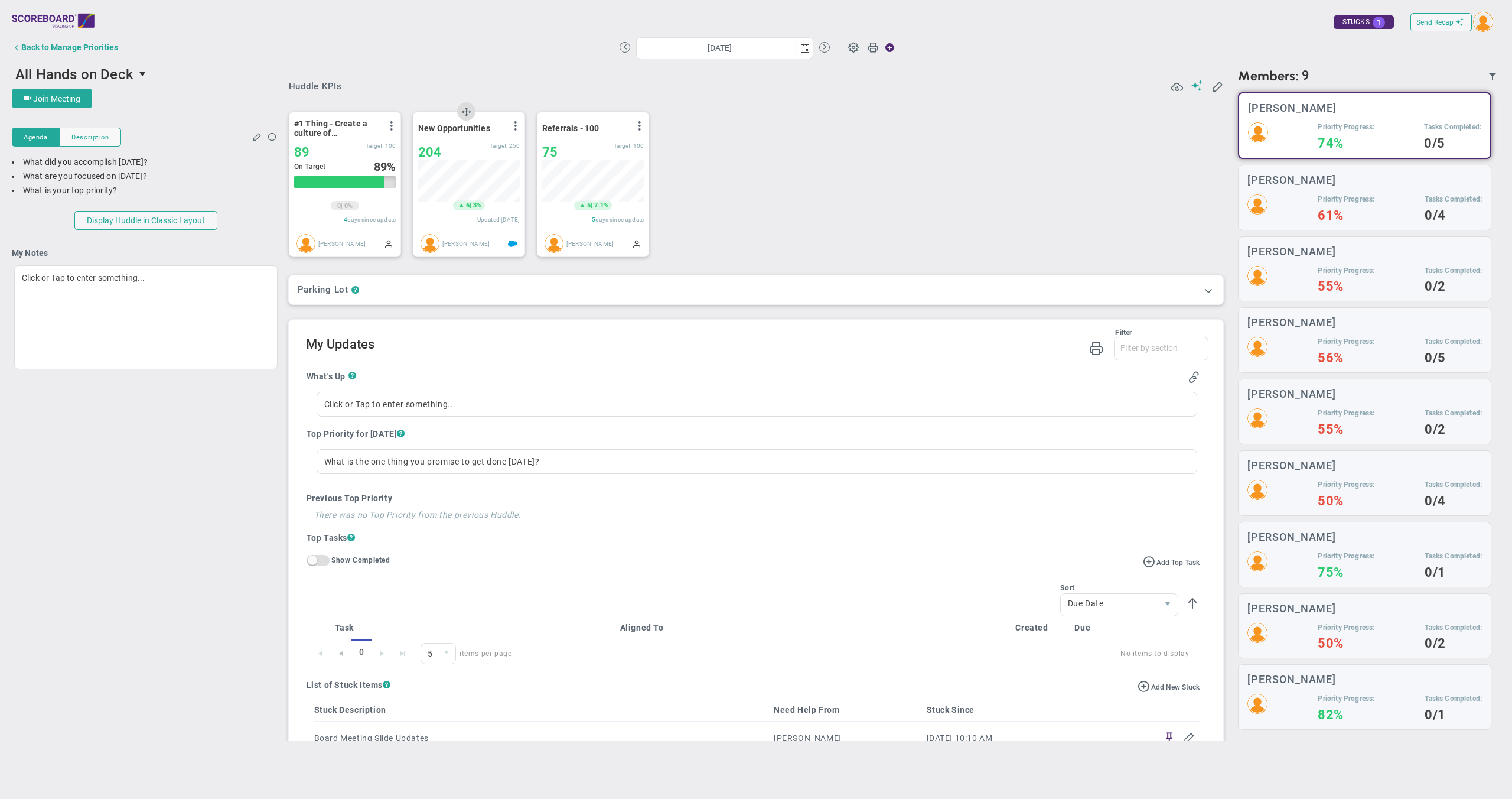 scroll, scrollTop: 590935, scrollLeft: 590523, axis: both 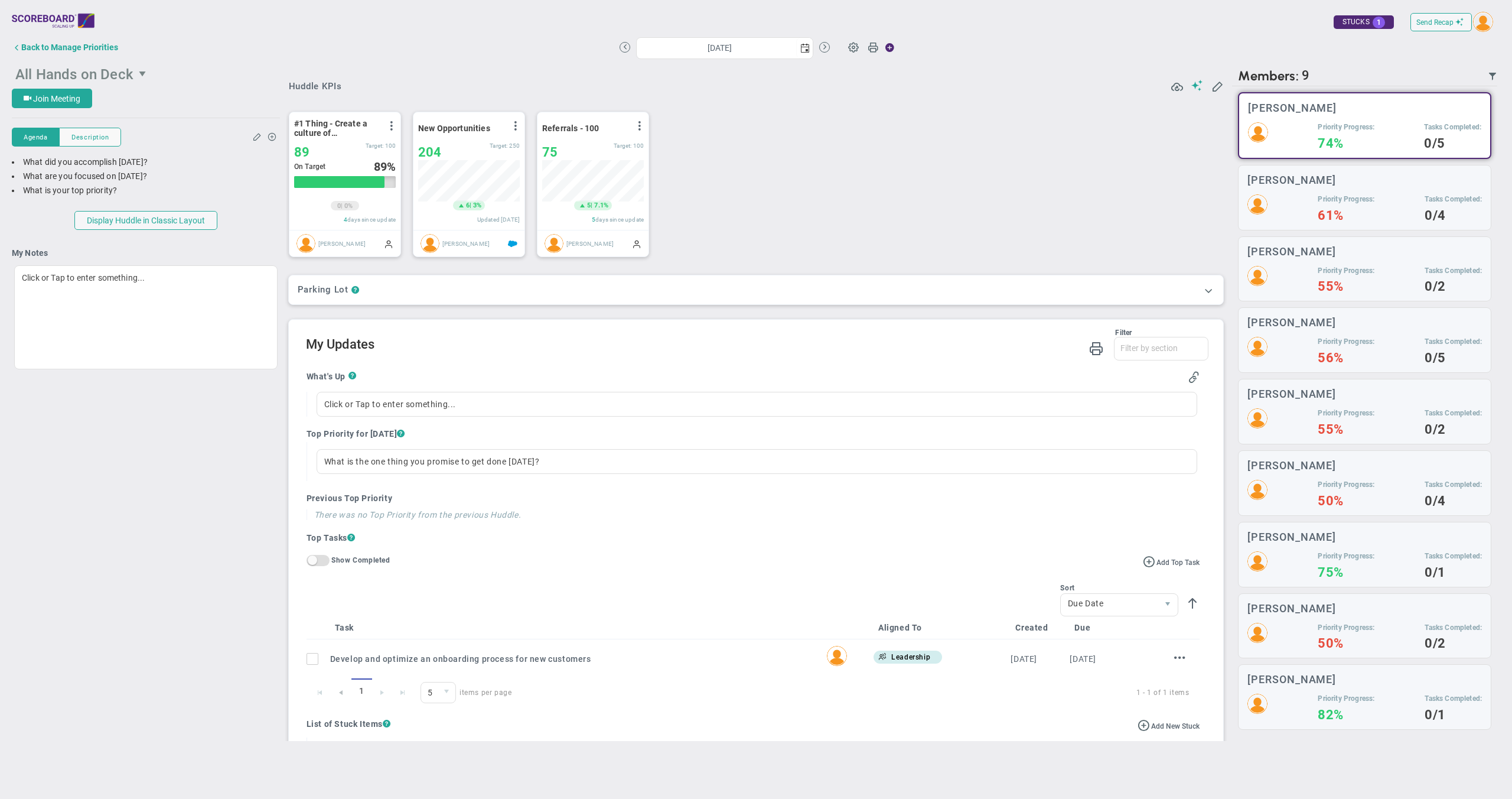 click on "All Hands on Deck" at bounding box center [74, 74] 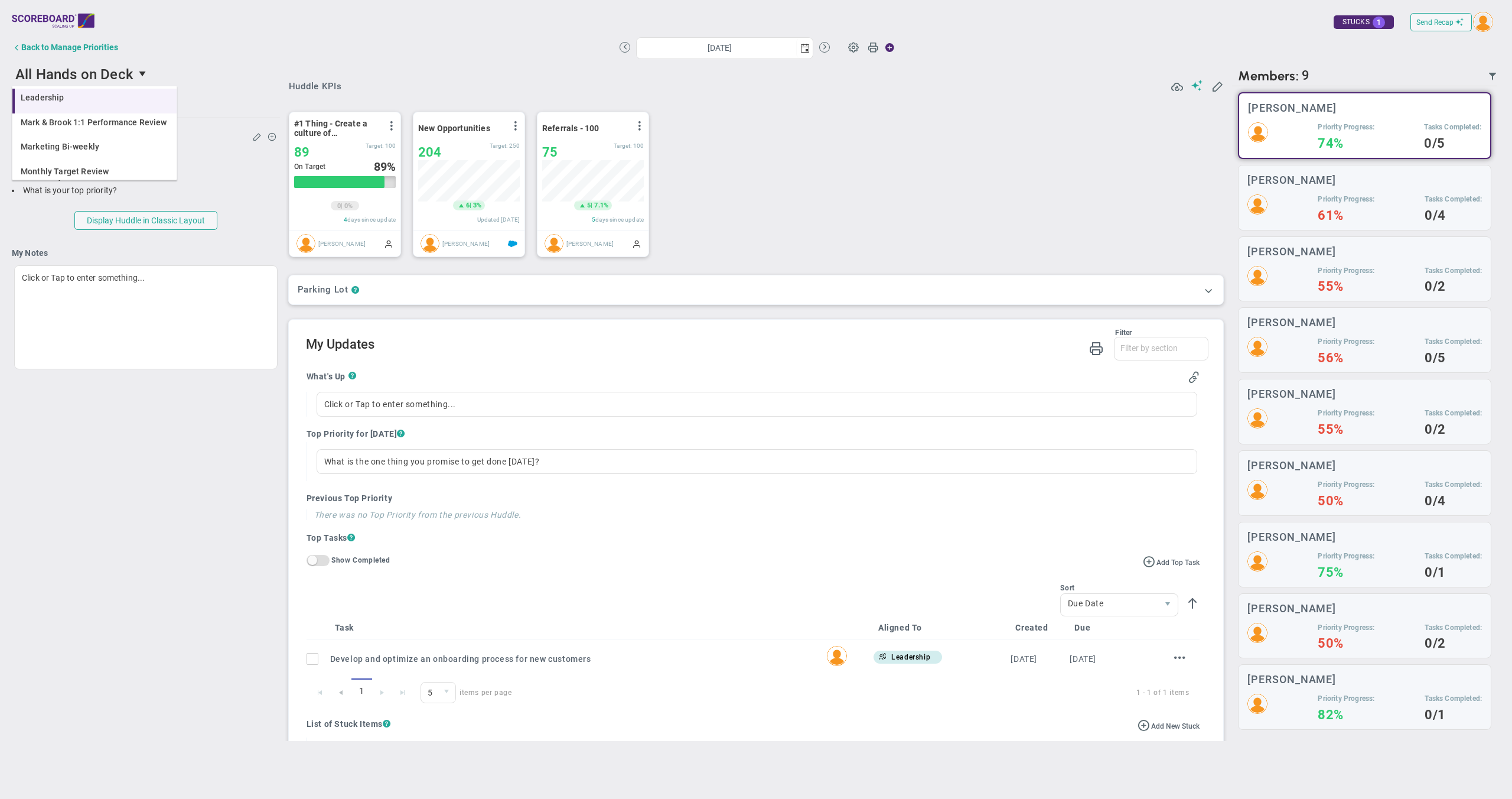 click on "Leadership" at bounding box center (94, 101) 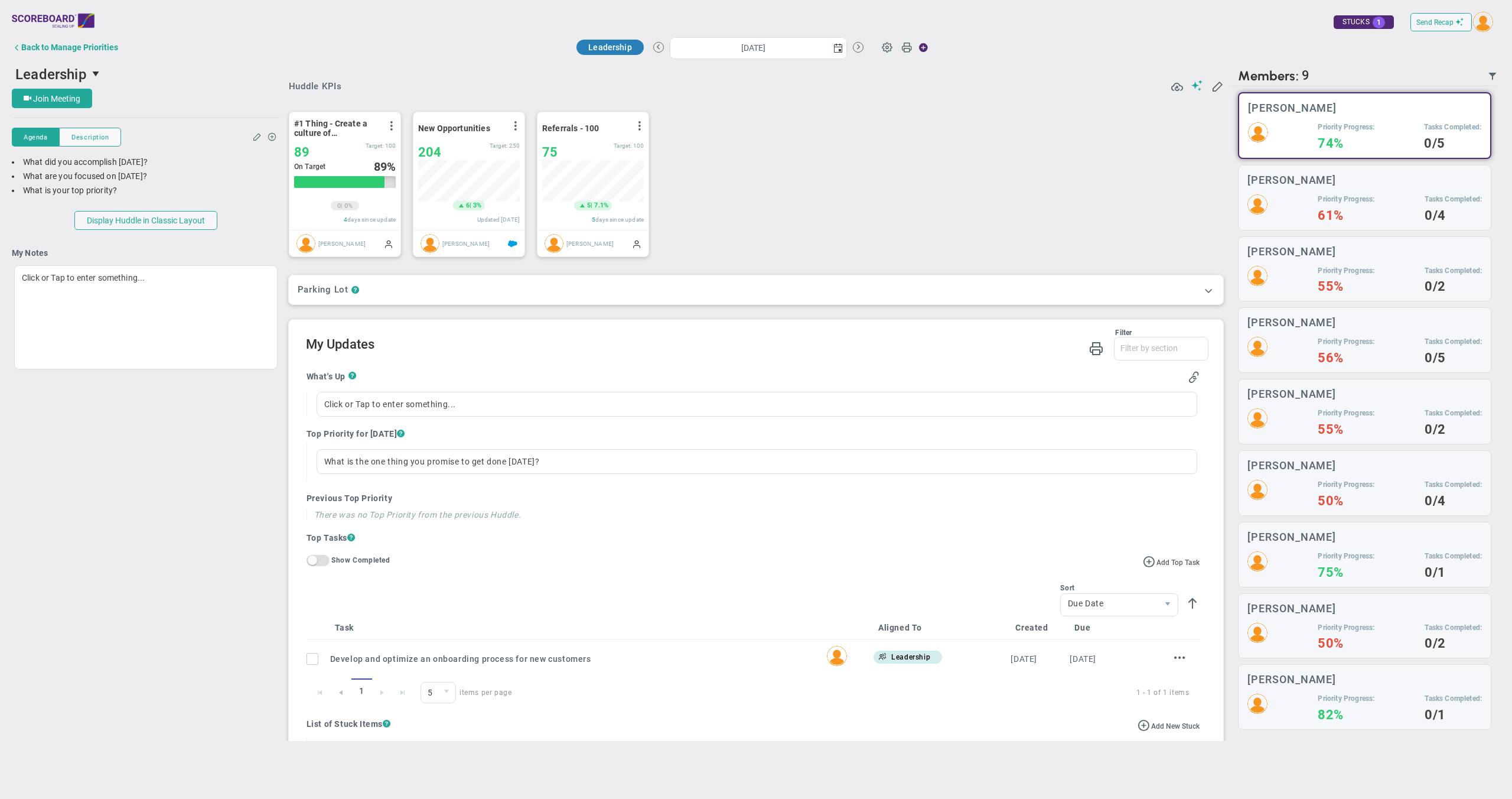type on "[DATE]" 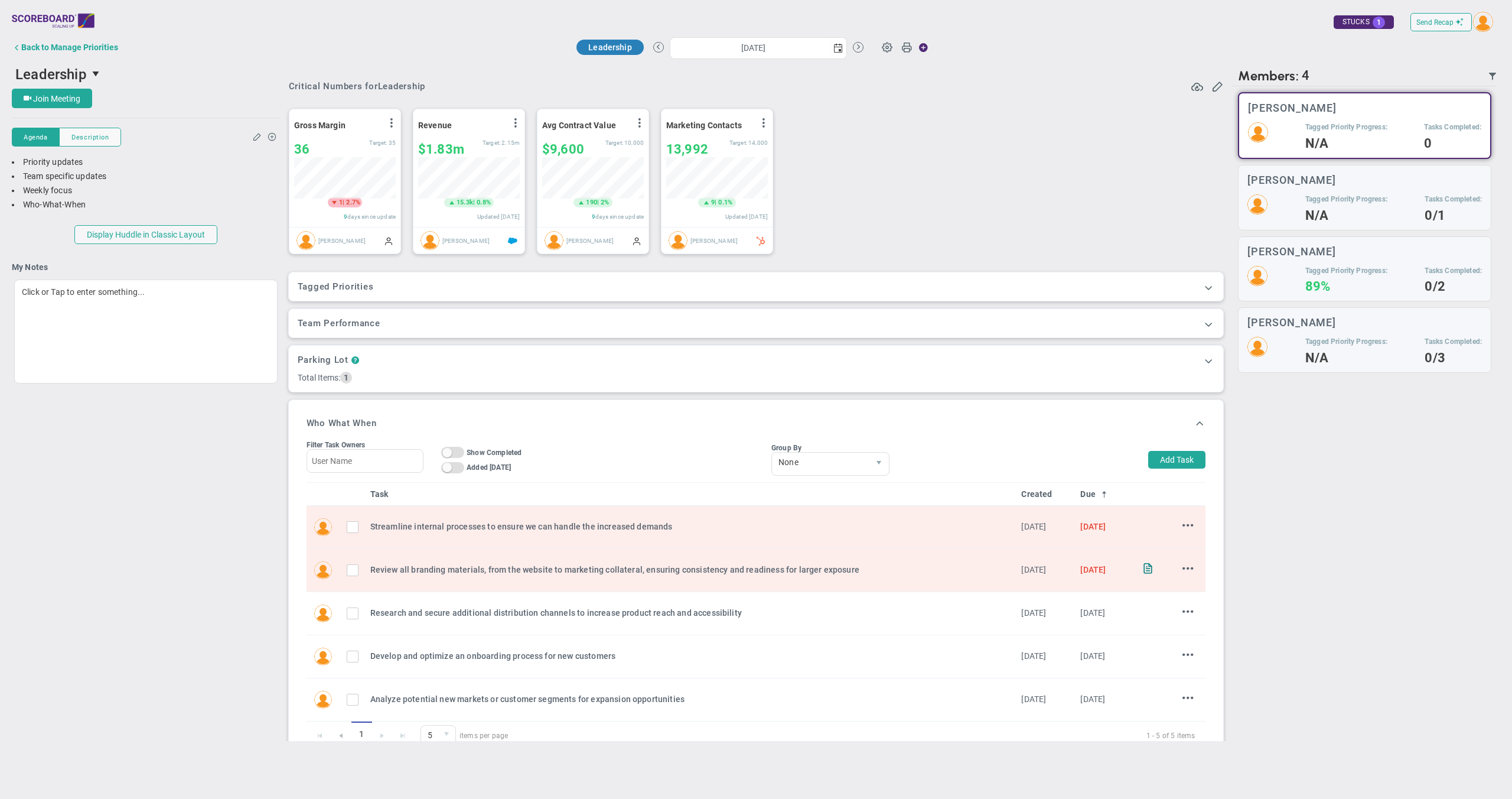 scroll, scrollTop: 590935, scrollLeft: 590523, axis: both 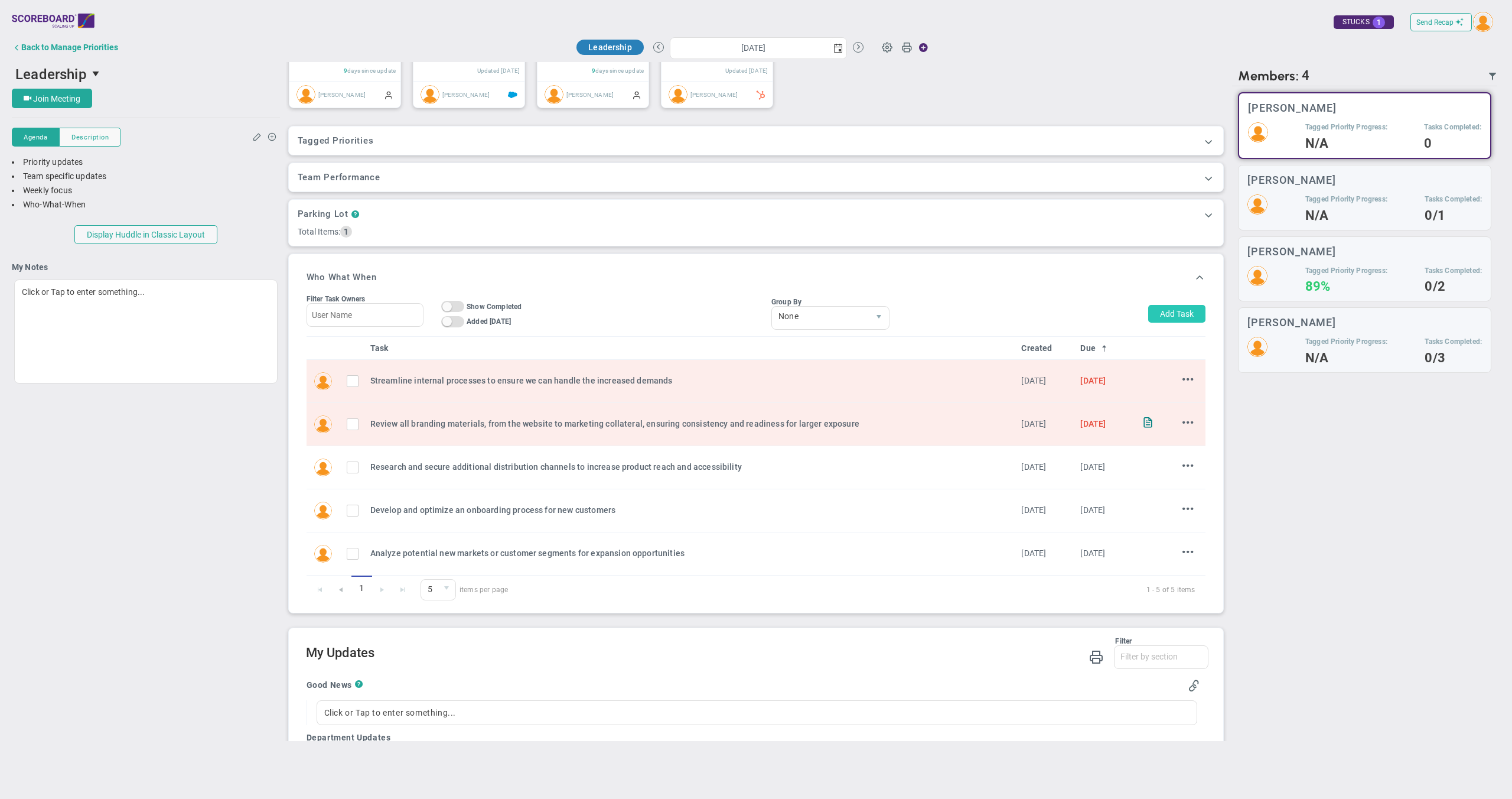 click on "Add Task" at bounding box center [1177, 314] 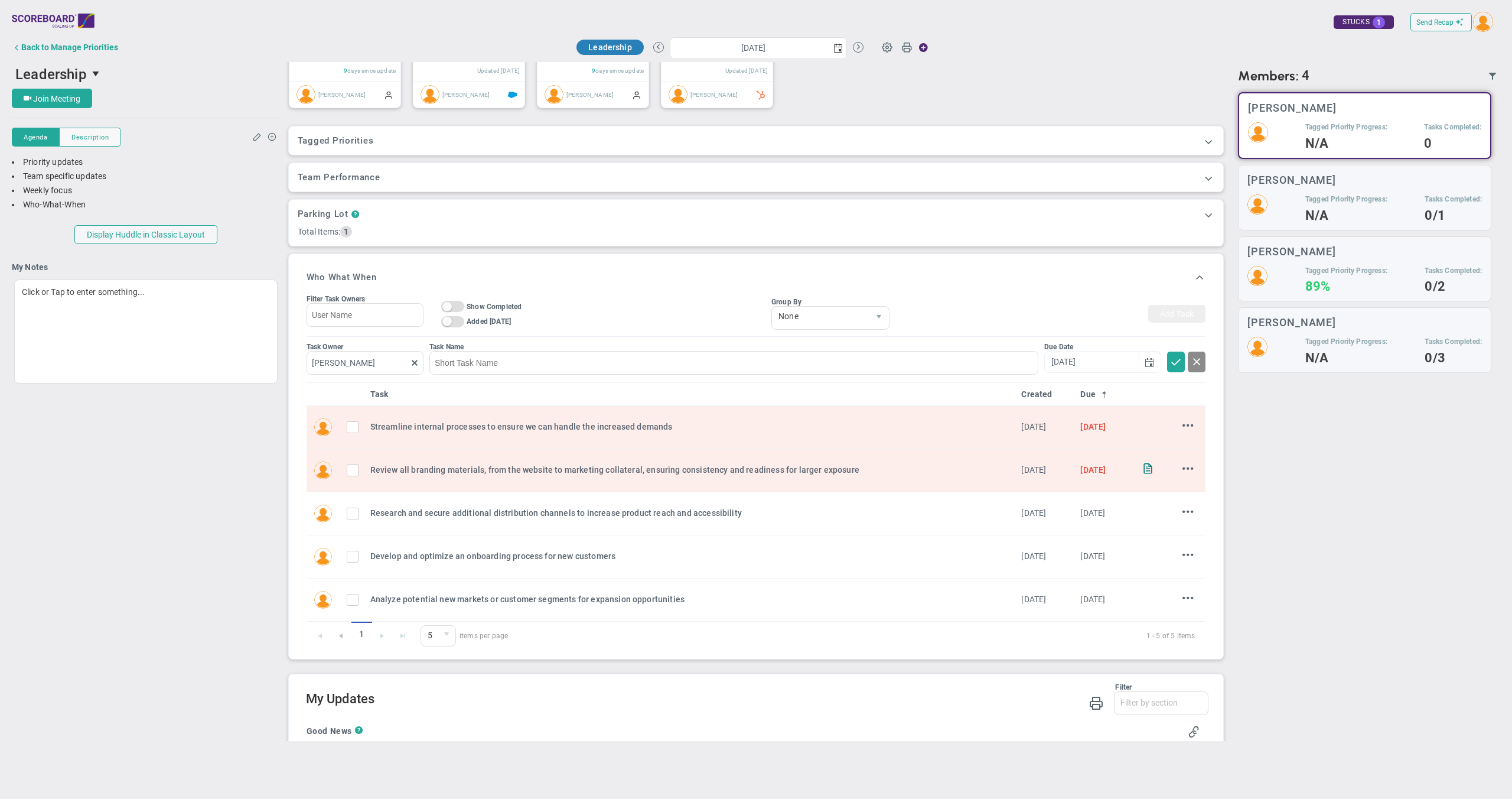 click at bounding box center (1197, 361) 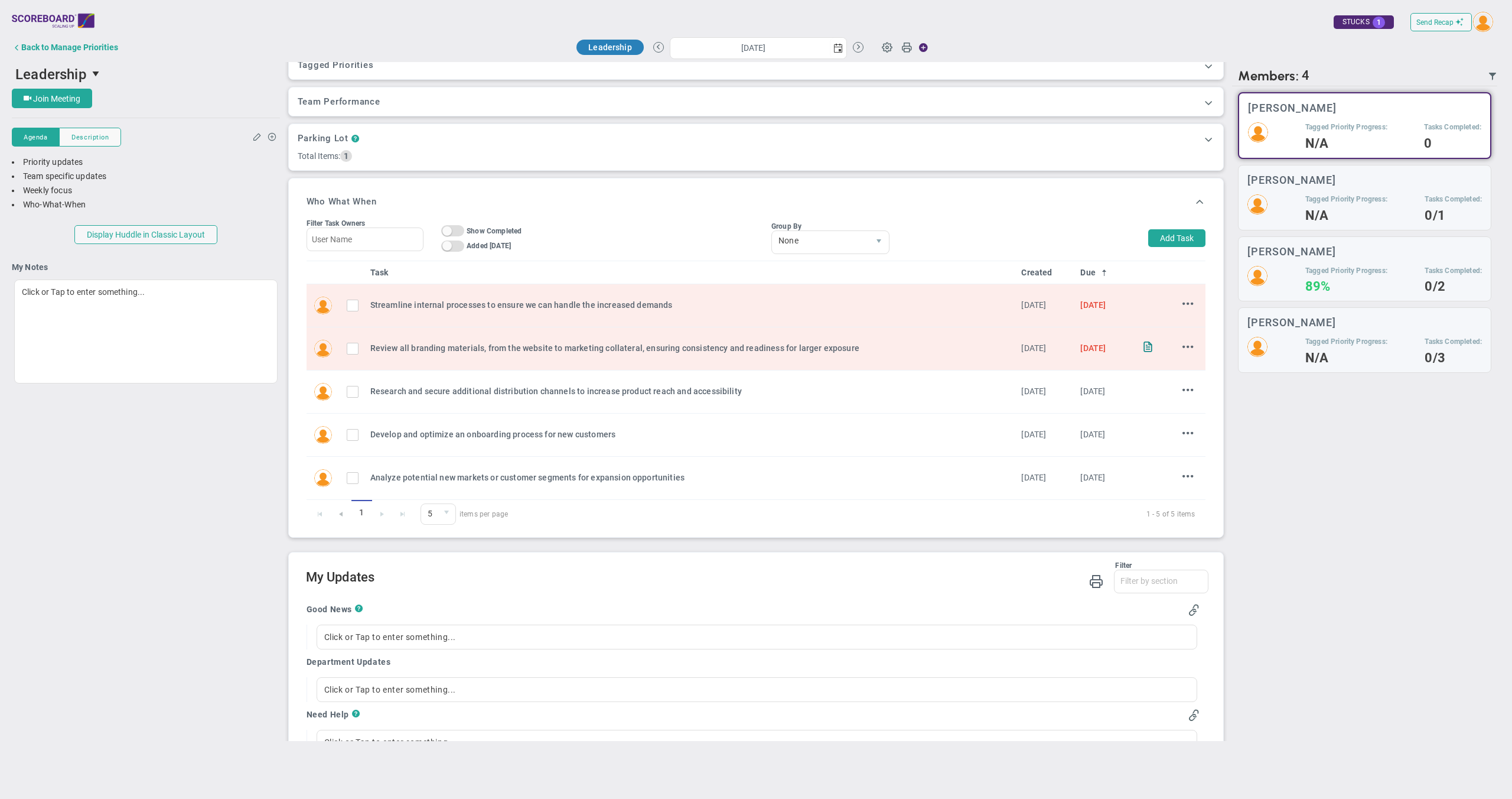 scroll, scrollTop: 368, scrollLeft: 0, axis: vertical 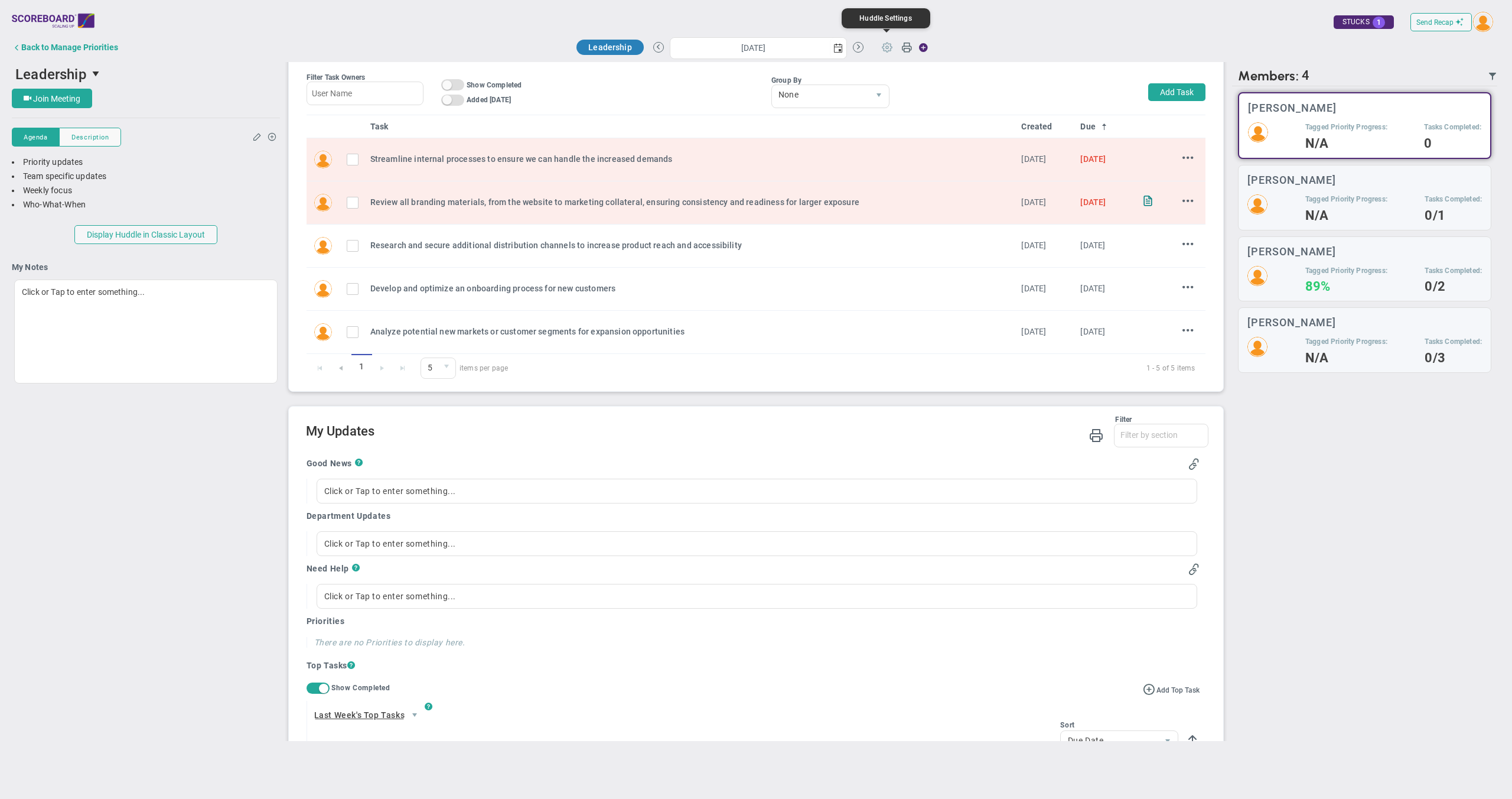 click at bounding box center [887, 47] 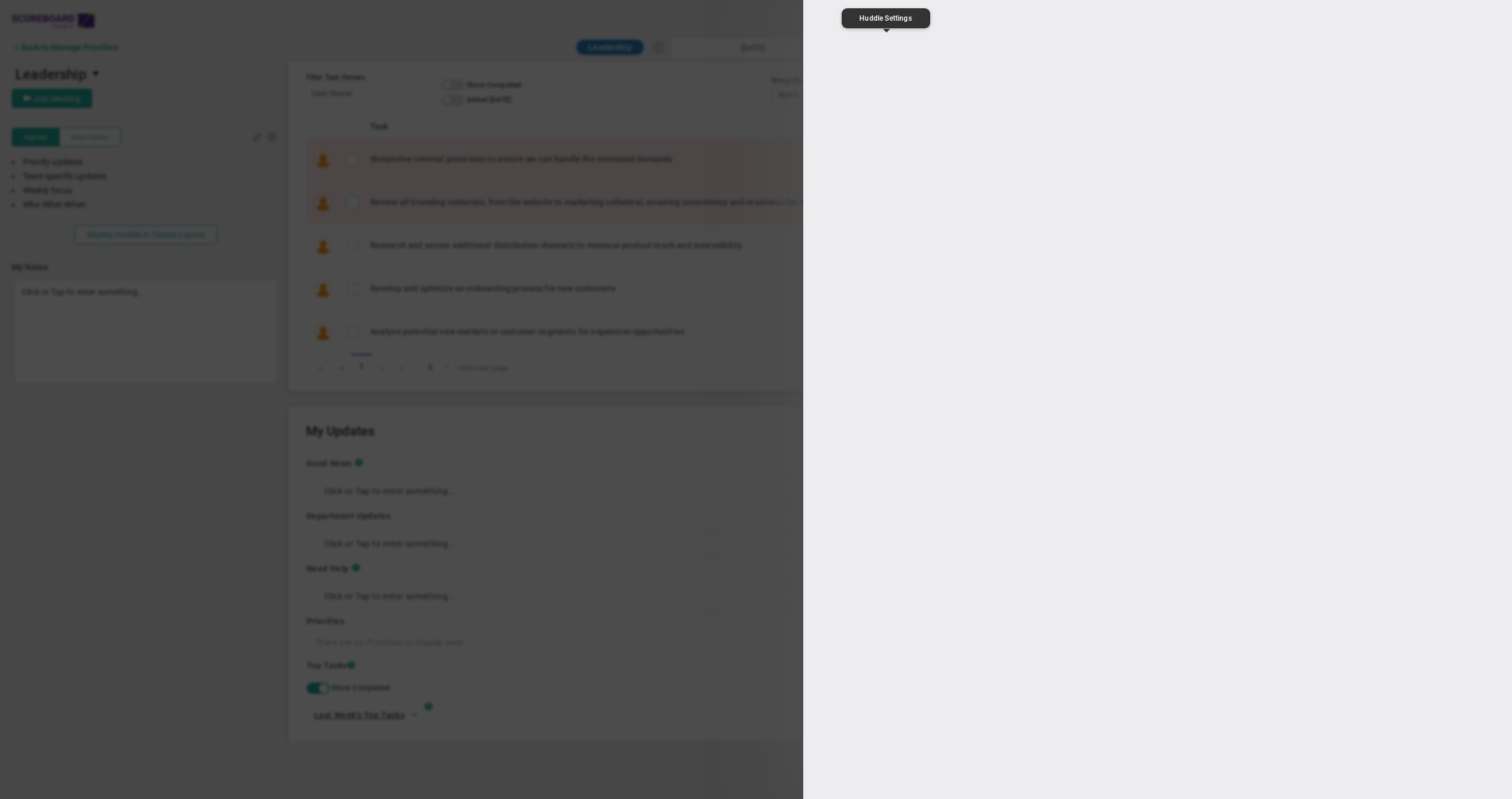 type on "Leadership" 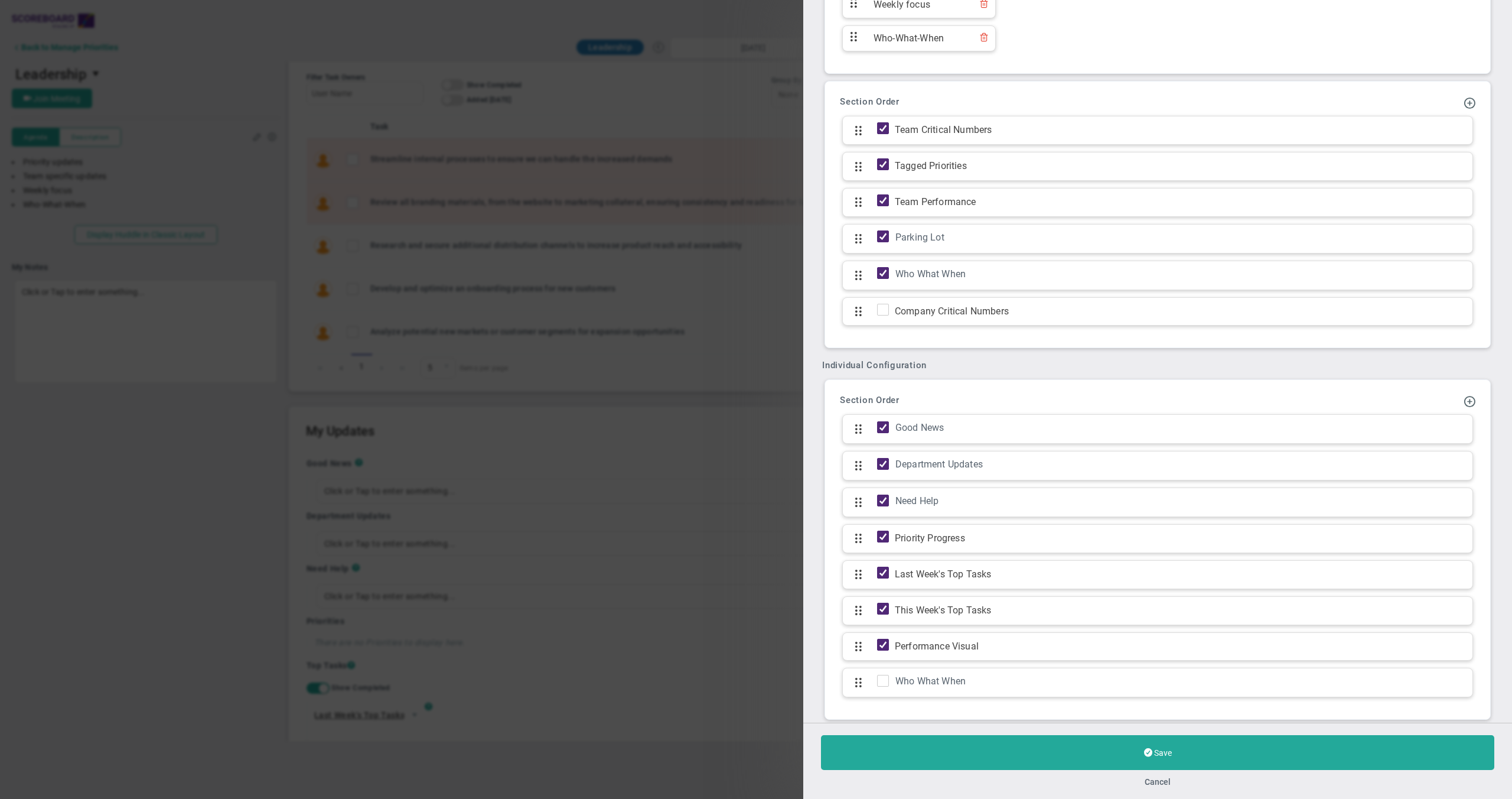 scroll, scrollTop: 837, scrollLeft: 0, axis: vertical 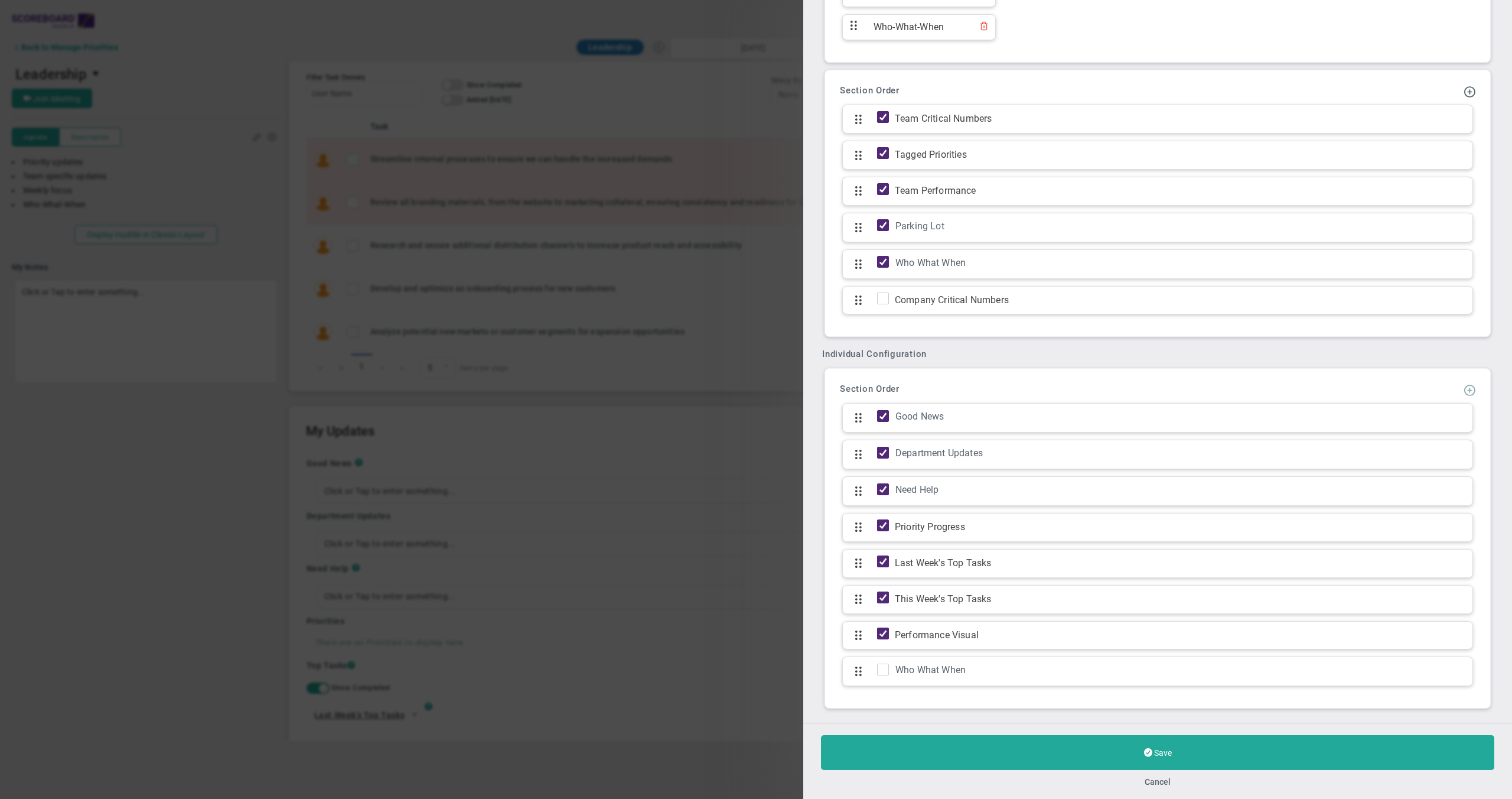 click at bounding box center [1469, 389] 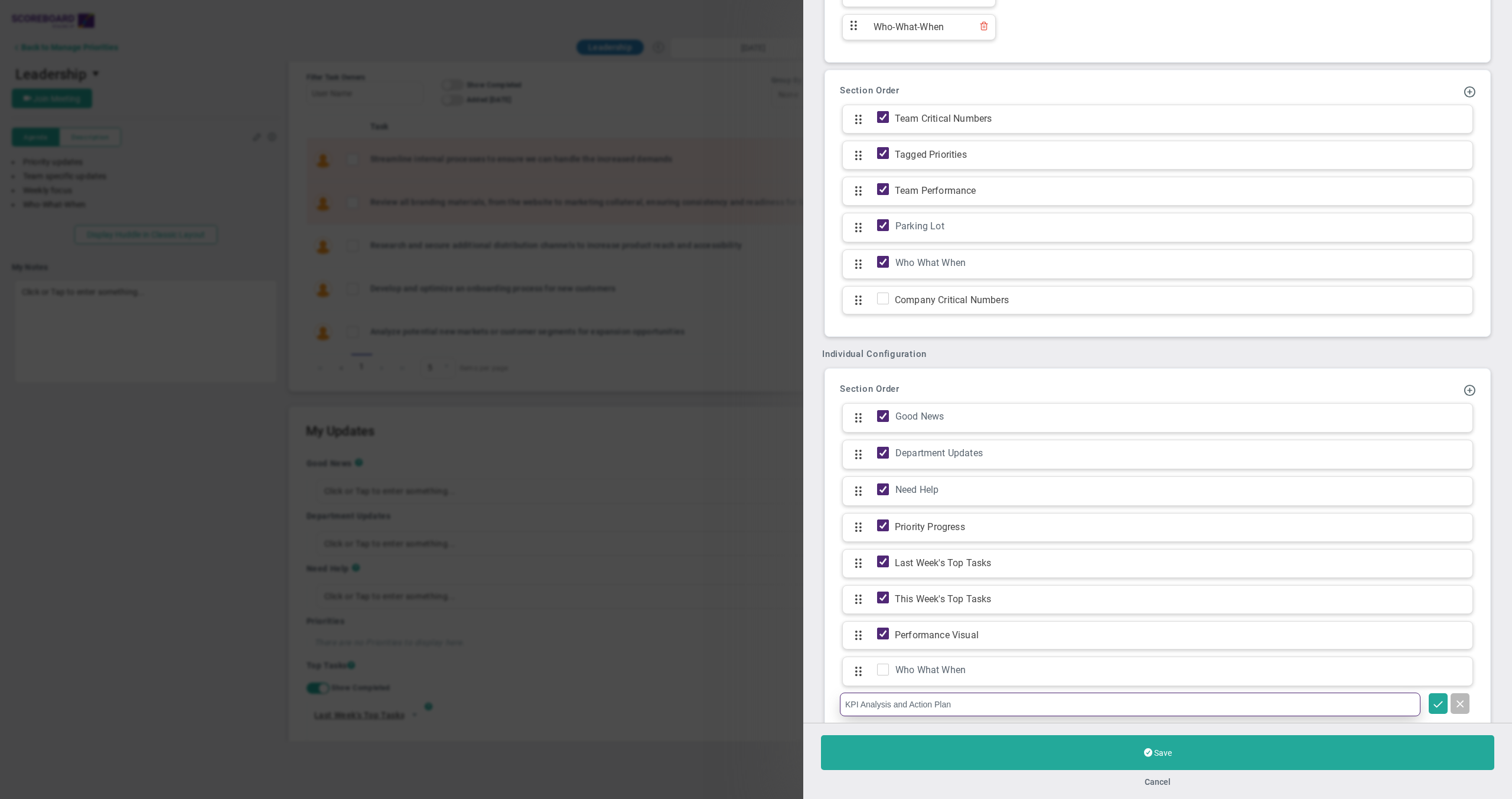 type on "KPI Analysis and Action Plans" 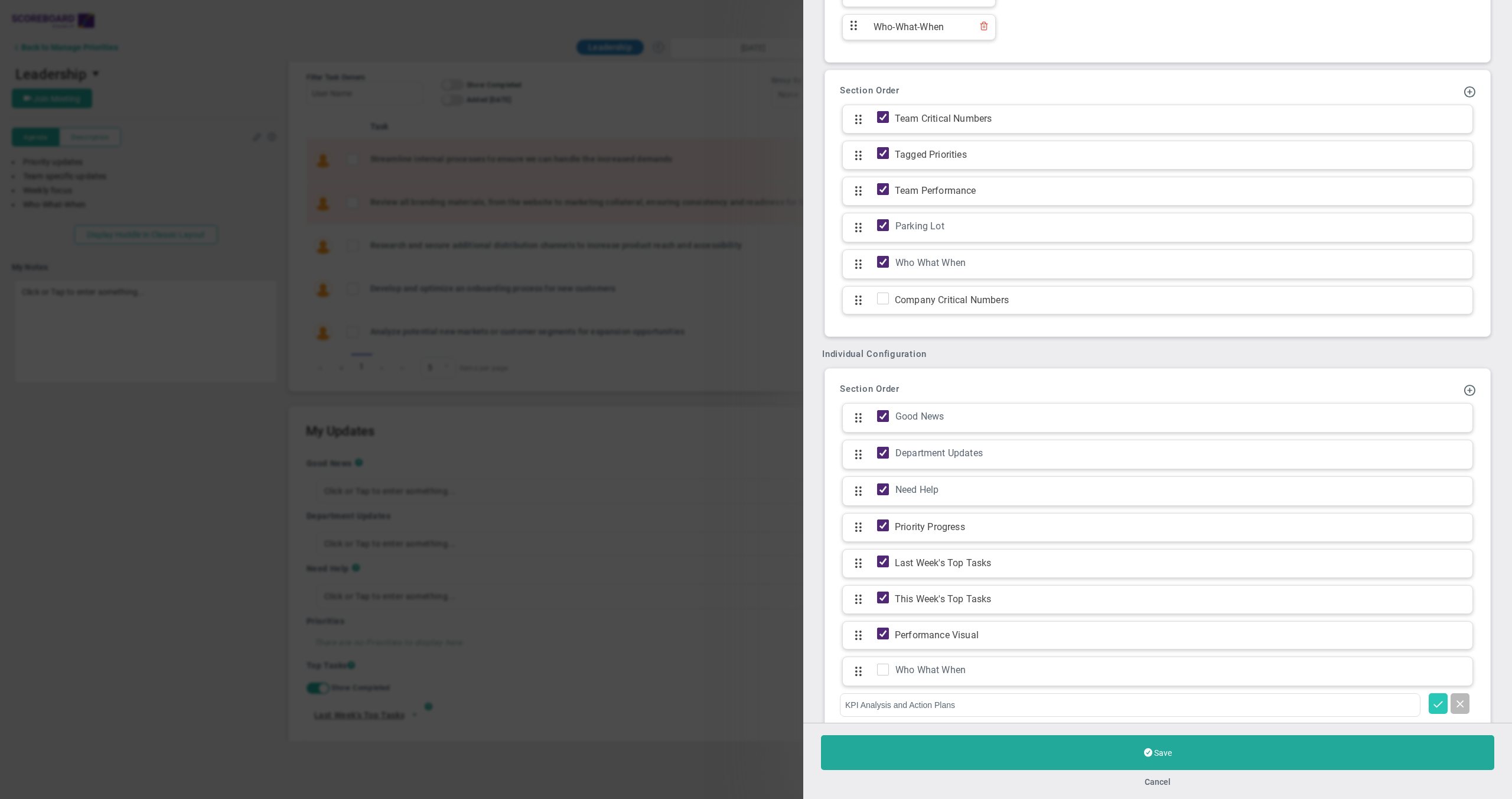 click at bounding box center [1438, 703] 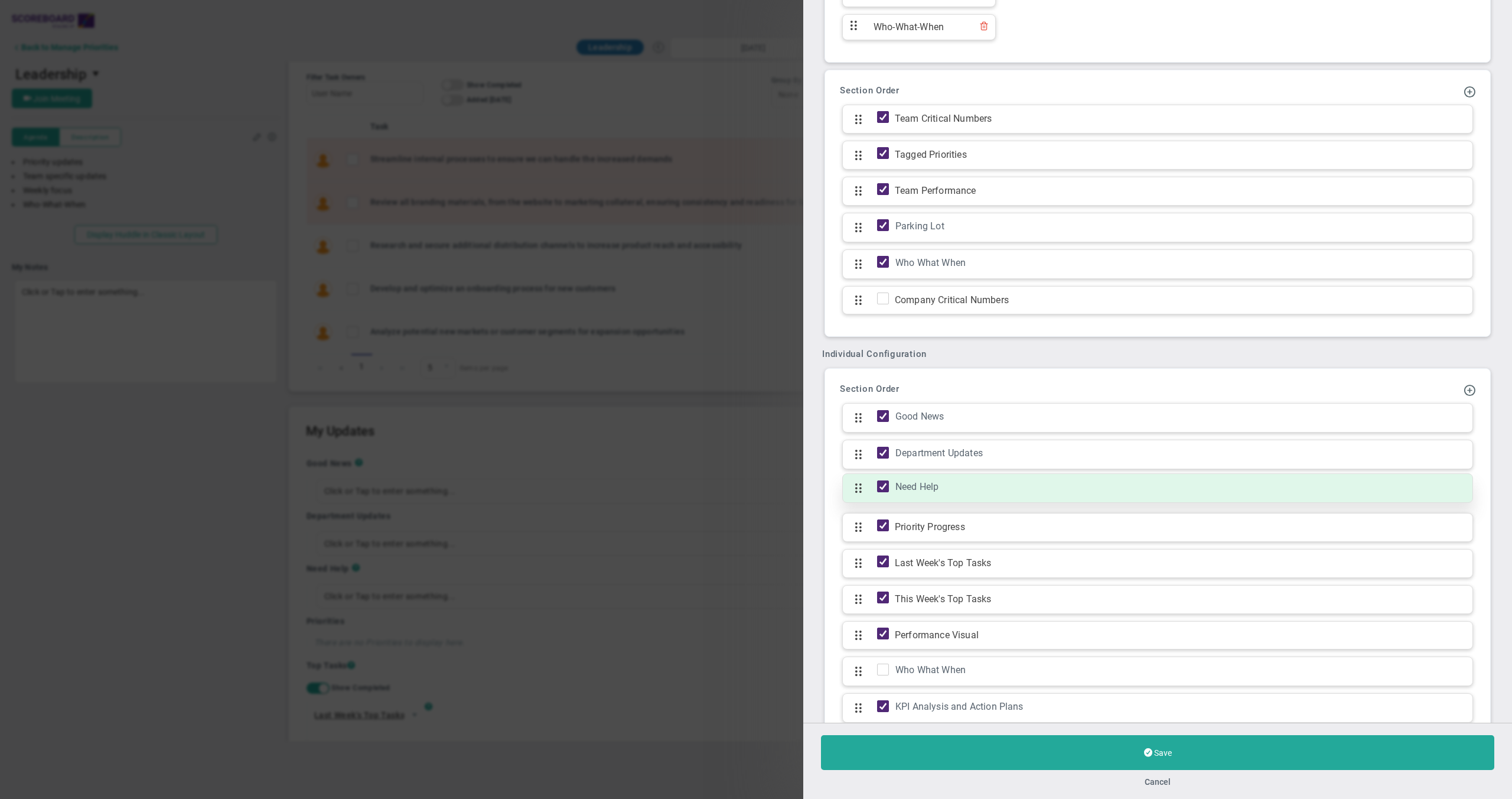 drag, startPoint x: 865, startPoint y: 705, endPoint x: 859, endPoint y: 499, distance: 206.0874 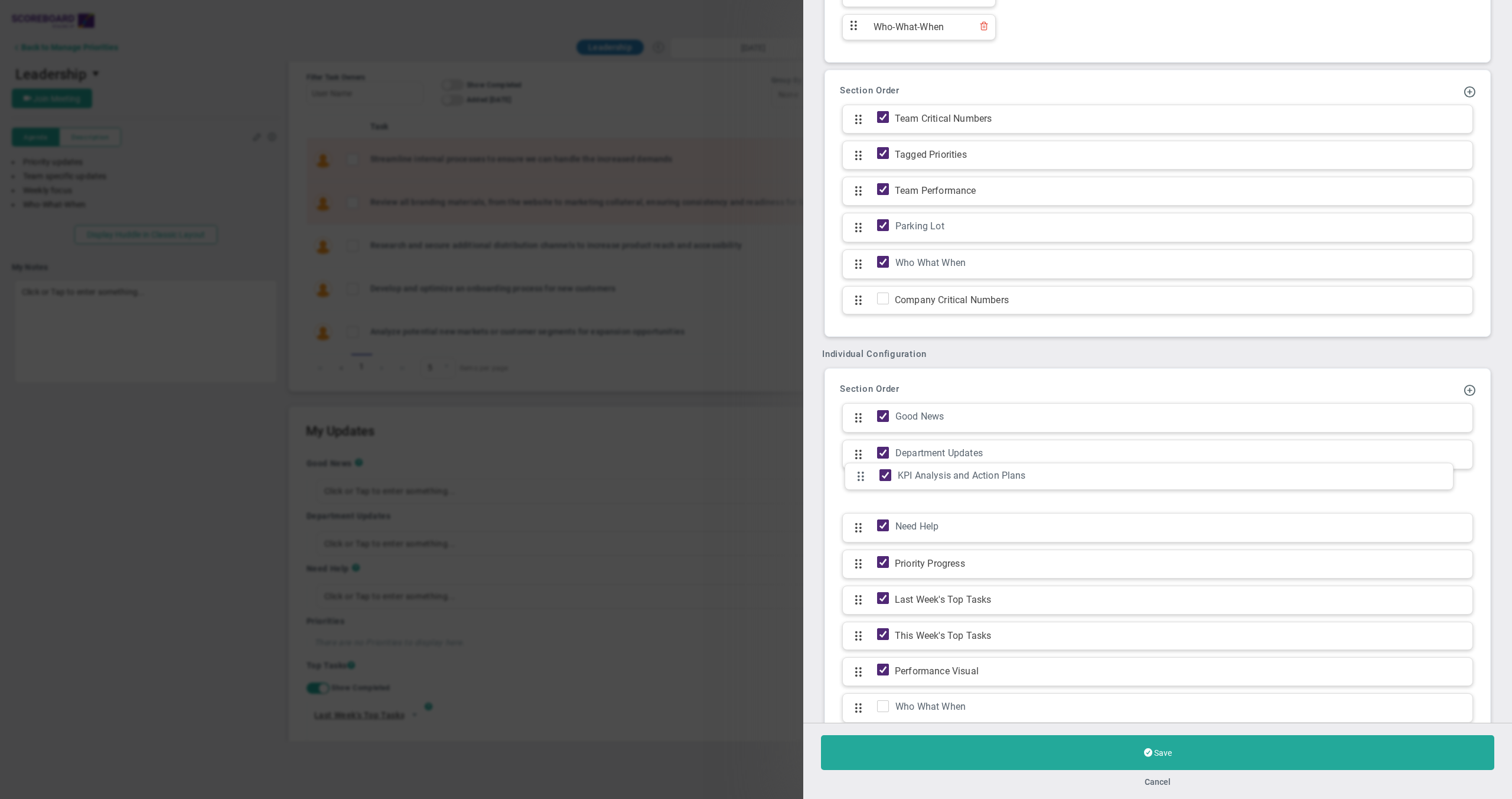 drag, startPoint x: 855, startPoint y: 694, endPoint x: 839, endPoint y: 478, distance: 216.59178 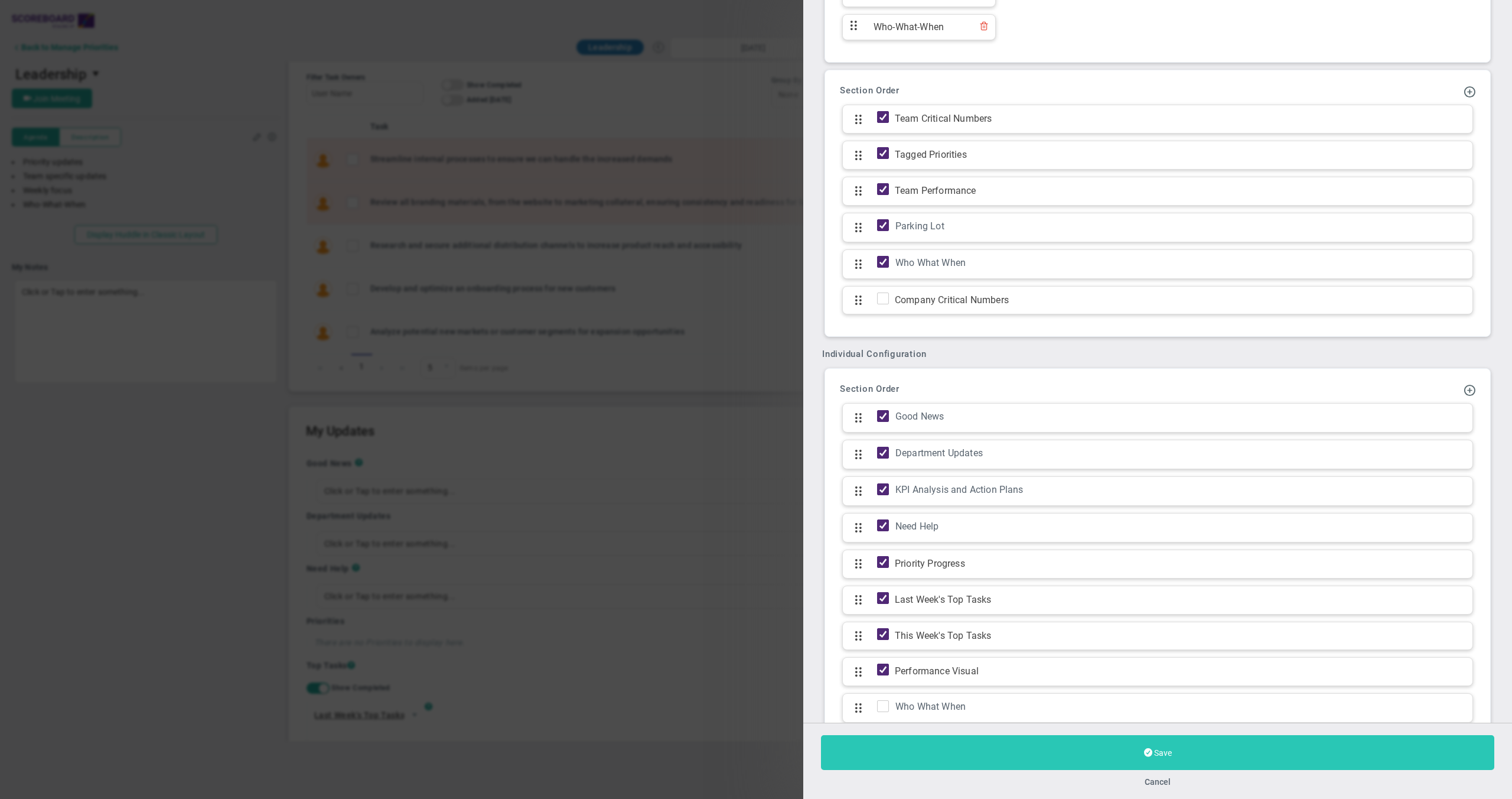 click on "Save" at bounding box center (1158, 752) 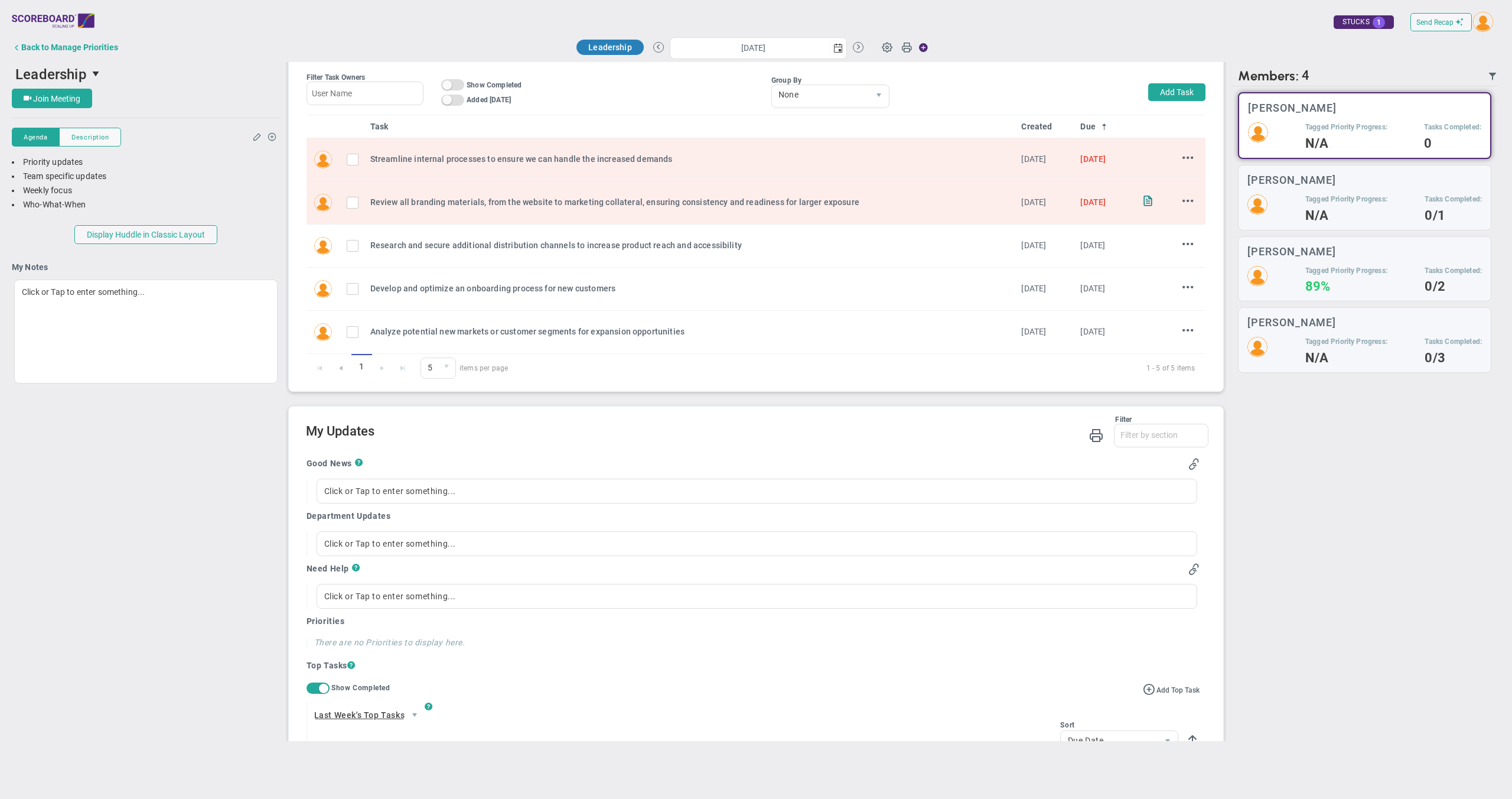 type on "[DATE]" 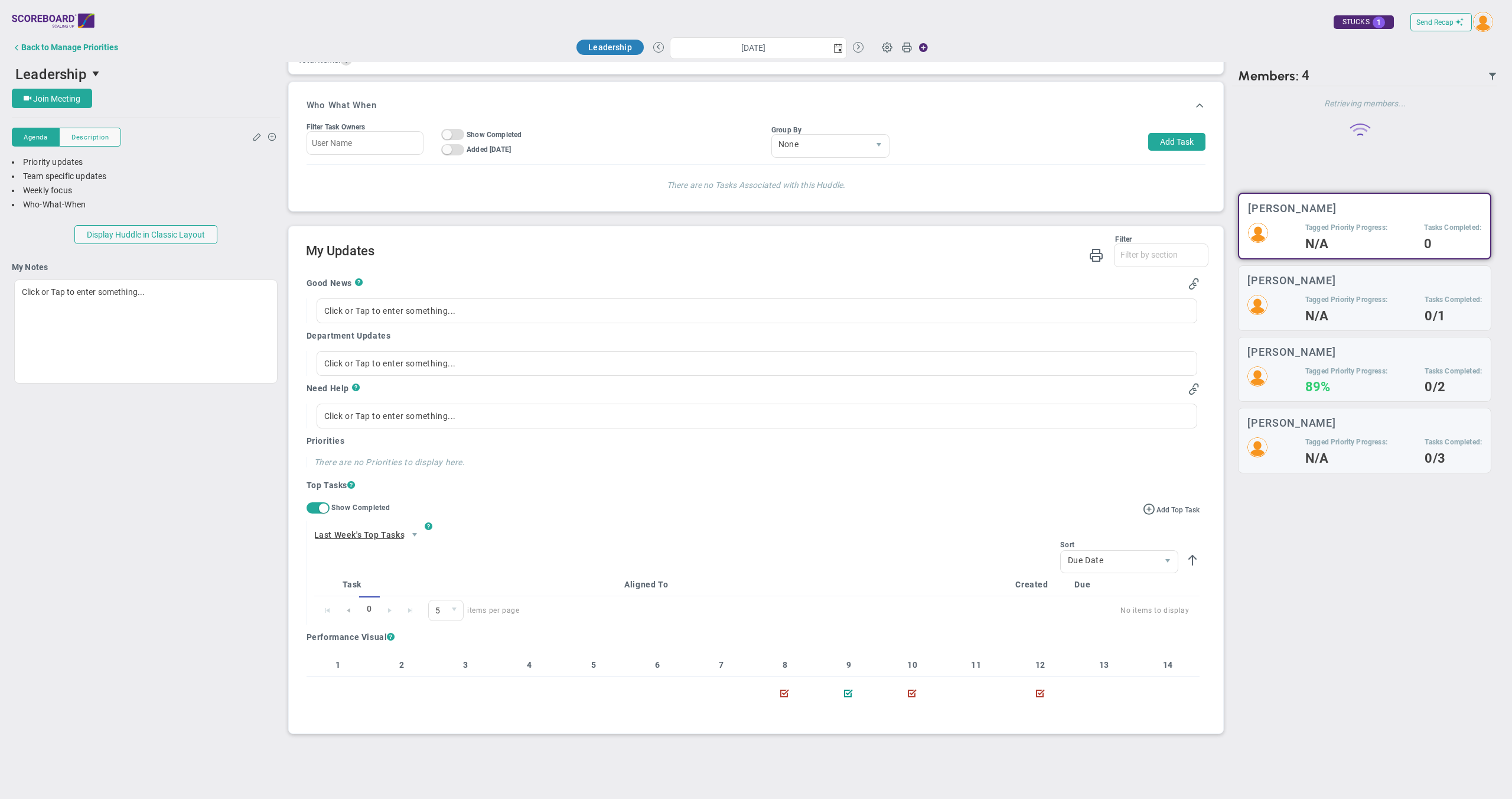 scroll, scrollTop: 0, scrollLeft: 0, axis: both 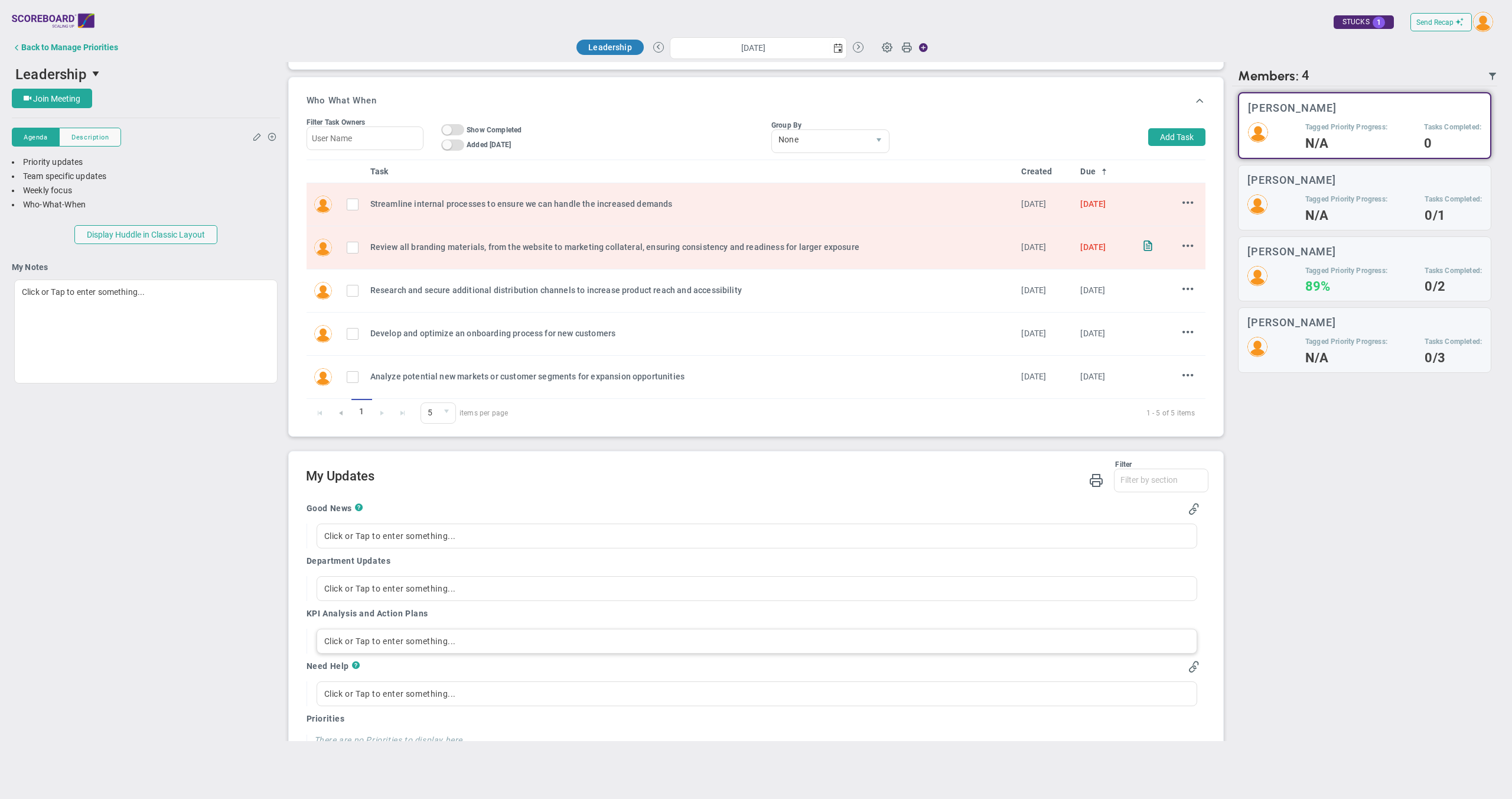click on "Click or Tap to enter something..." at bounding box center [757, 641] 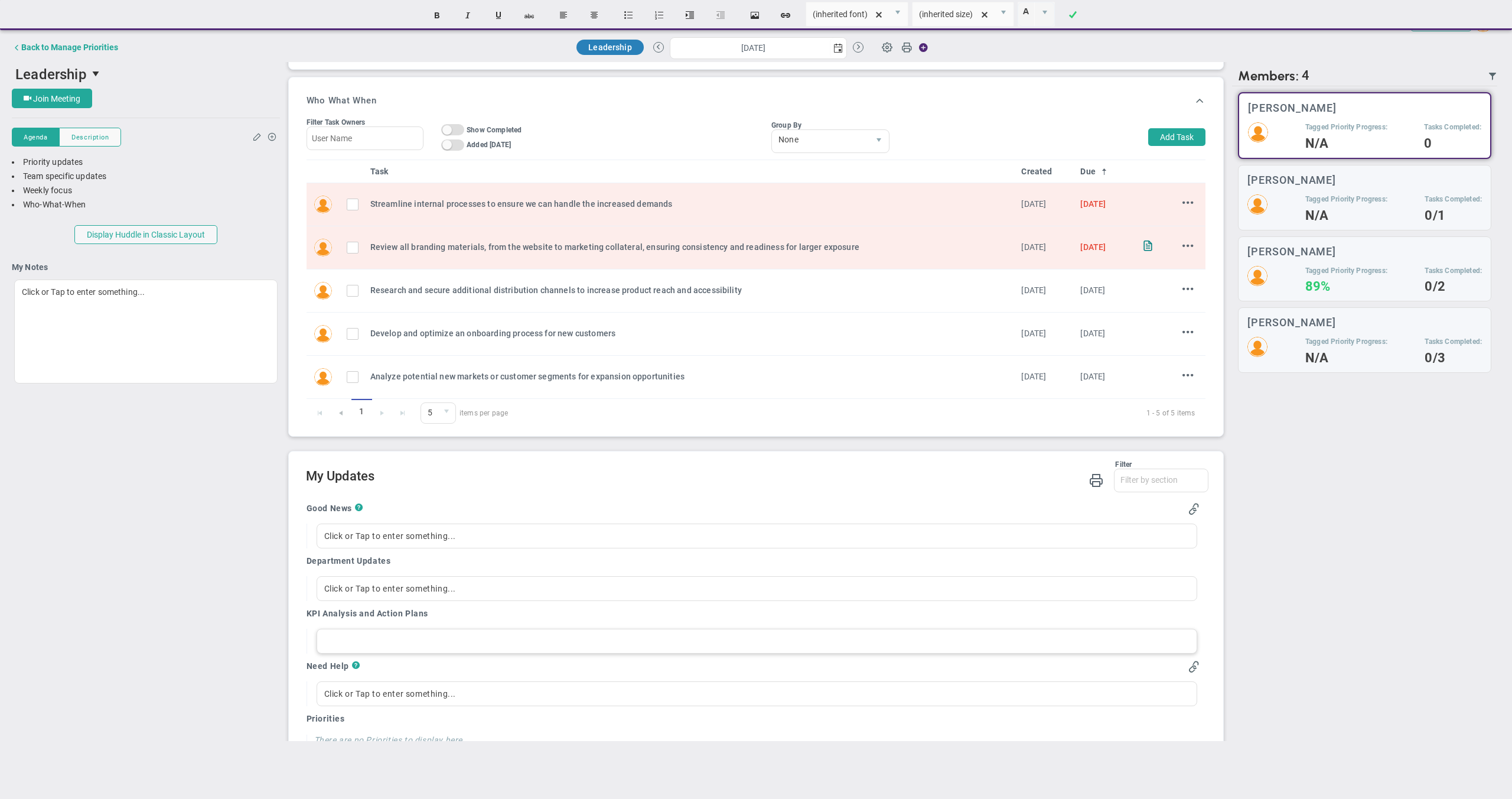 type 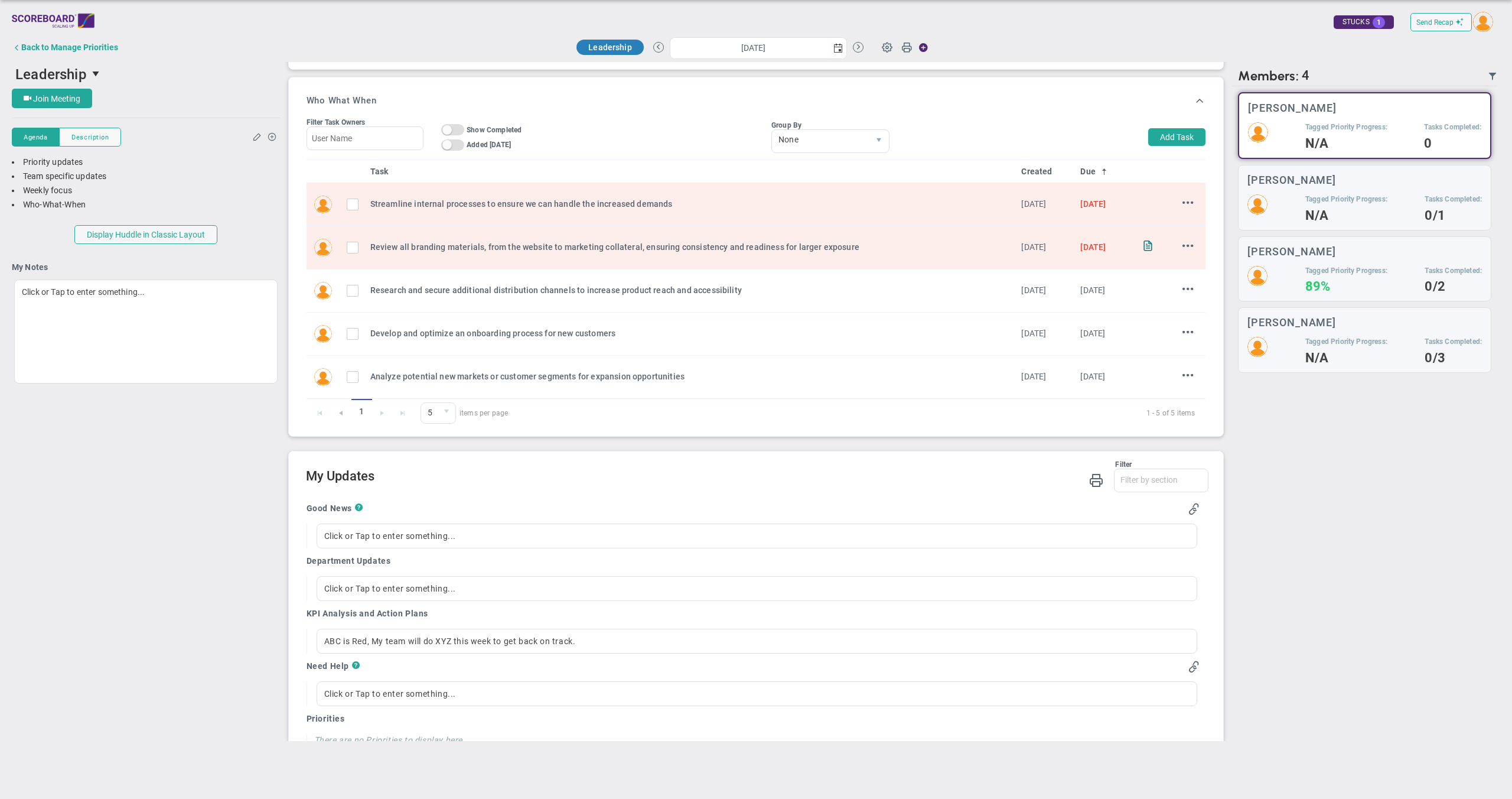 click on "Leadership
80392
Join Meeting
[GEOGRAPHIC_DATA]
[GEOGRAPHIC_DATA]
Description
Description Priority updates" at bounding box center [756, 401] 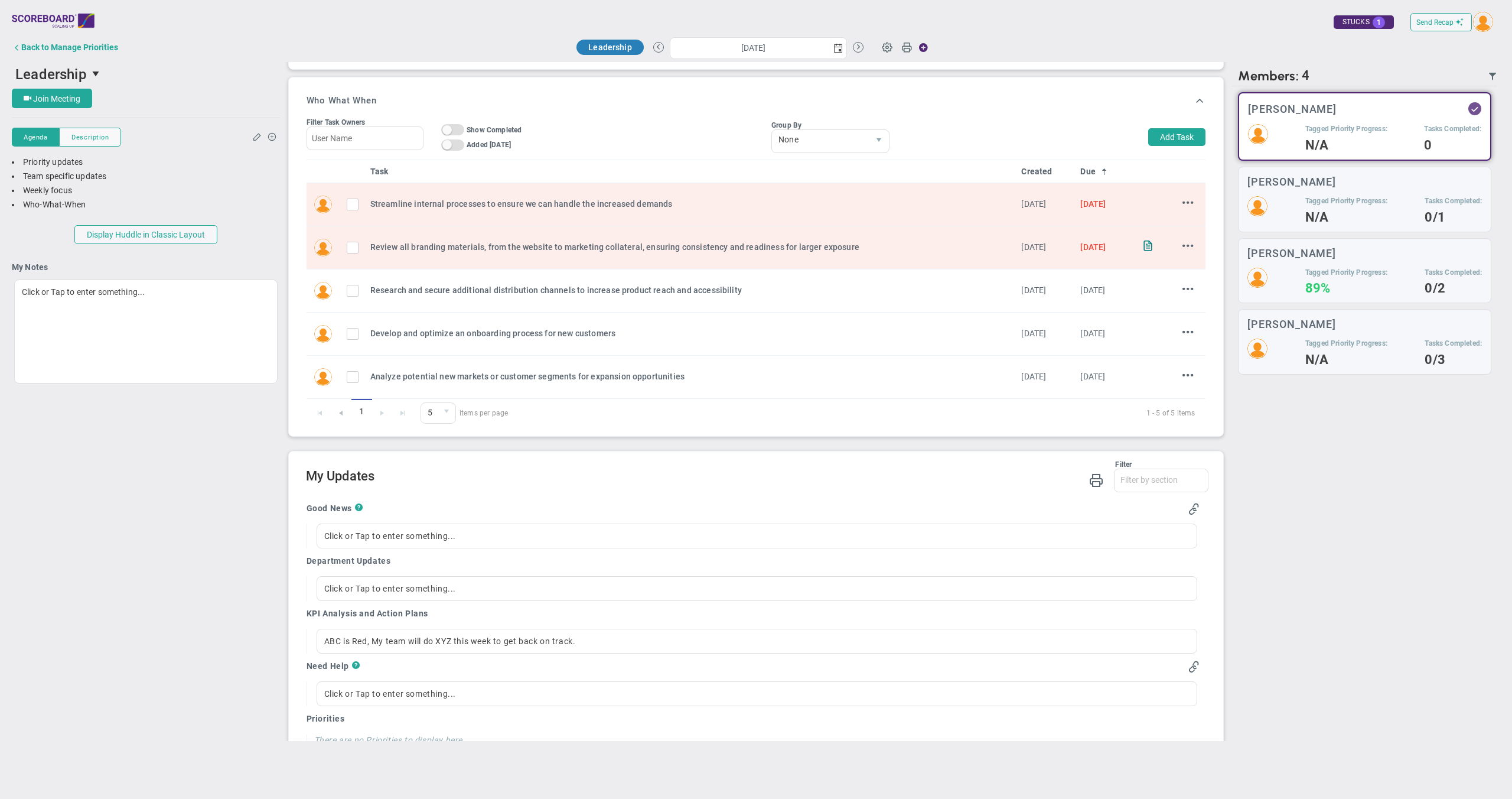 click on "Good News  ?
Click or Tap to enter something...
Department Updates
Click or Tap to enter something...
KPI Analysis and Action Plans
ABC is Red, My team will do XYZ this week to get back on track.
Need Help  ?
Priorities" at bounding box center [753, 807] 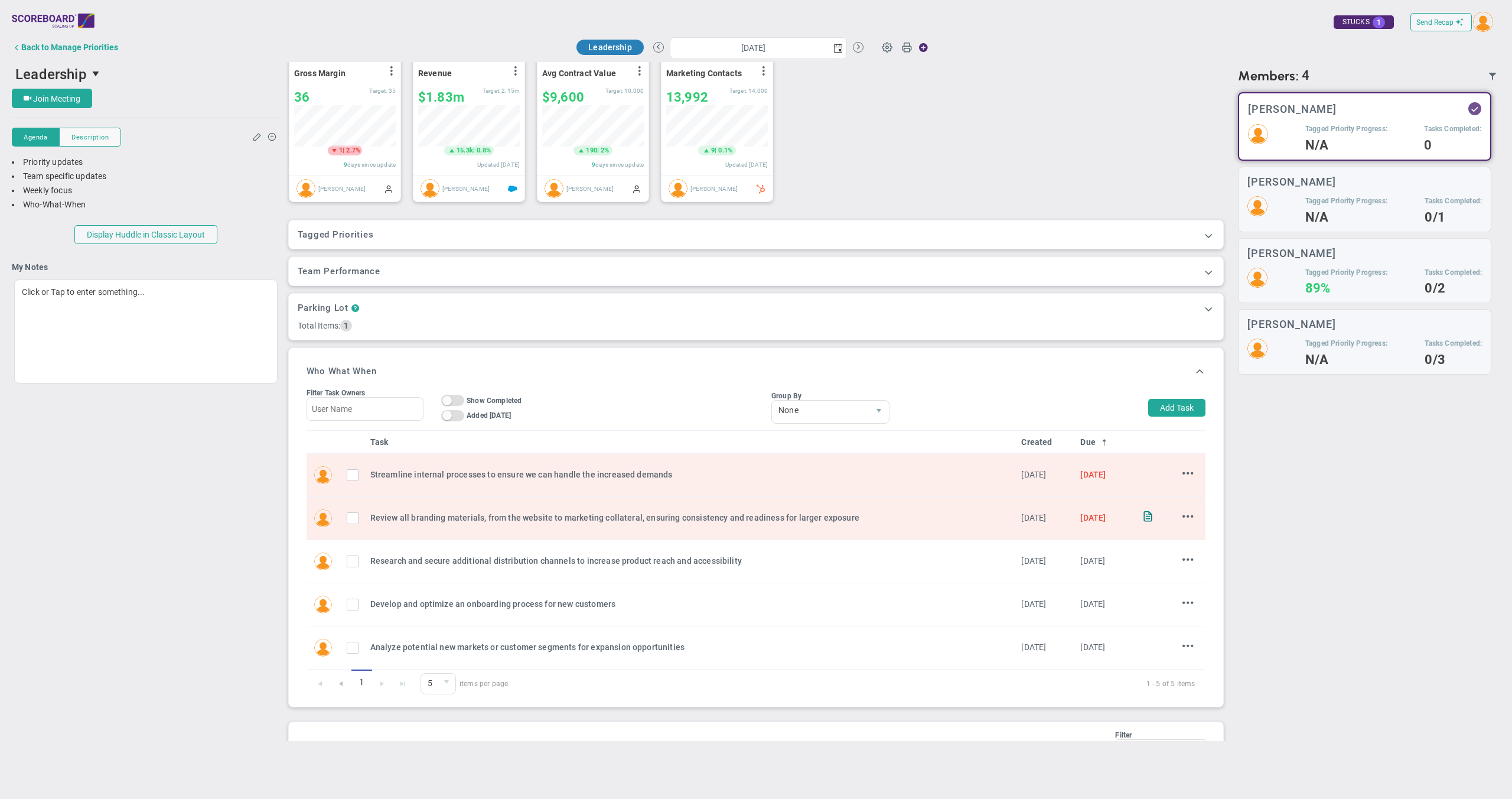 scroll, scrollTop: 0, scrollLeft: 0, axis: both 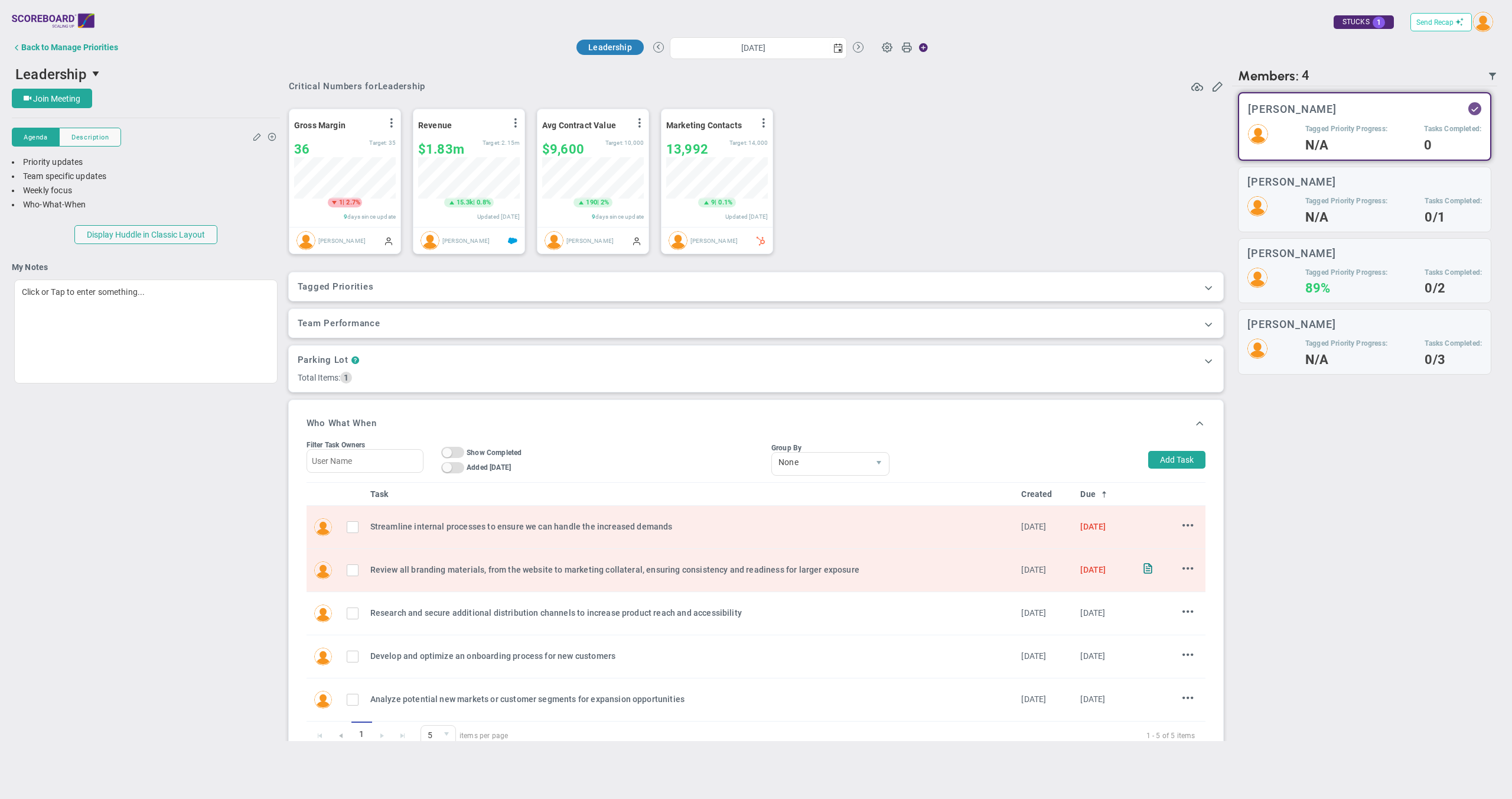 click on "Send Recap" at bounding box center [1435, 22] 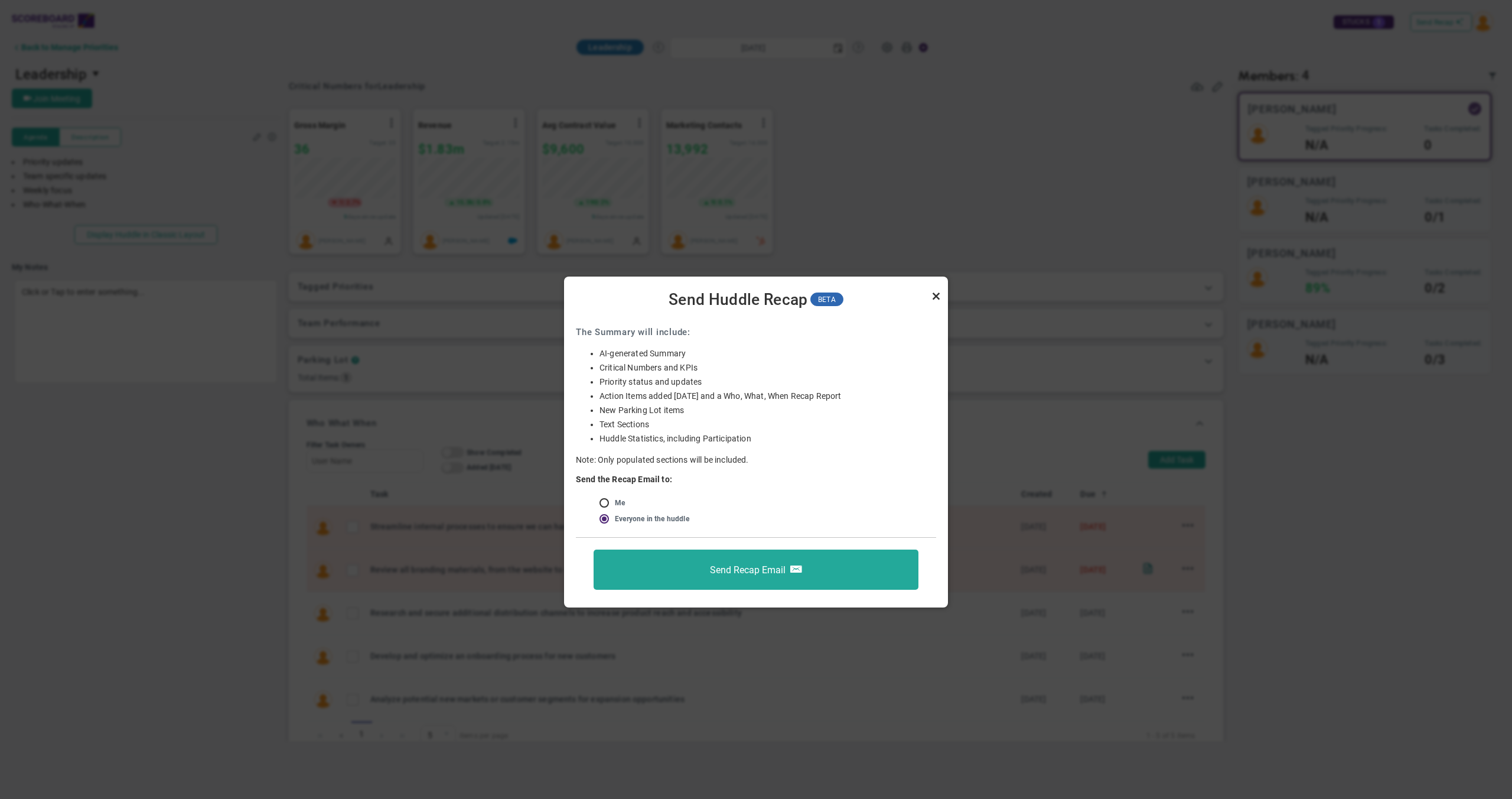 click at bounding box center [936, 296] 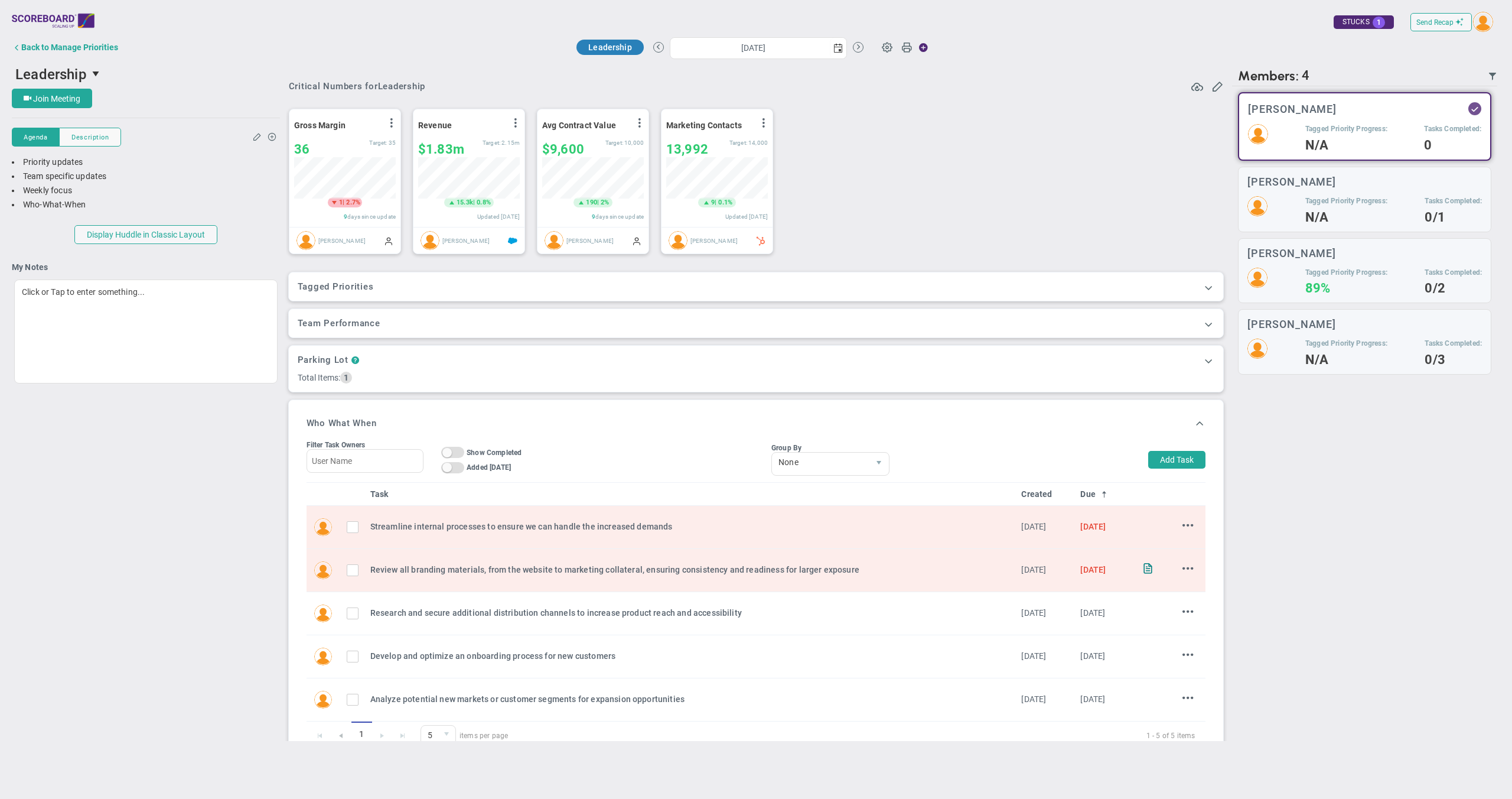scroll, scrollTop: 392, scrollLeft: 0, axis: vertical 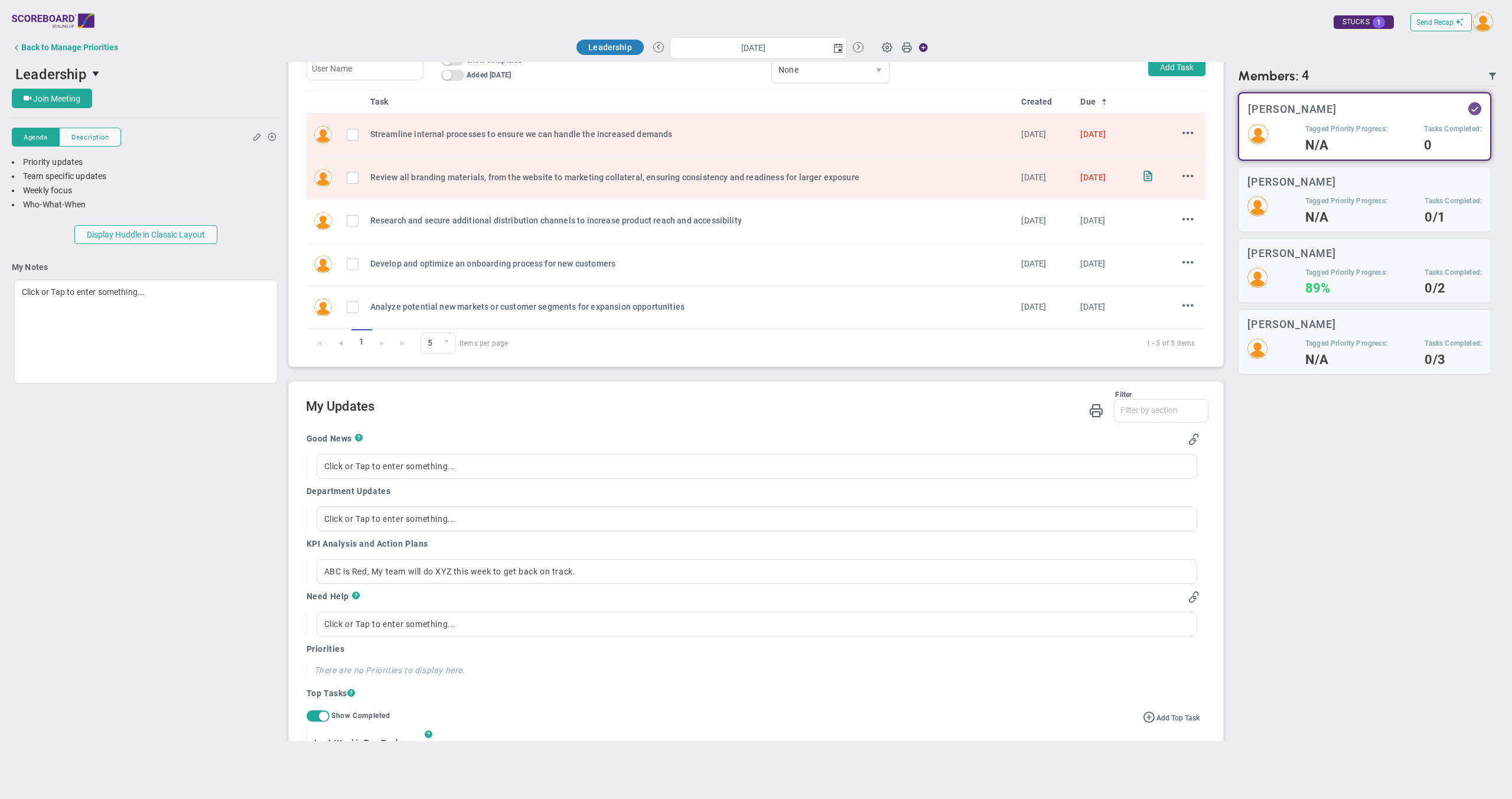click on "Good News  ?
Click or Tap to enter something...
Department Updates
Click or Tap to enter something...
KPI Analysis and Action Plans
ABC is Red, My team will do XYZ this week to get back on track.
Need Help  ?
Click or Tap to enter something...
Priorities
?   On 0" at bounding box center [753, 733] 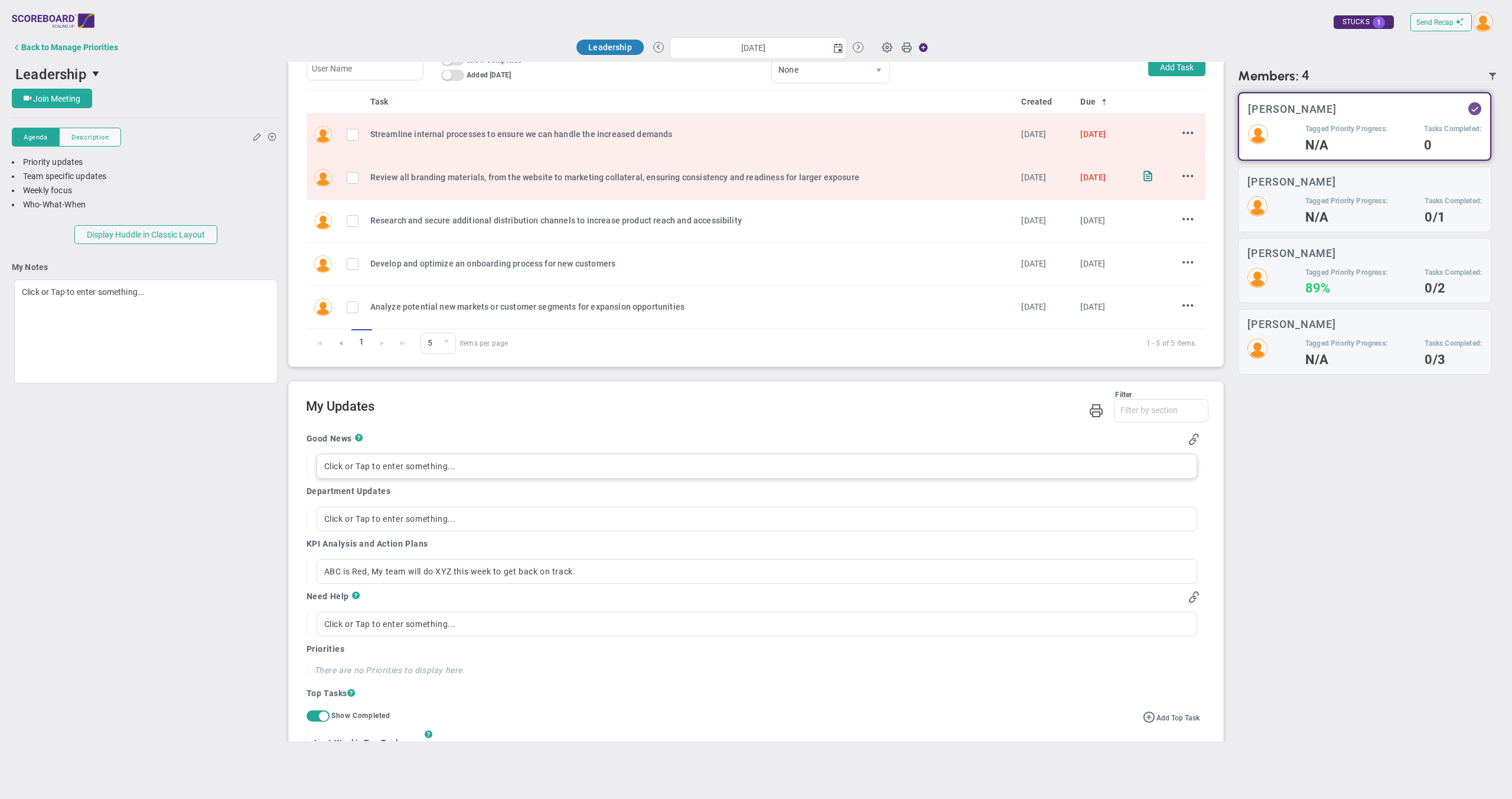 click on "Click or Tap to enter something..." at bounding box center (757, 466) 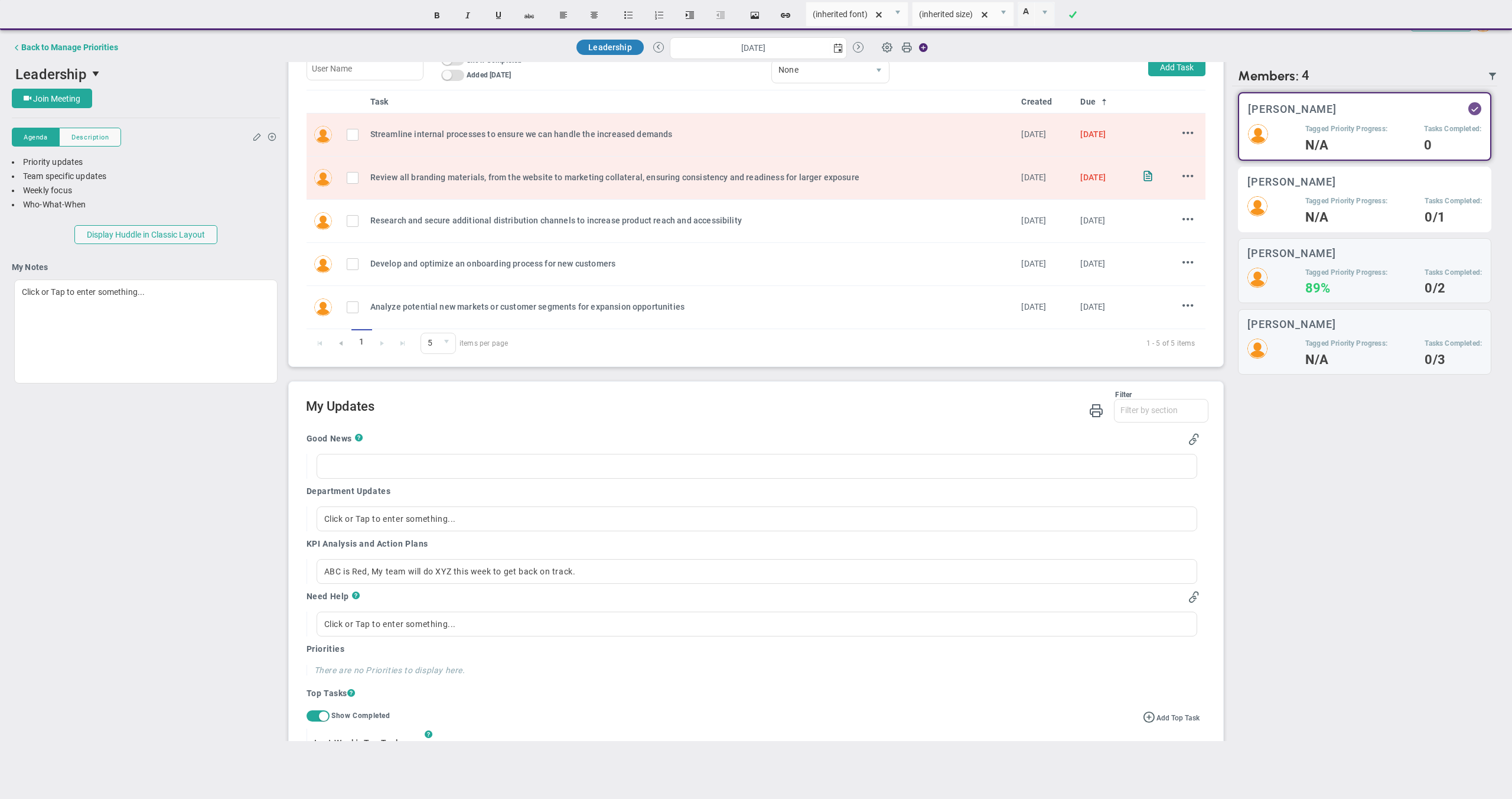 click on "[PERSON_NAME]" at bounding box center (1364, 181) 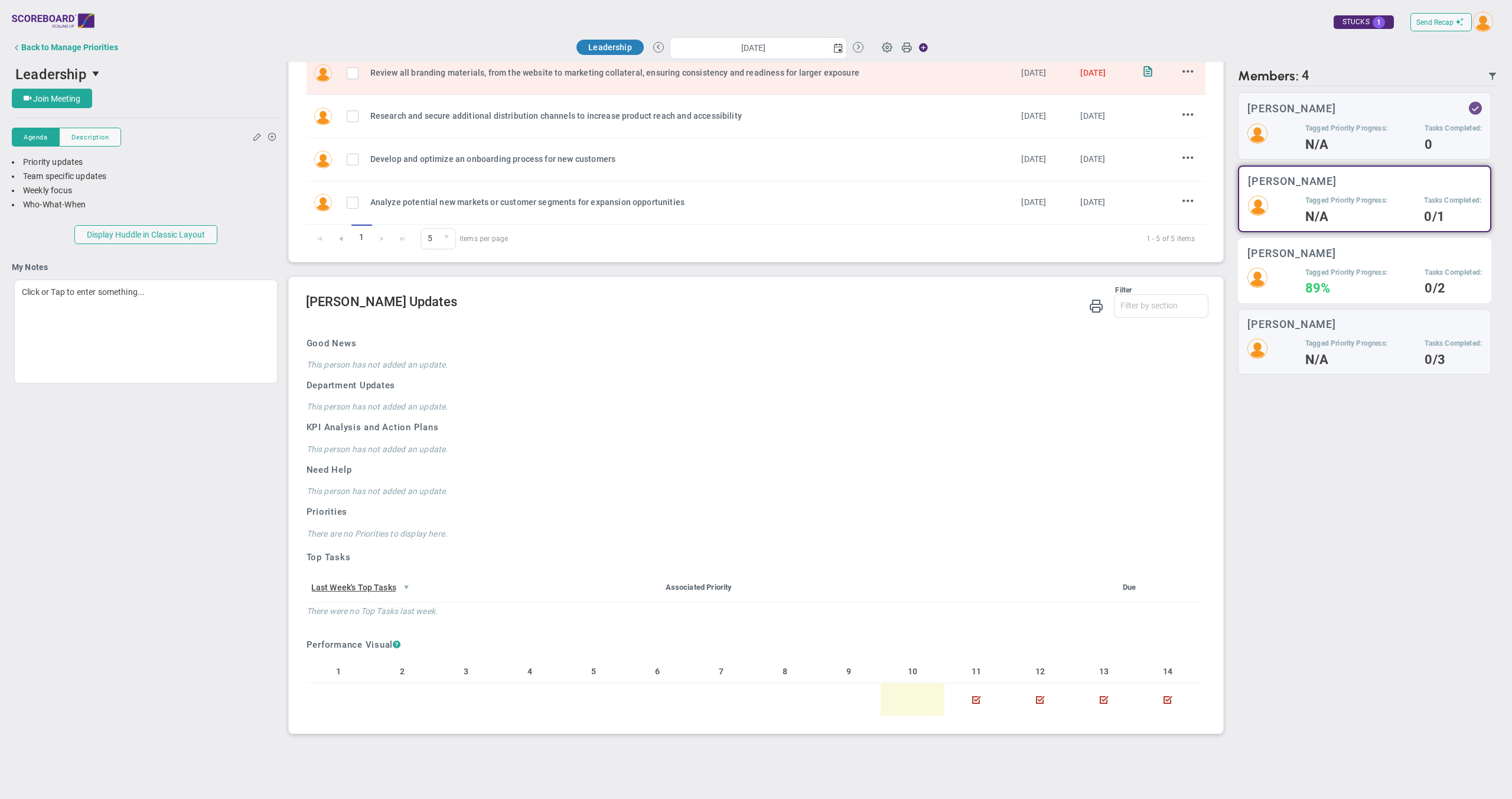 click on "[PERSON_NAME]" at bounding box center (1364, 253) 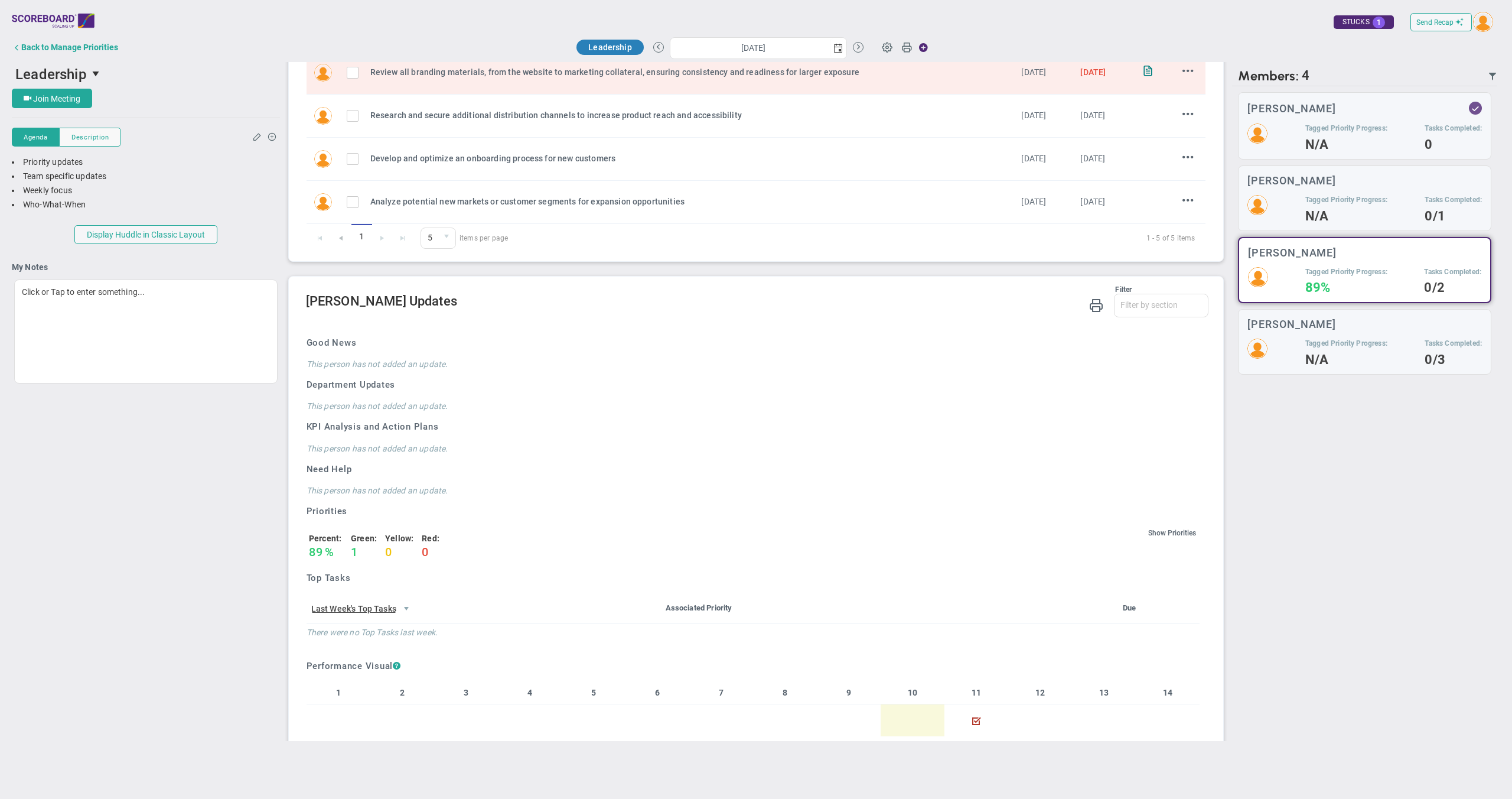 scroll, scrollTop: 519, scrollLeft: 0, axis: vertical 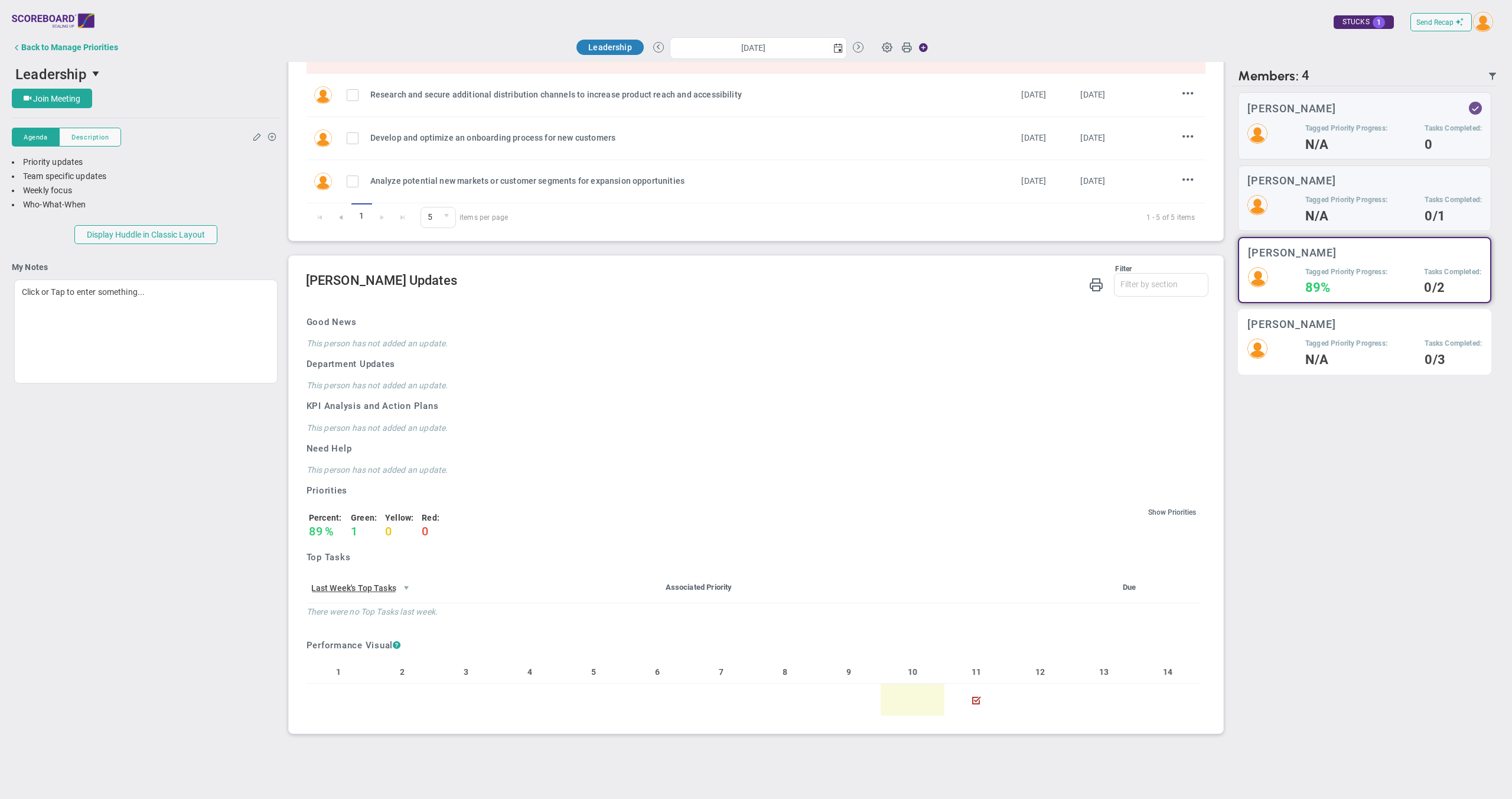 click on "Tagged Priority Progress:
N/A
Tasks Completed:
0/3" at bounding box center [1364, 352] 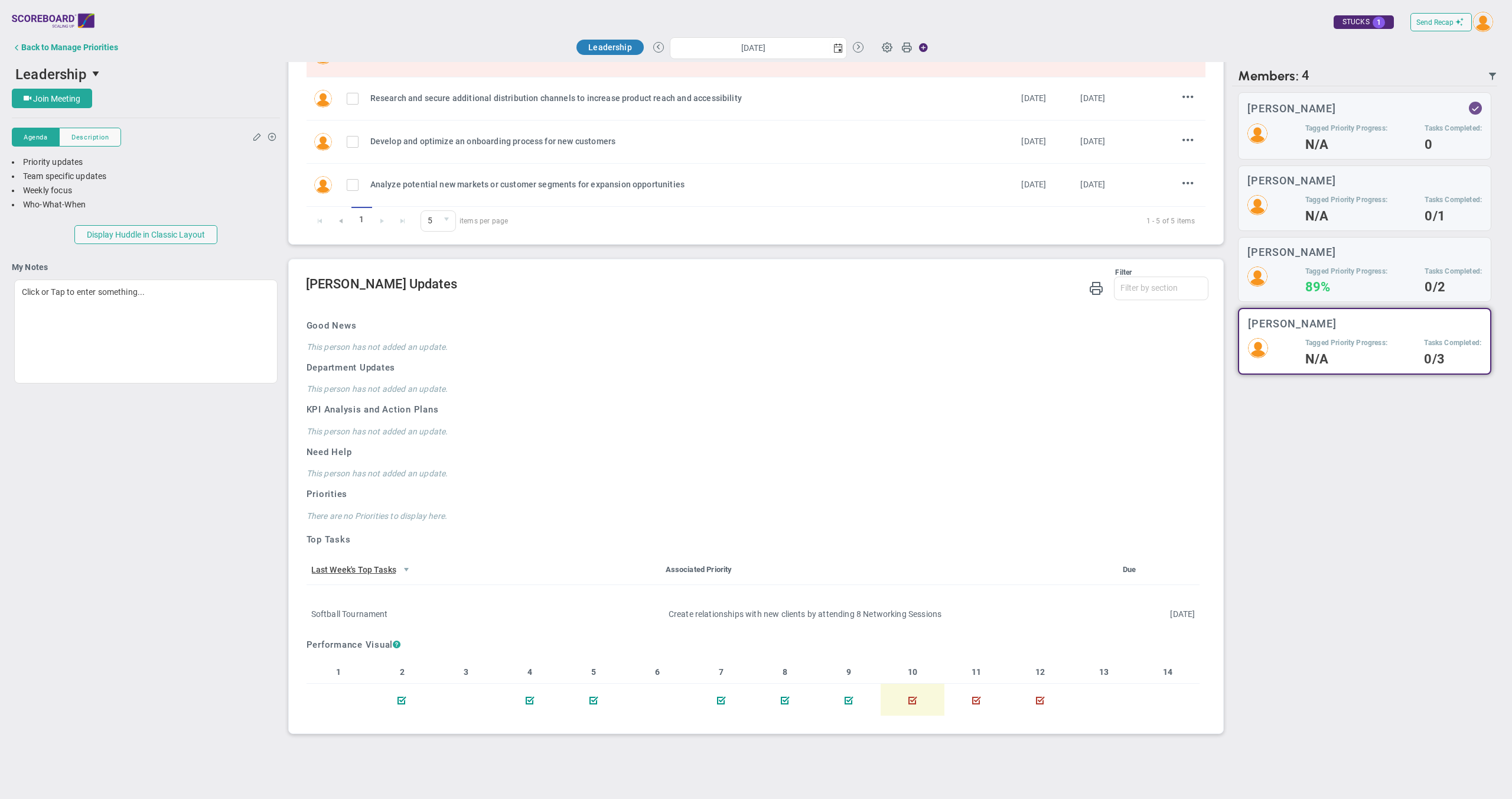 scroll, scrollTop: 0, scrollLeft: 0, axis: both 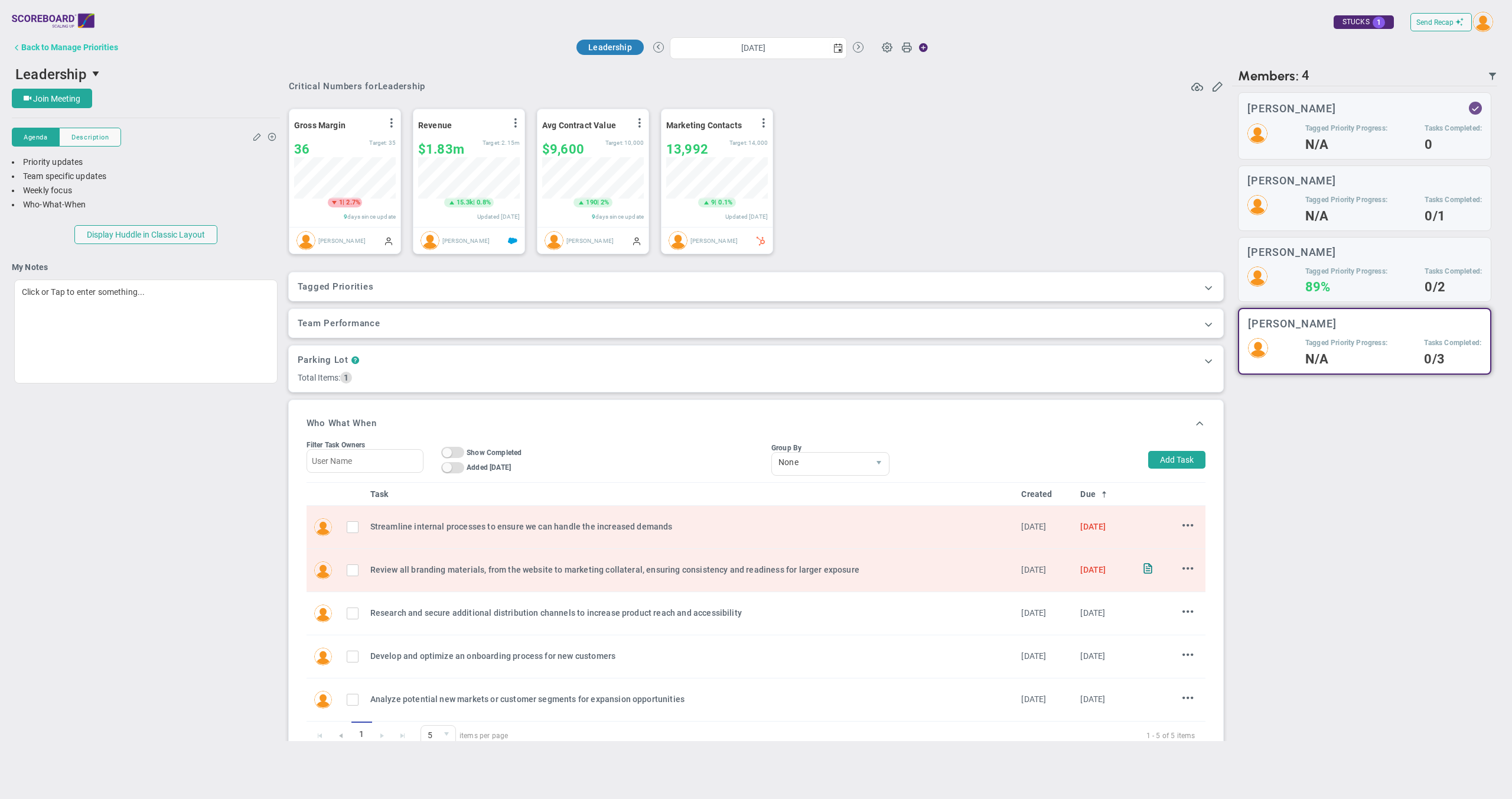 click on "Back to Manage Priorities" at bounding box center (70, 47) 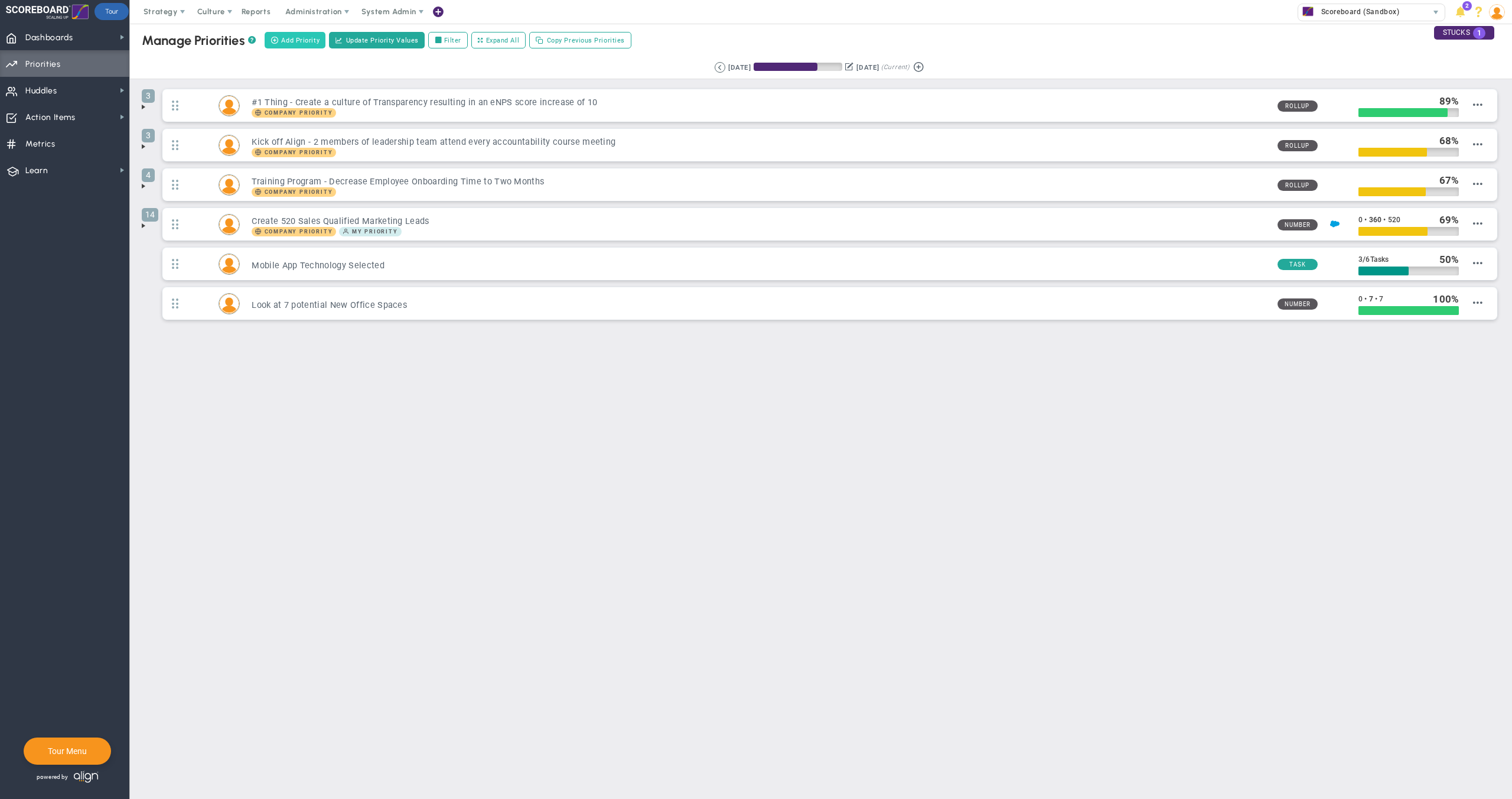click on "Add Priority" at bounding box center [300, 40] 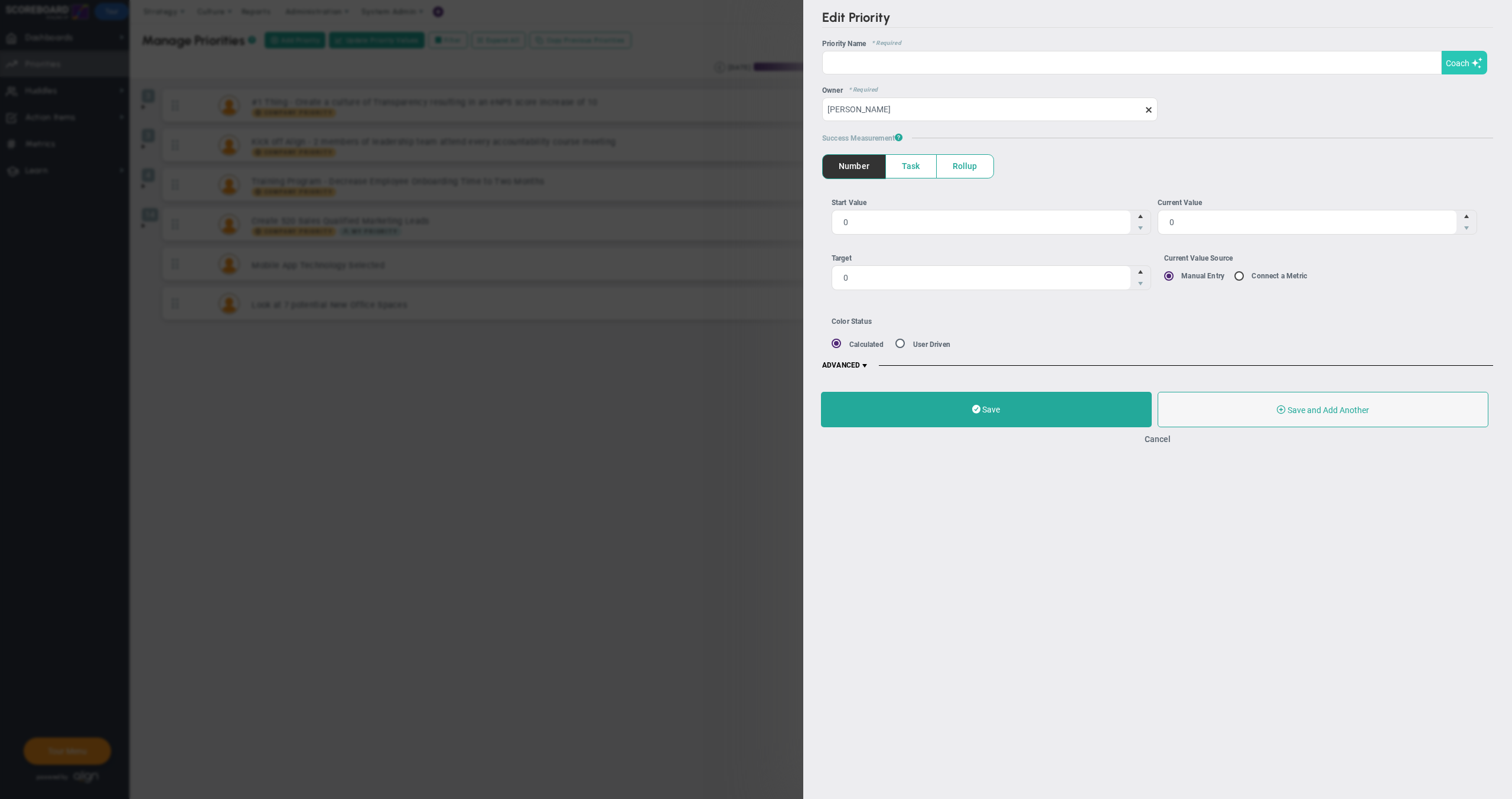click on "Coach" at bounding box center (1458, 63) 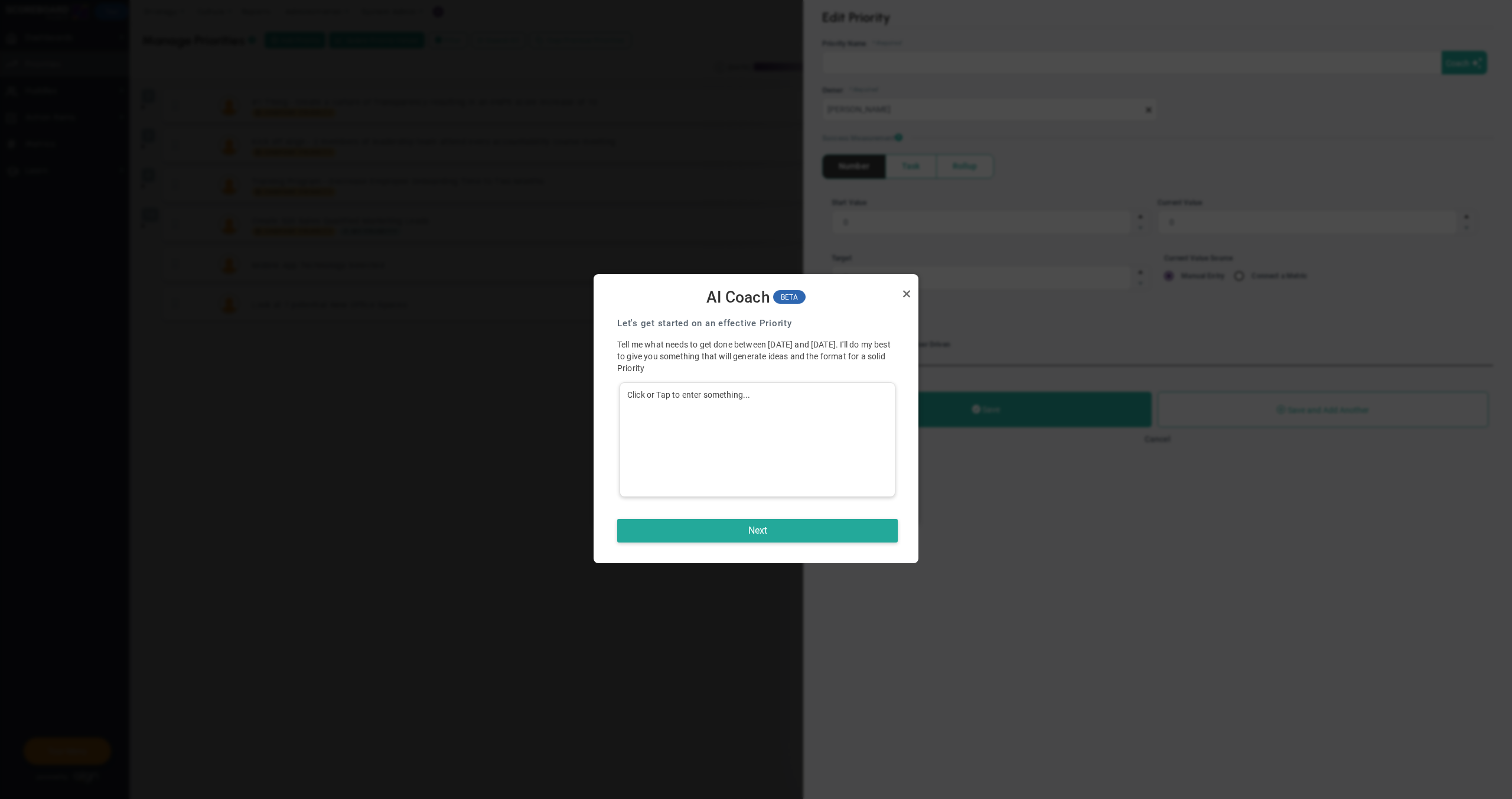 click on "Click or Tap to enter something..." at bounding box center [757, 440] 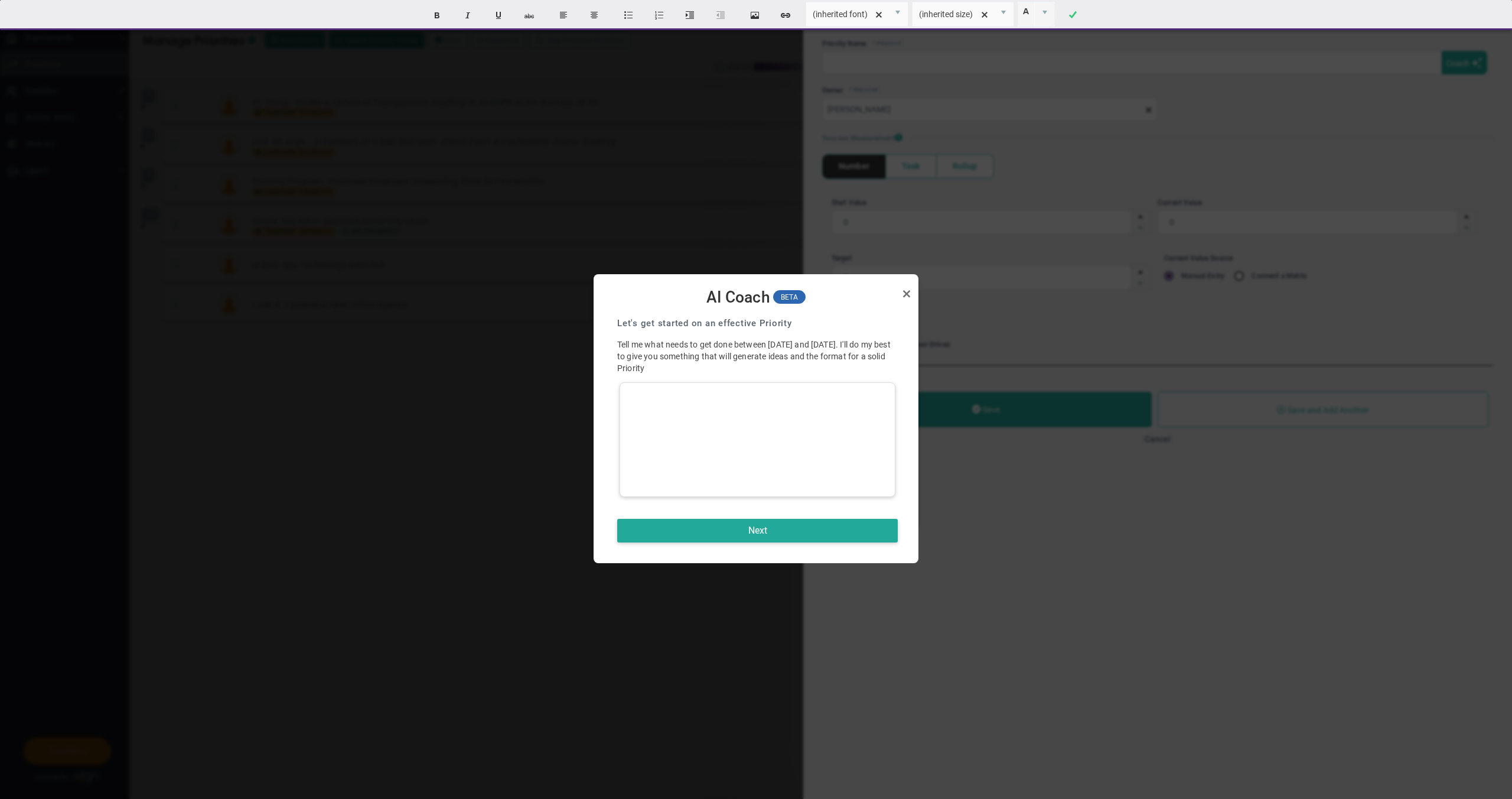 type 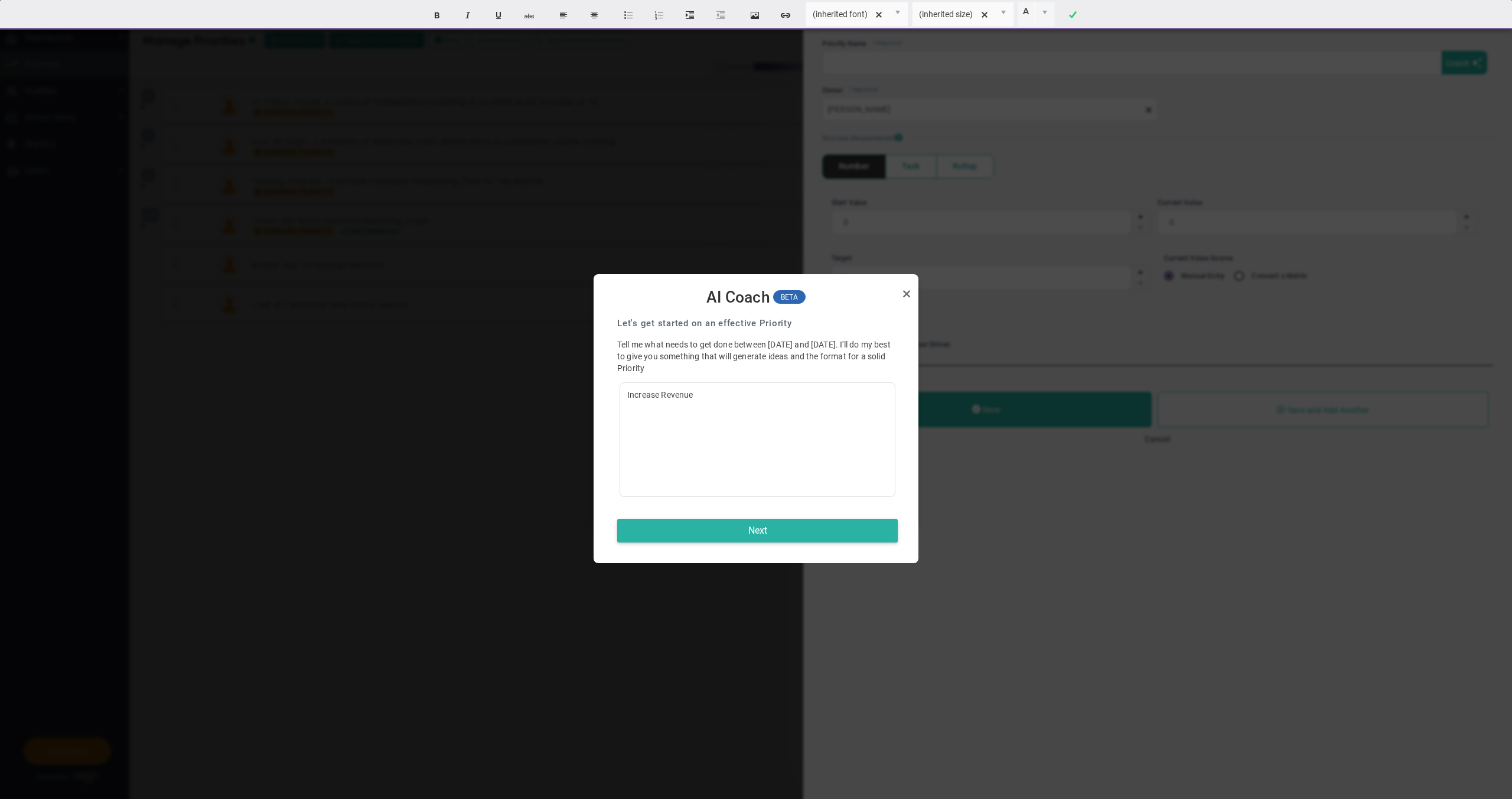 click on "Next" at bounding box center (757, 531) 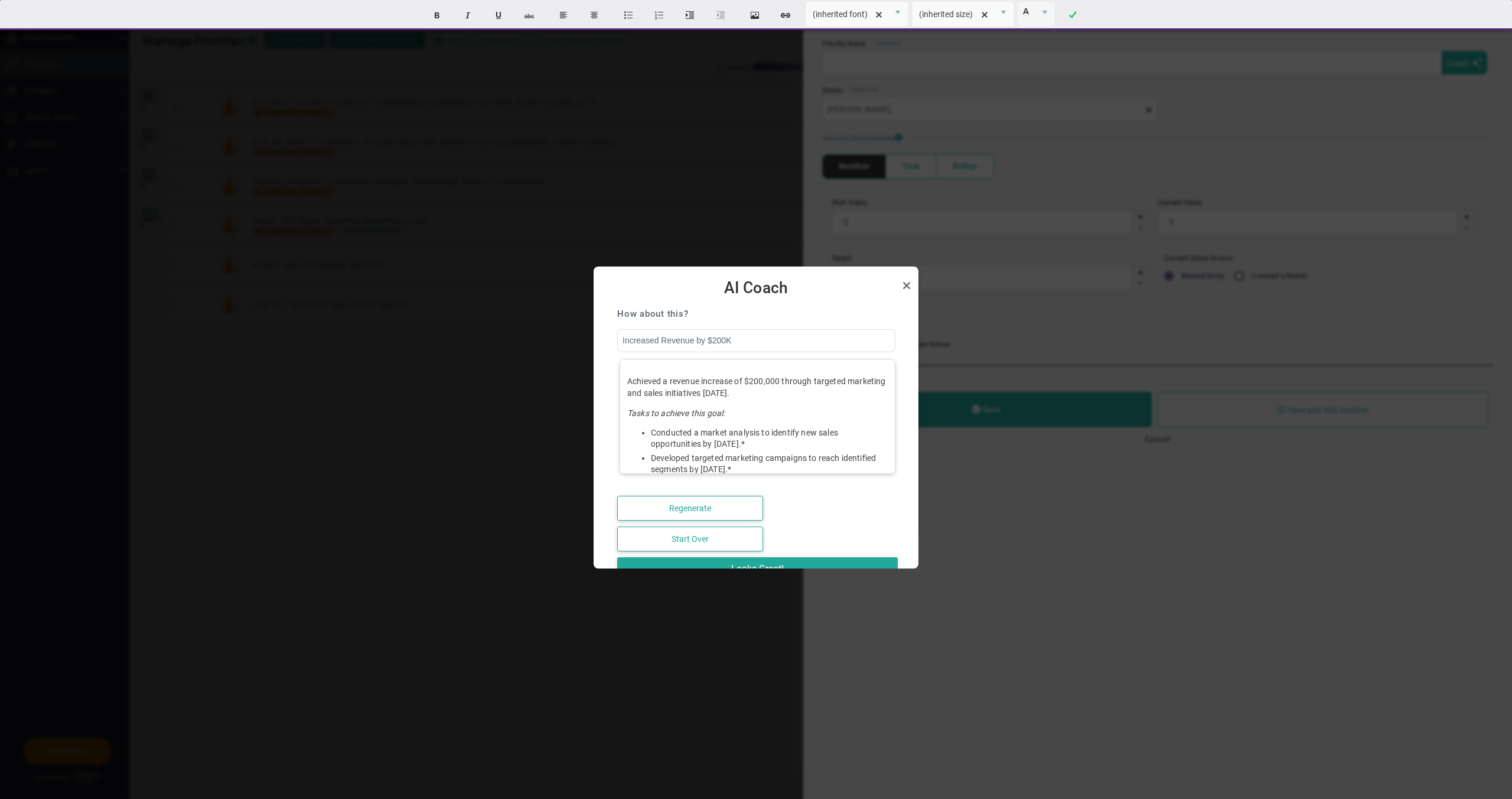 click on "Achieved a revenue increase of $200,000 through targeted marketing and sales initiatives [DATE]." at bounding box center [757, 387] 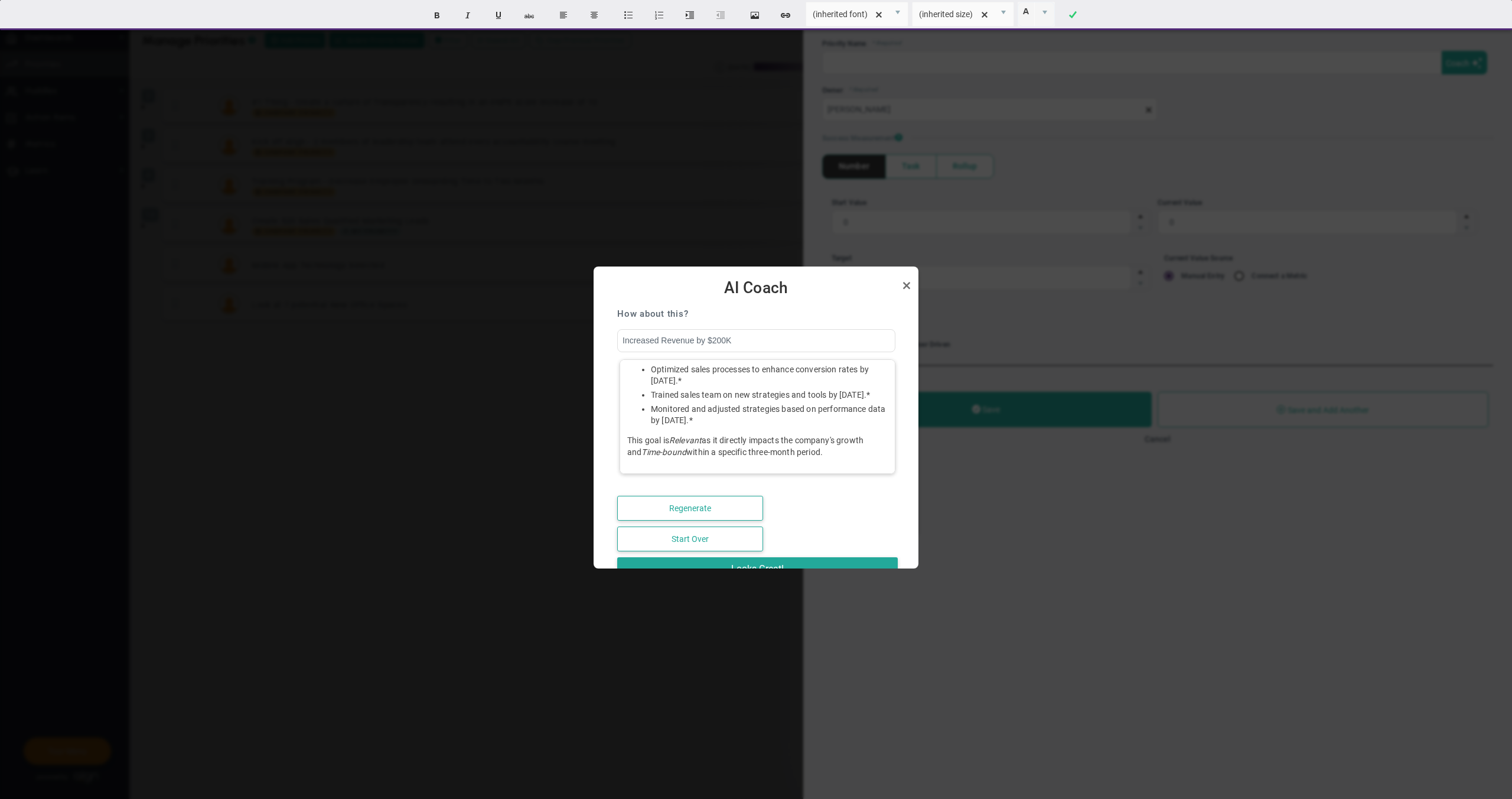 scroll, scrollTop: 125, scrollLeft: 0, axis: vertical 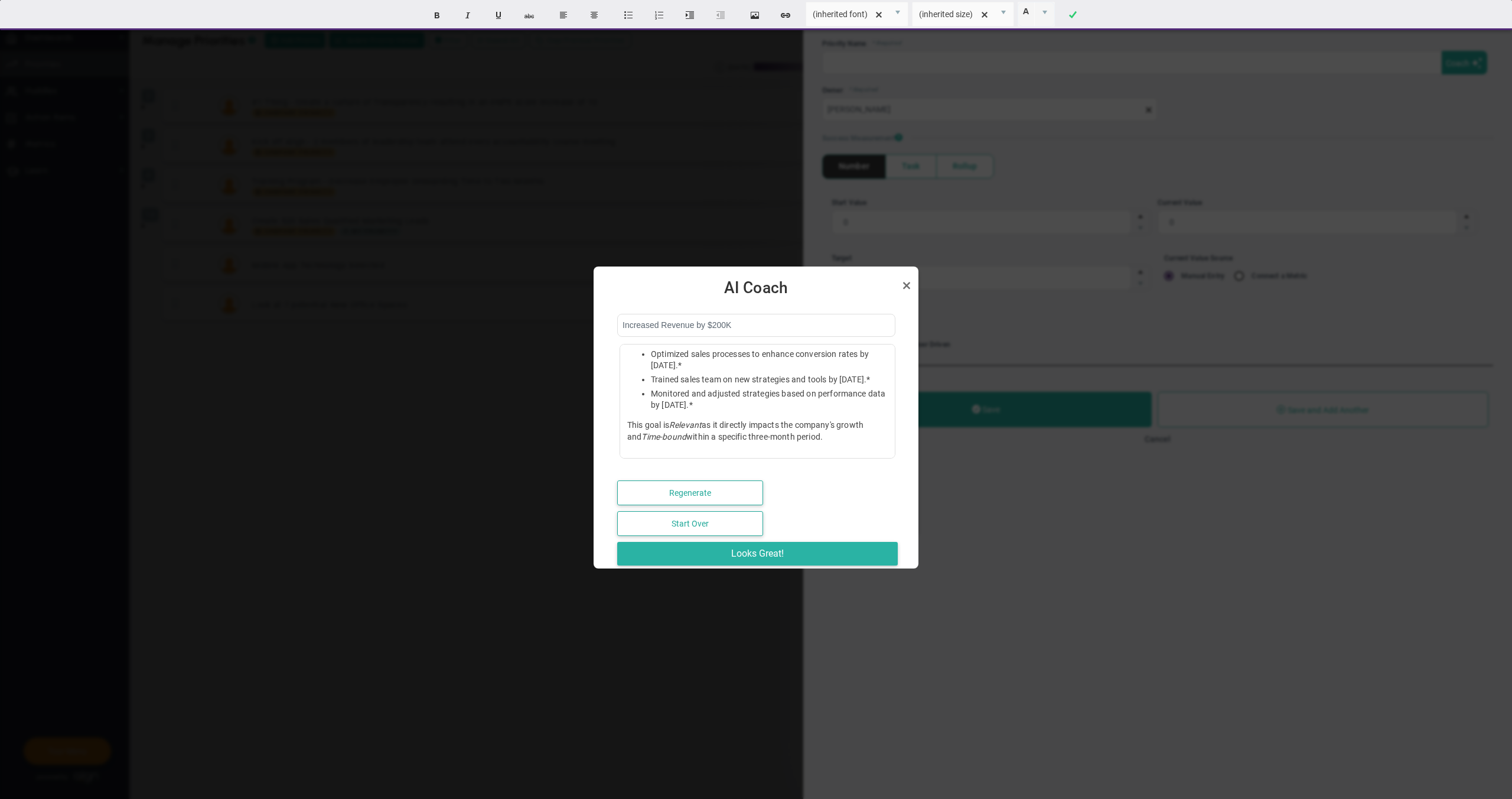 click on "Looks Great!" at bounding box center (757, 554) 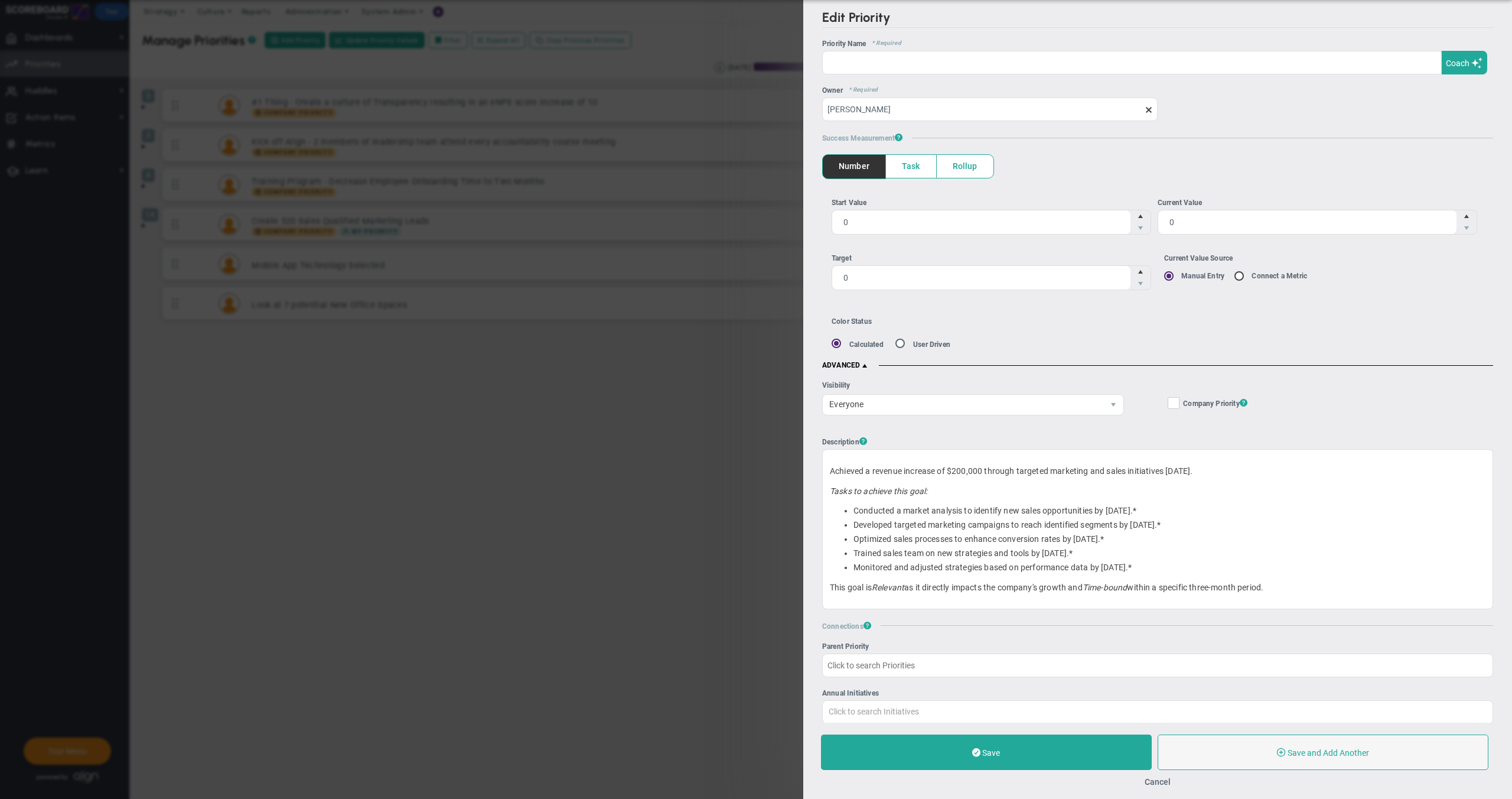 type on "Increased Revenue by $200K" 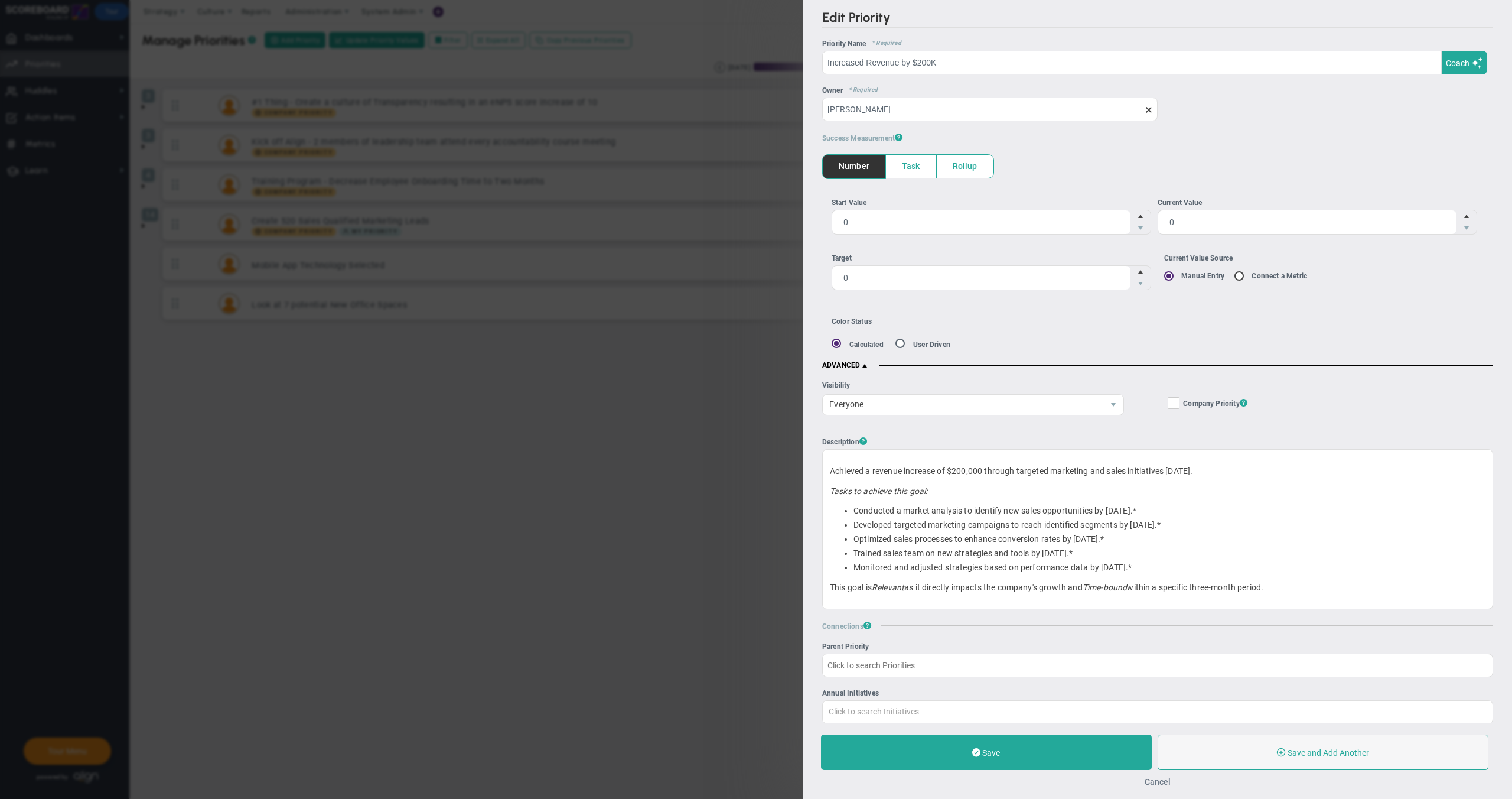 click on "Cancel" at bounding box center (1158, 782) 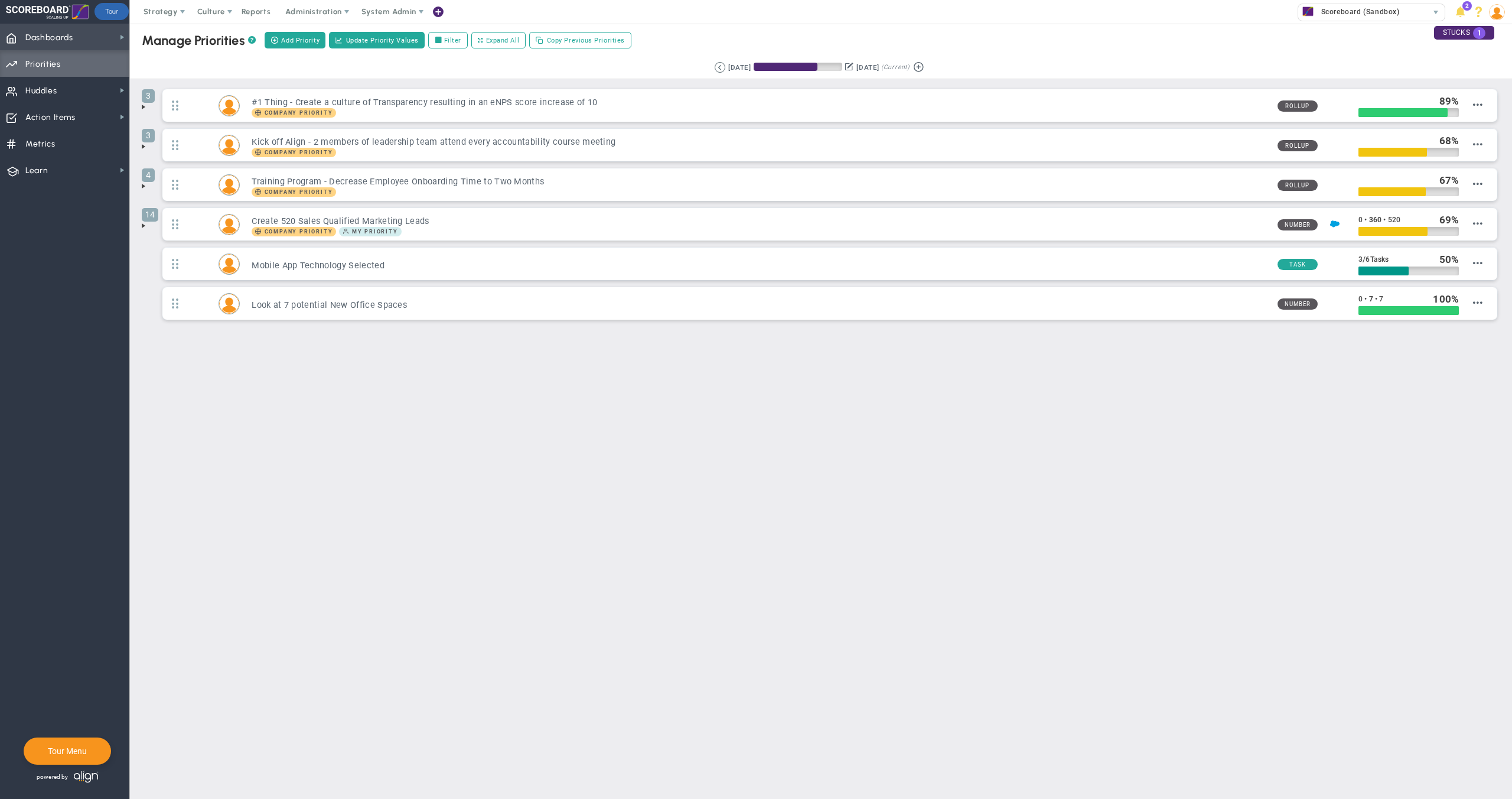 click on "Dashboards" at bounding box center (49, 38) 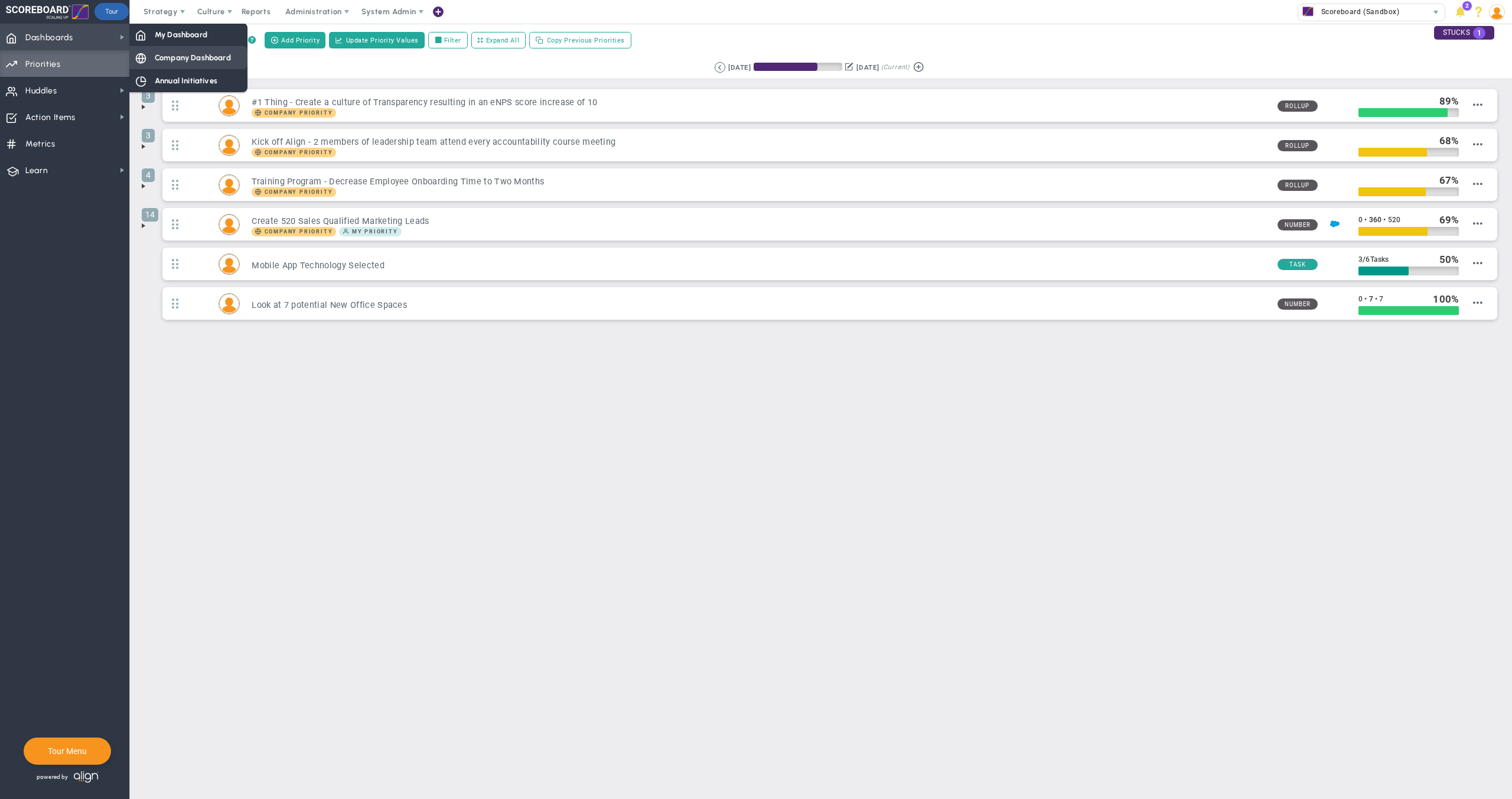 click on "Company Dashboard" at bounding box center [193, 57] 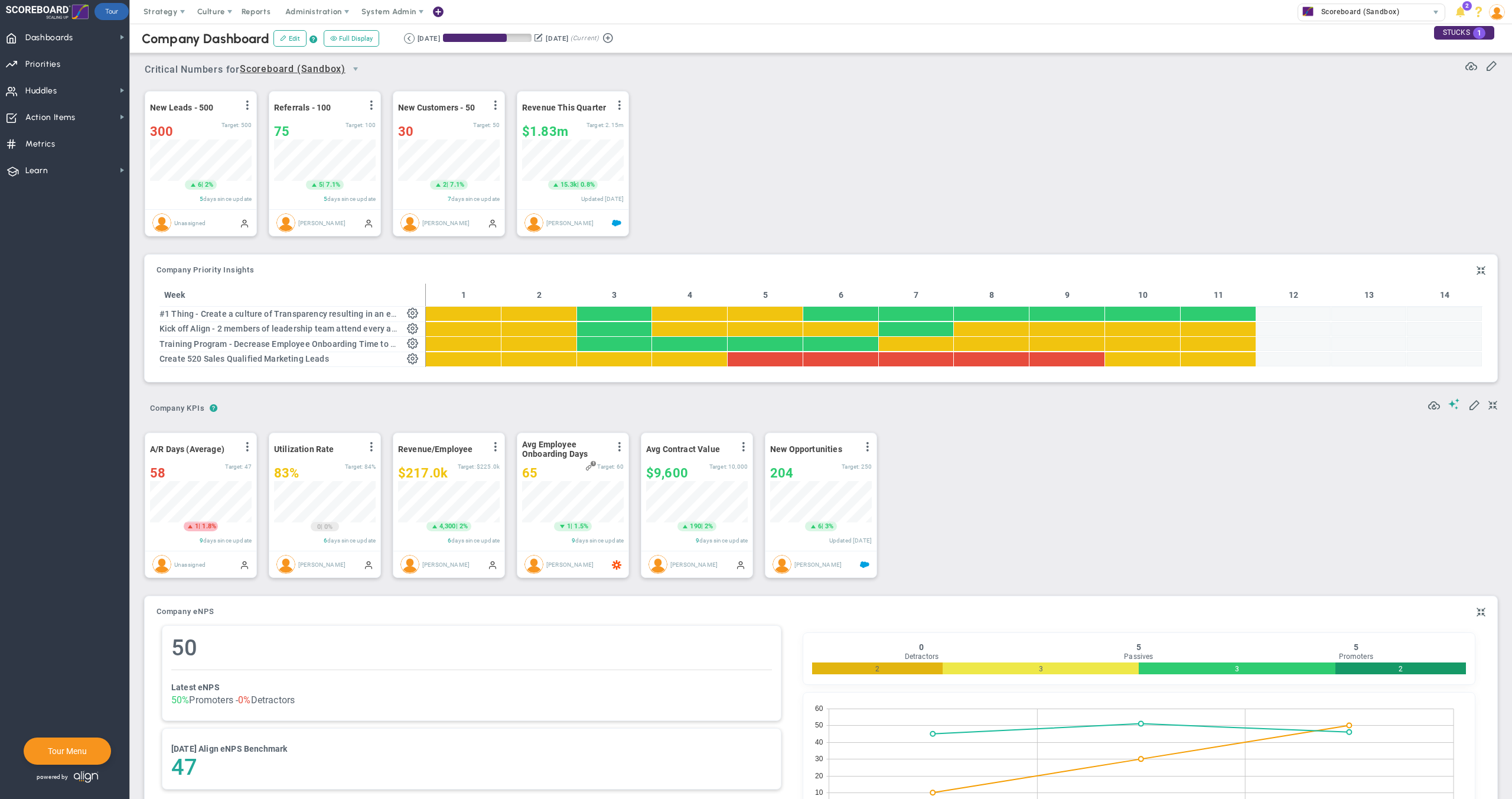 scroll, scrollTop: 590935, scrollLeft: 590523, axis: both 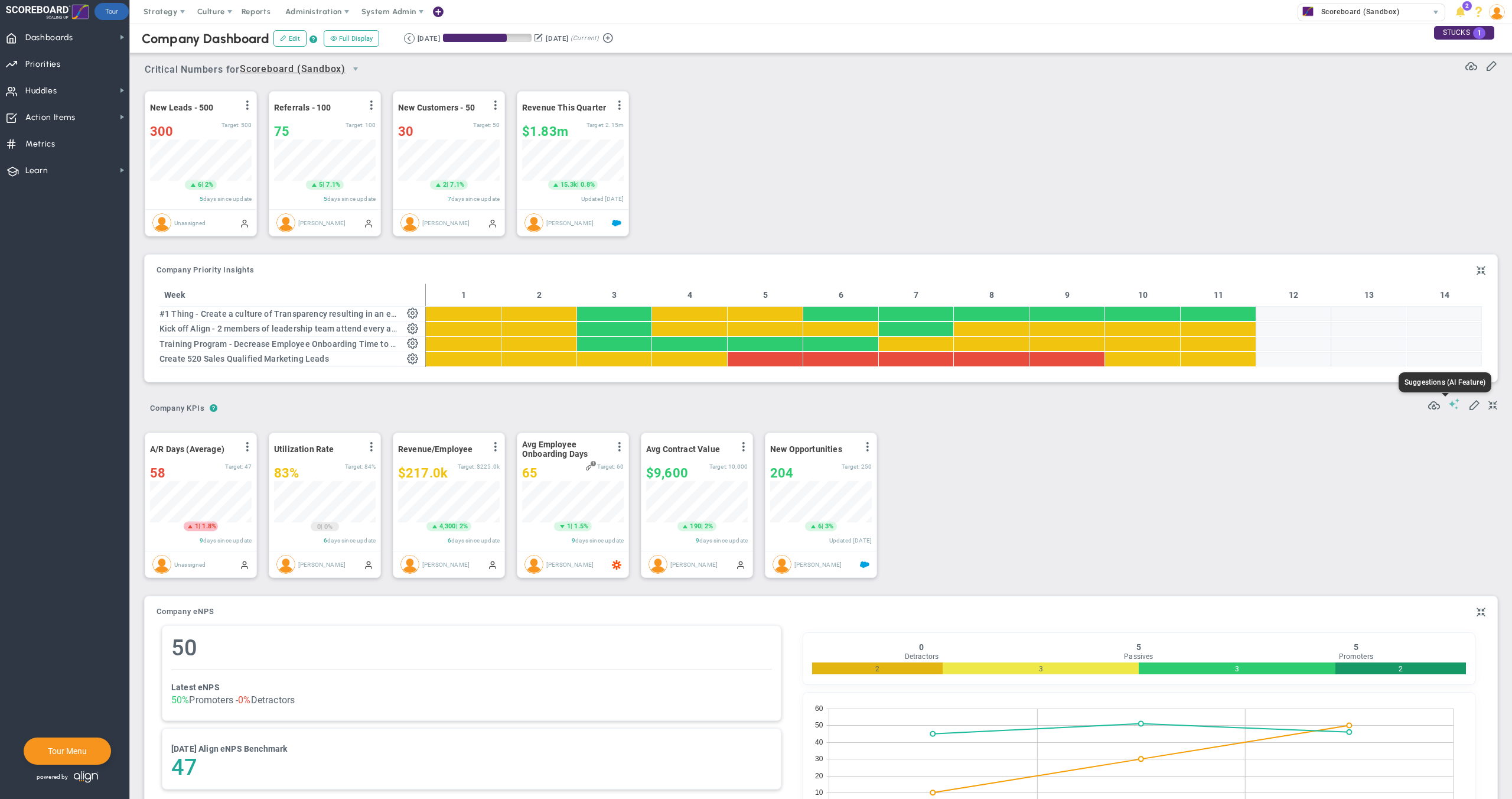 click at bounding box center [1454, 404] 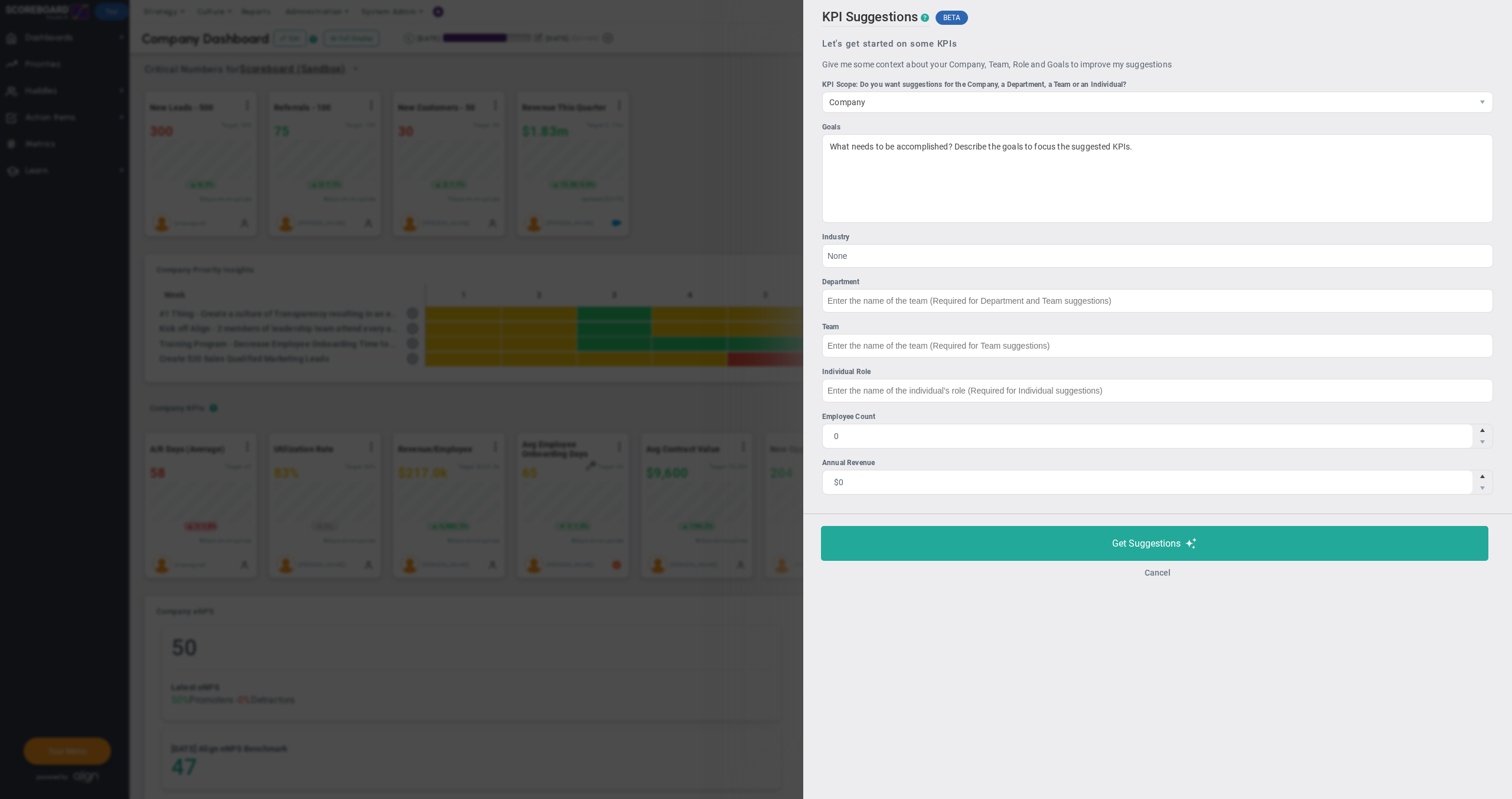 click on "Cancel" at bounding box center [1158, 573] 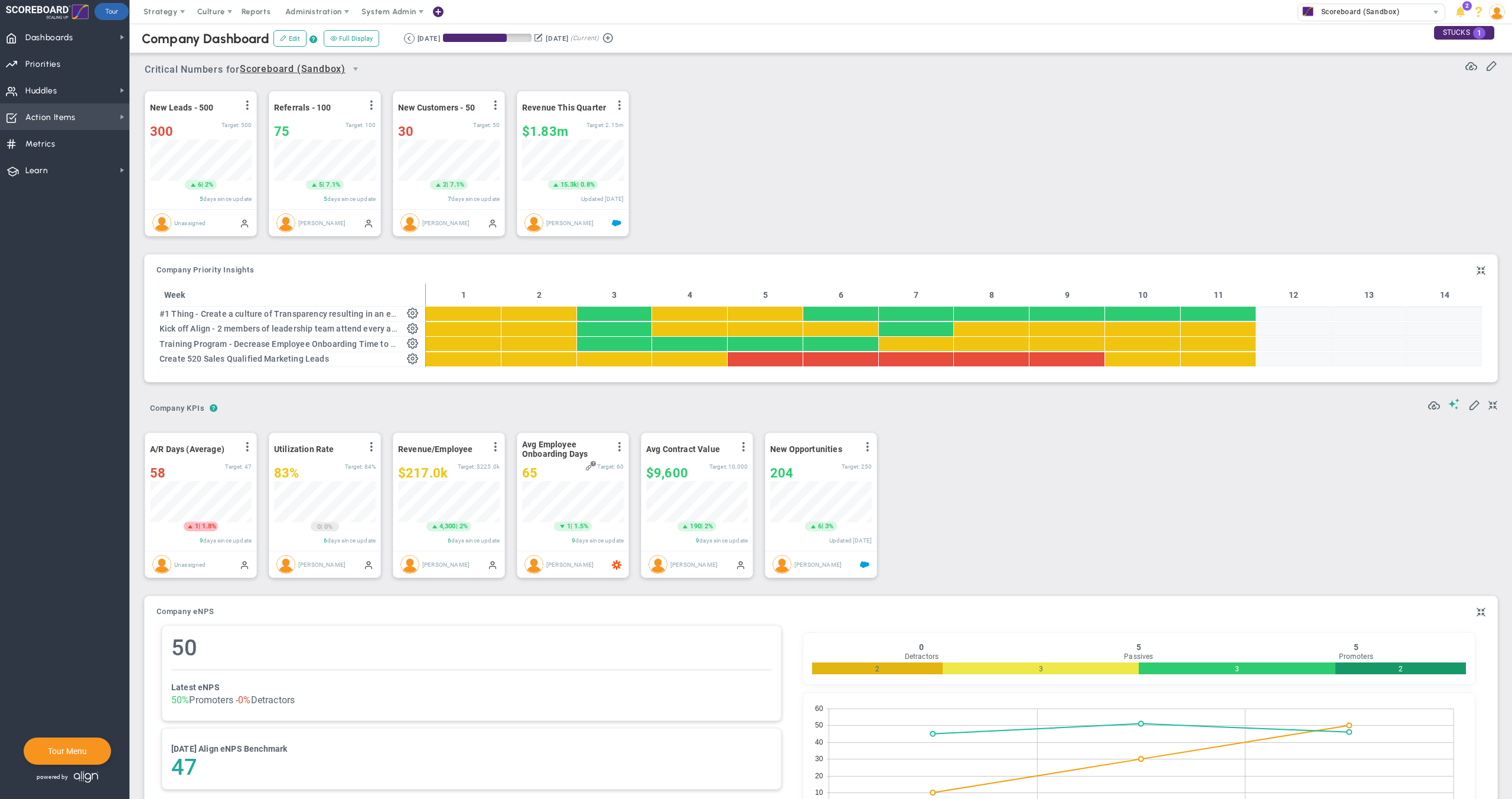 click on "Action Items" at bounding box center [50, 118] 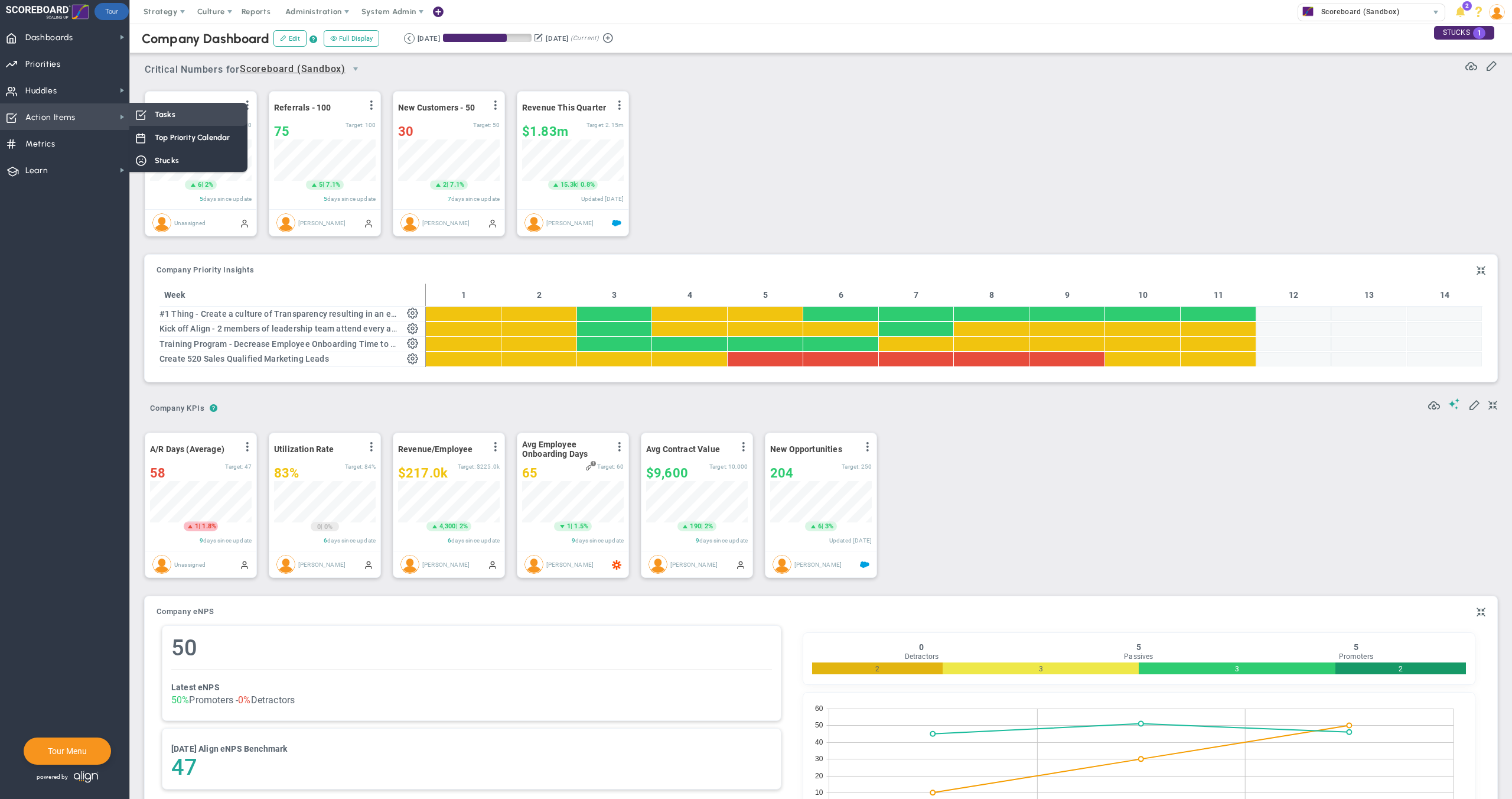 click on "Tasks" at bounding box center [165, 114] 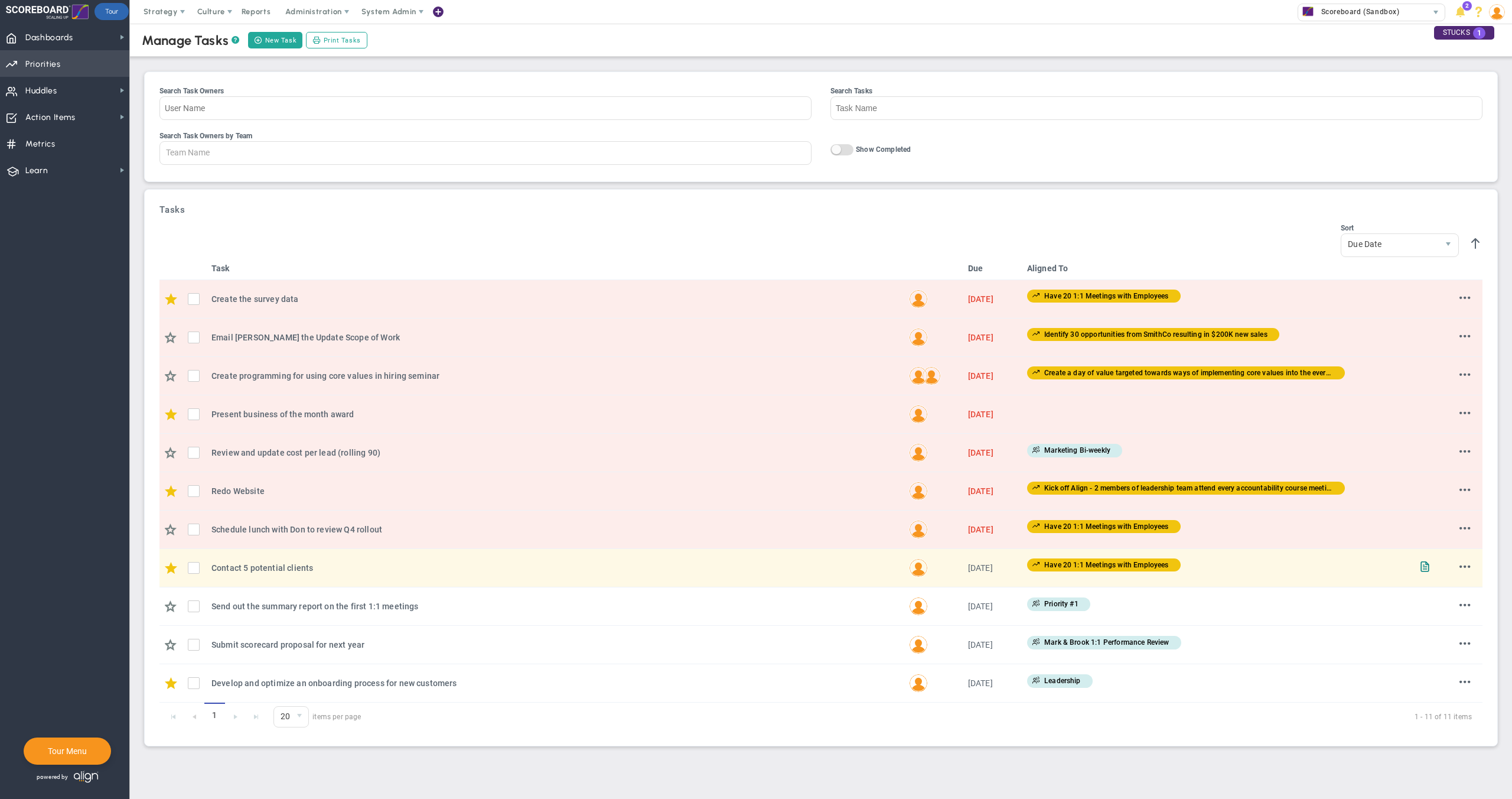 click on "Priorities OKR Tree Priorities OKRs" at bounding box center [64, 63] 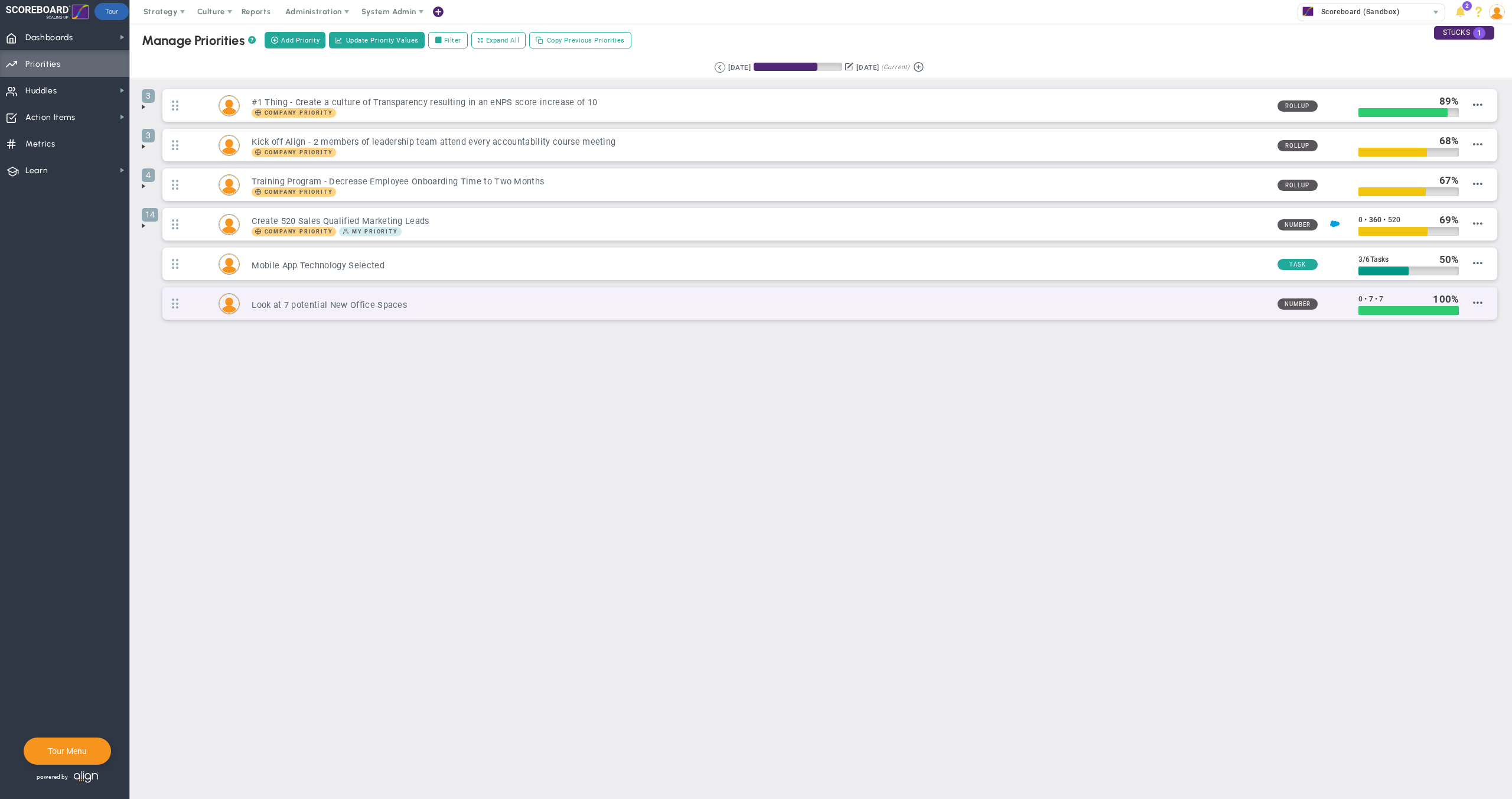 click on "Look at 7 potential New Office Spaces" at bounding box center (760, 305) 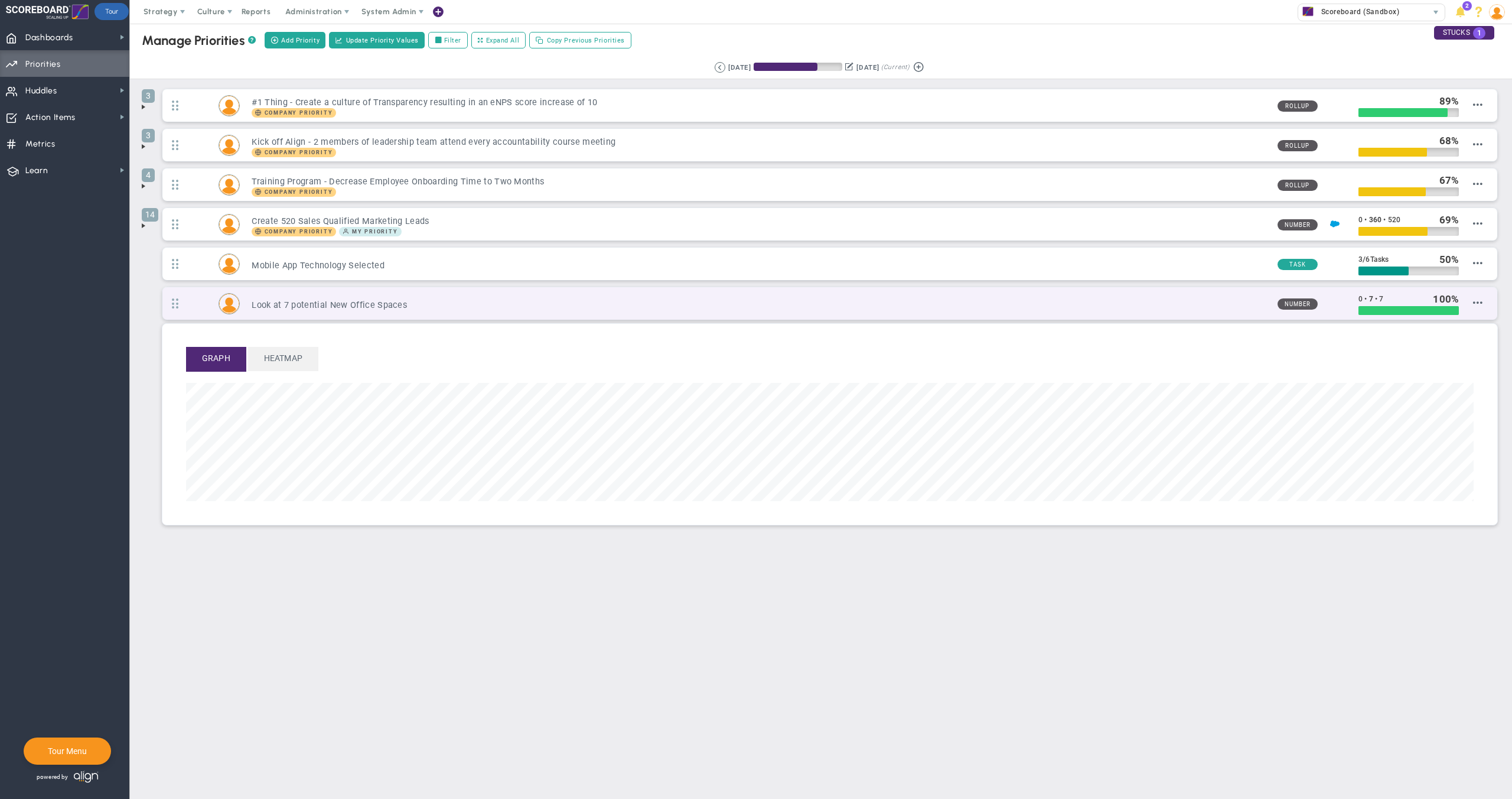 scroll, scrollTop: 590840, scrollLeft: 589337, axis: both 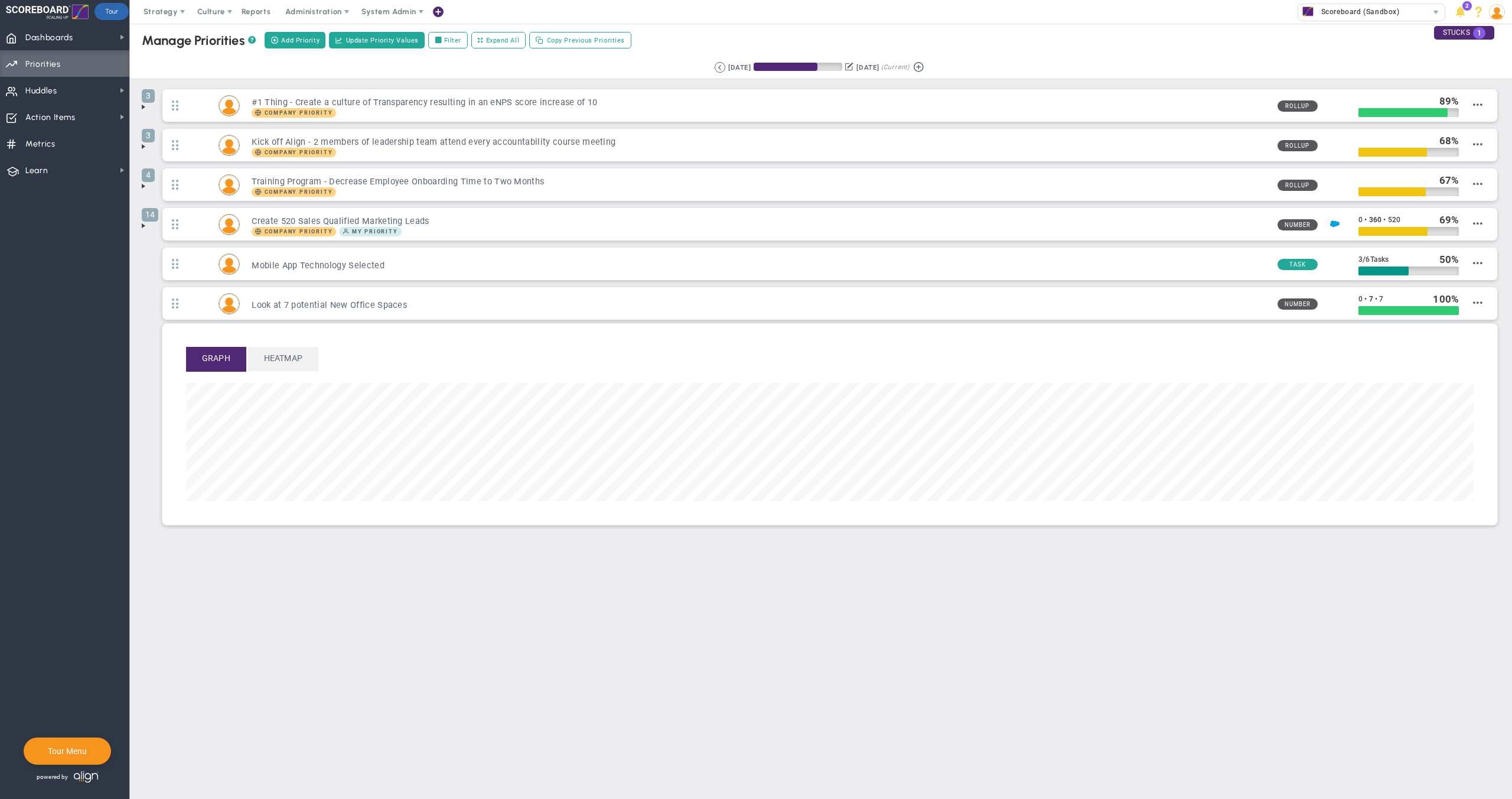 click on "Manage OKRs  ?
Manage Priorities  ?
Add Priority
Create Project
Update Priority Values
Filter
Expand All
Copy Previous Priorities
Retrieving period...
[DATE] #1" at bounding box center (821, 311) 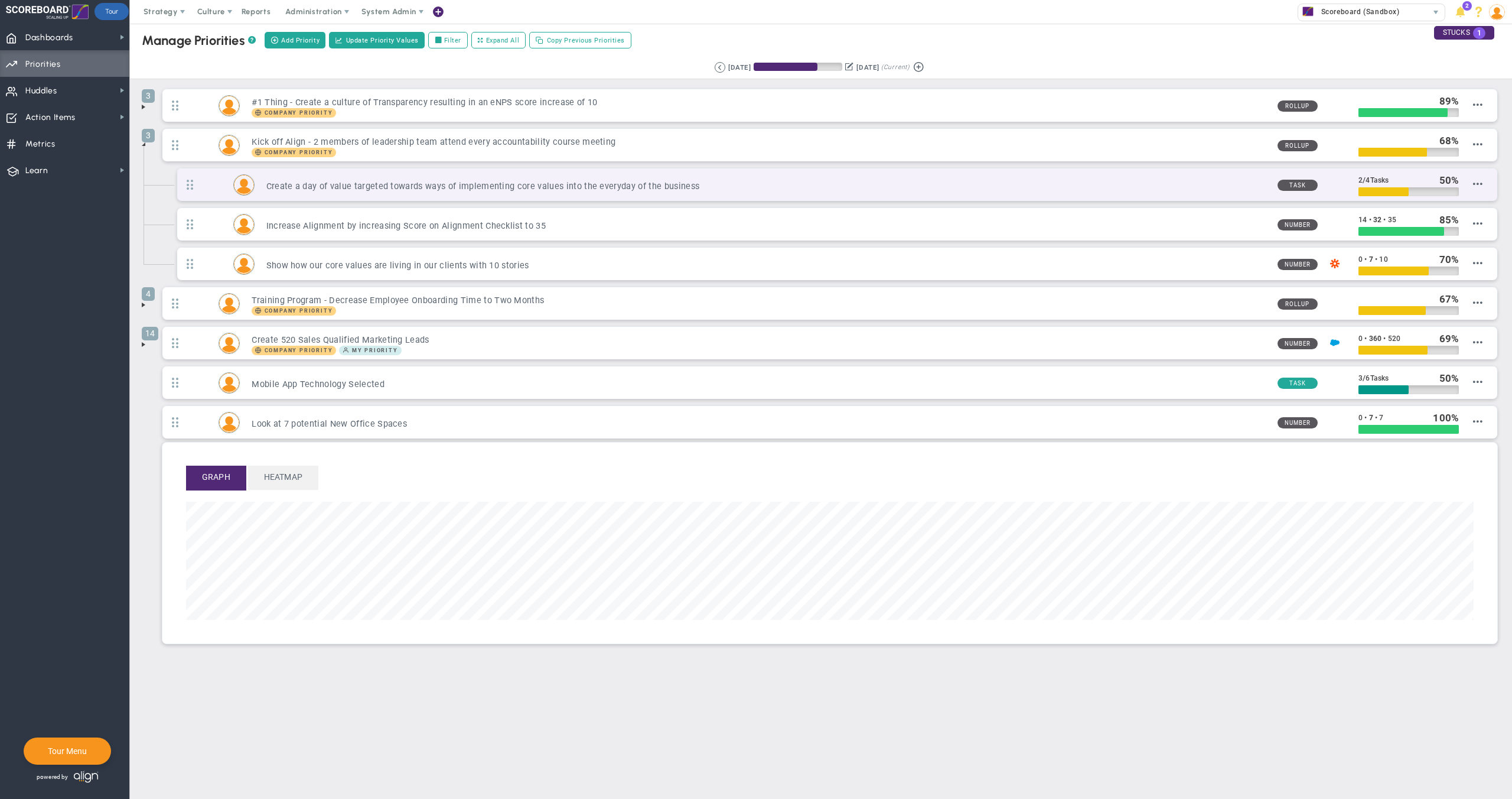 click on "Create a day of value targeted towards ways of implementing core values into the everyday of the business" at bounding box center (761, 185) 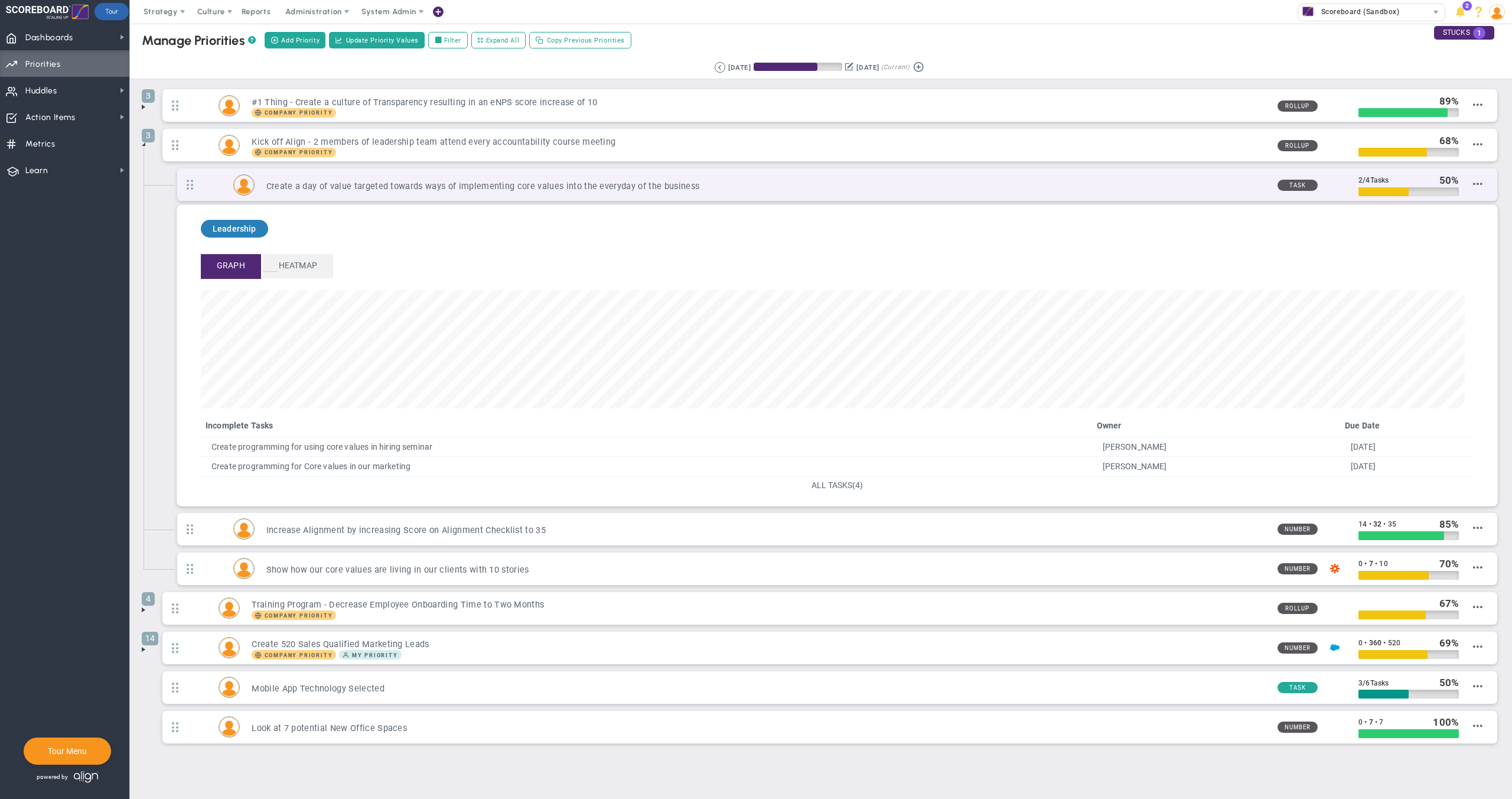 scroll, scrollTop: 590840, scrollLeft: 589361, axis: both 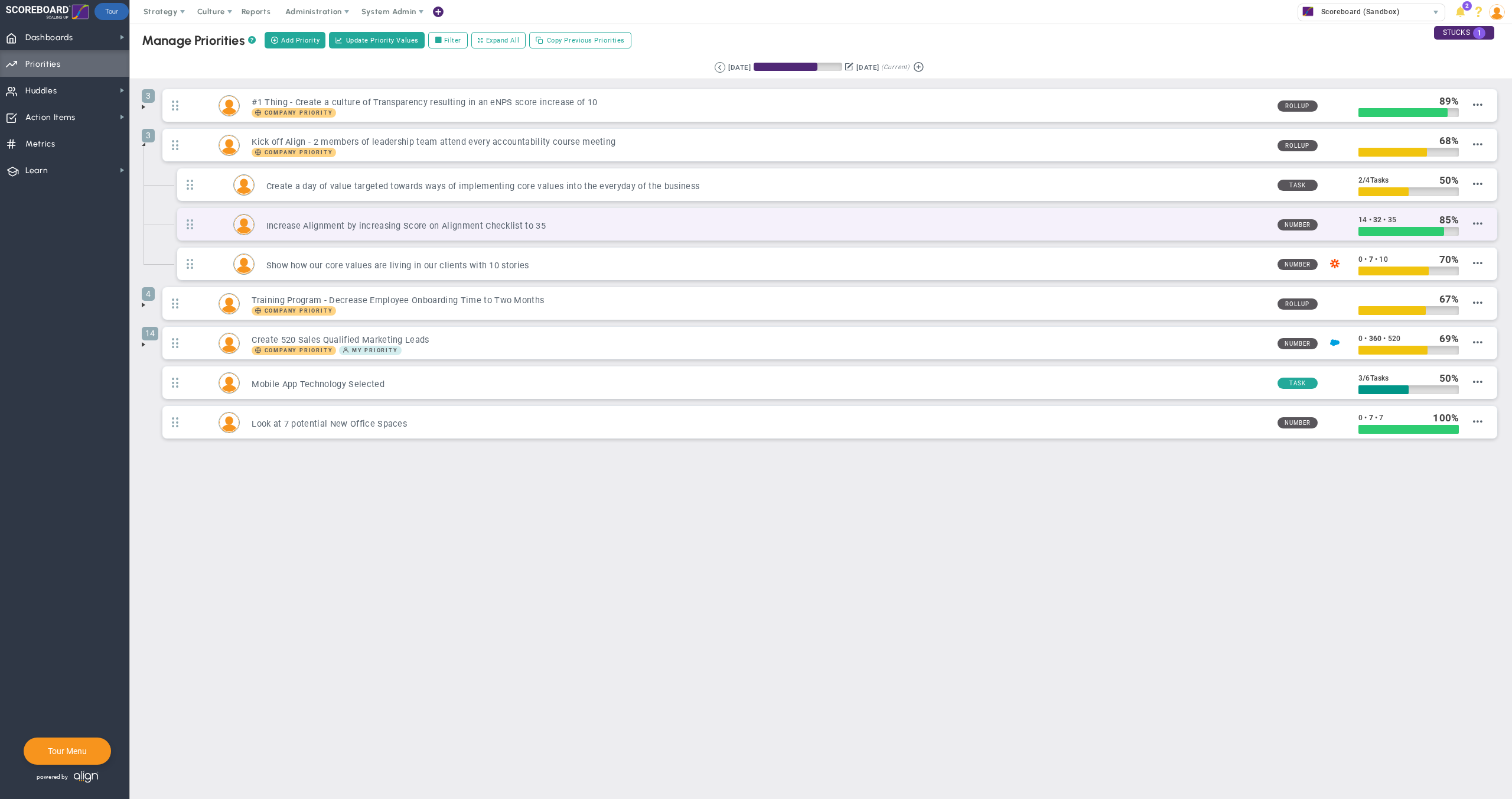 click on "Increase Alignment by increasing Score on Alignment Checklist to 35
Number
14
•
32
• 35 85" at bounding box center (837, 224) 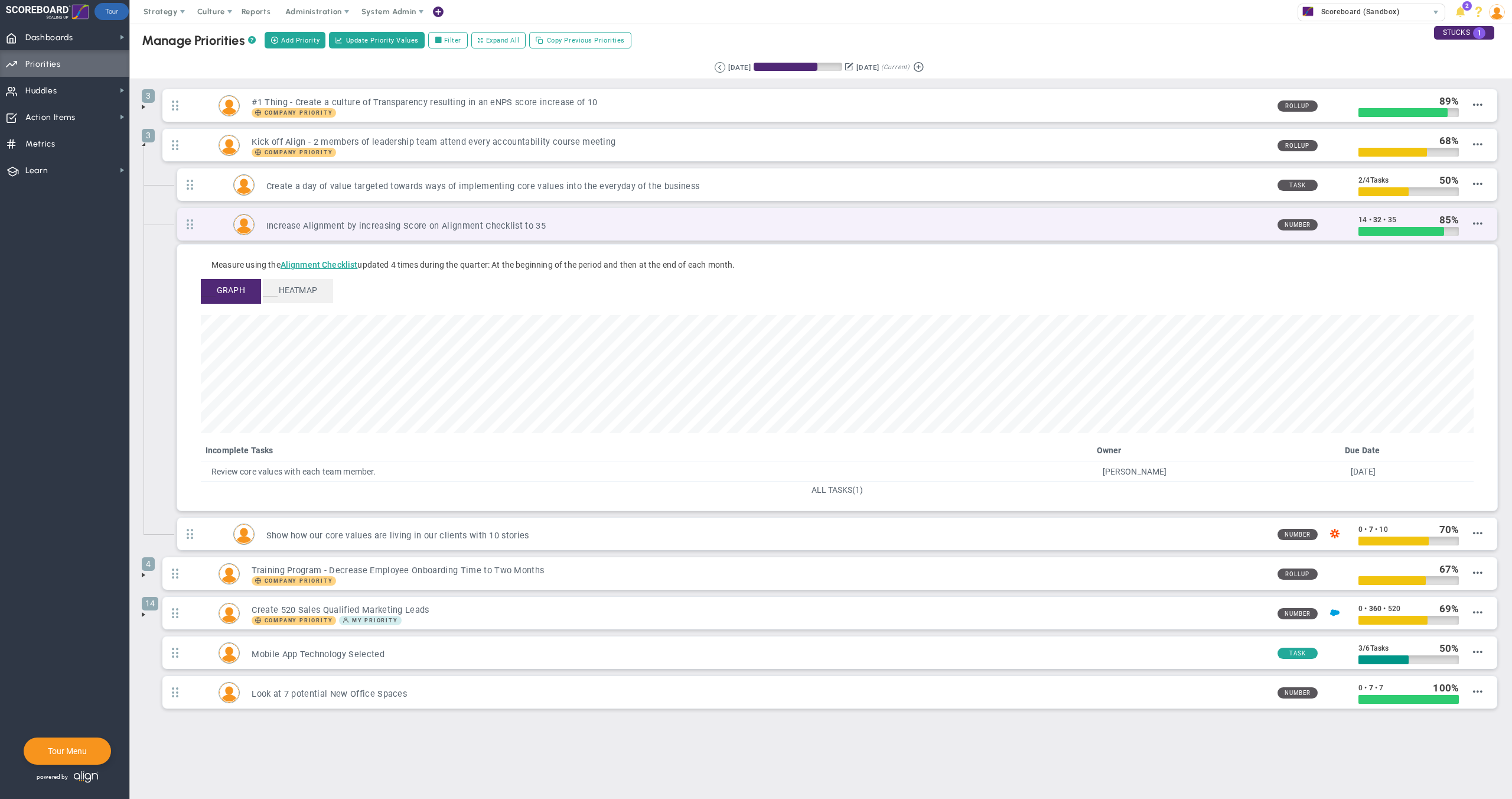 scroll, scrollTop: 590840, scrollLeft: 589352, axis: both 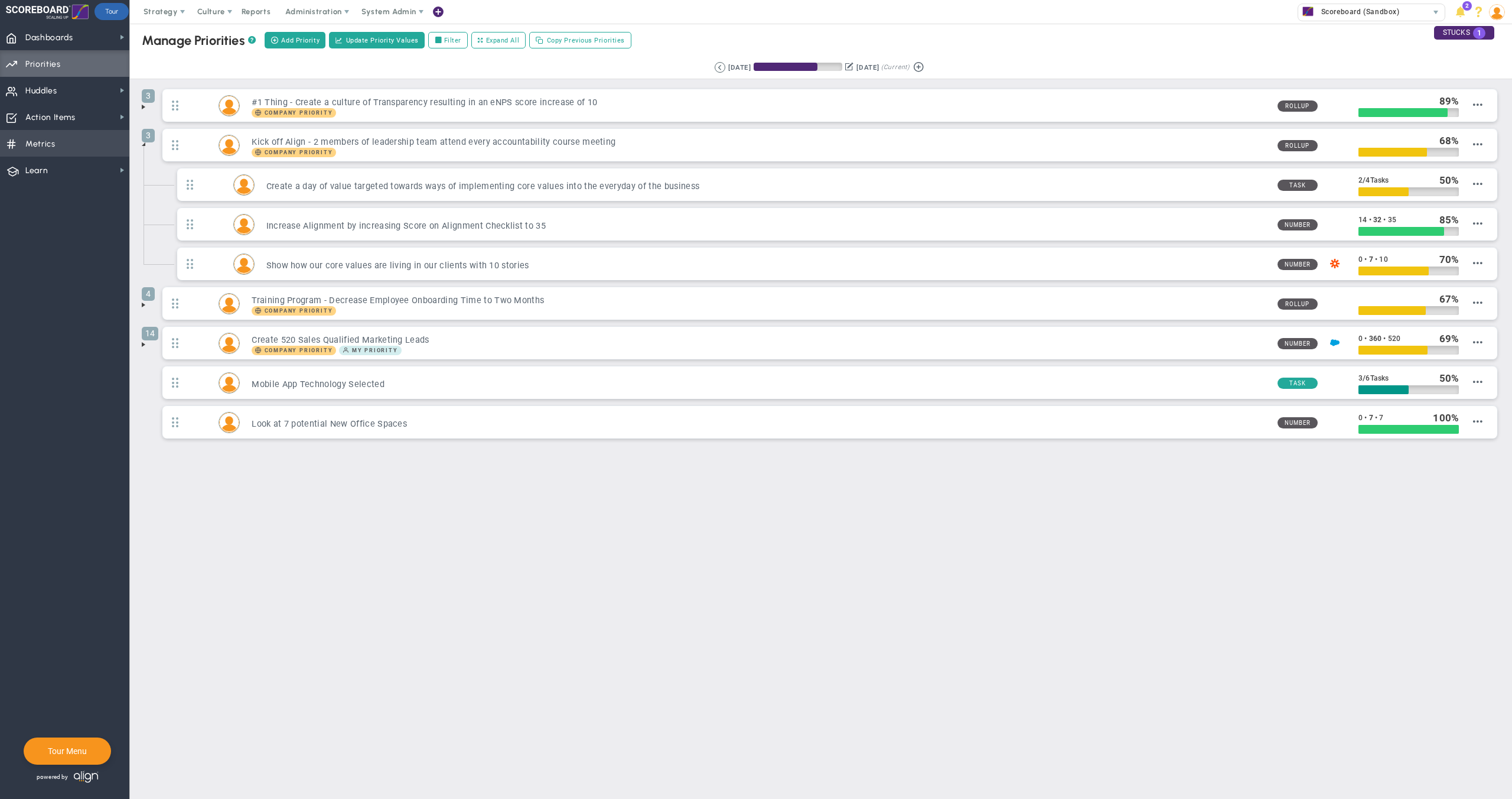 click on "Metrics" at bounding box center (40, 144) 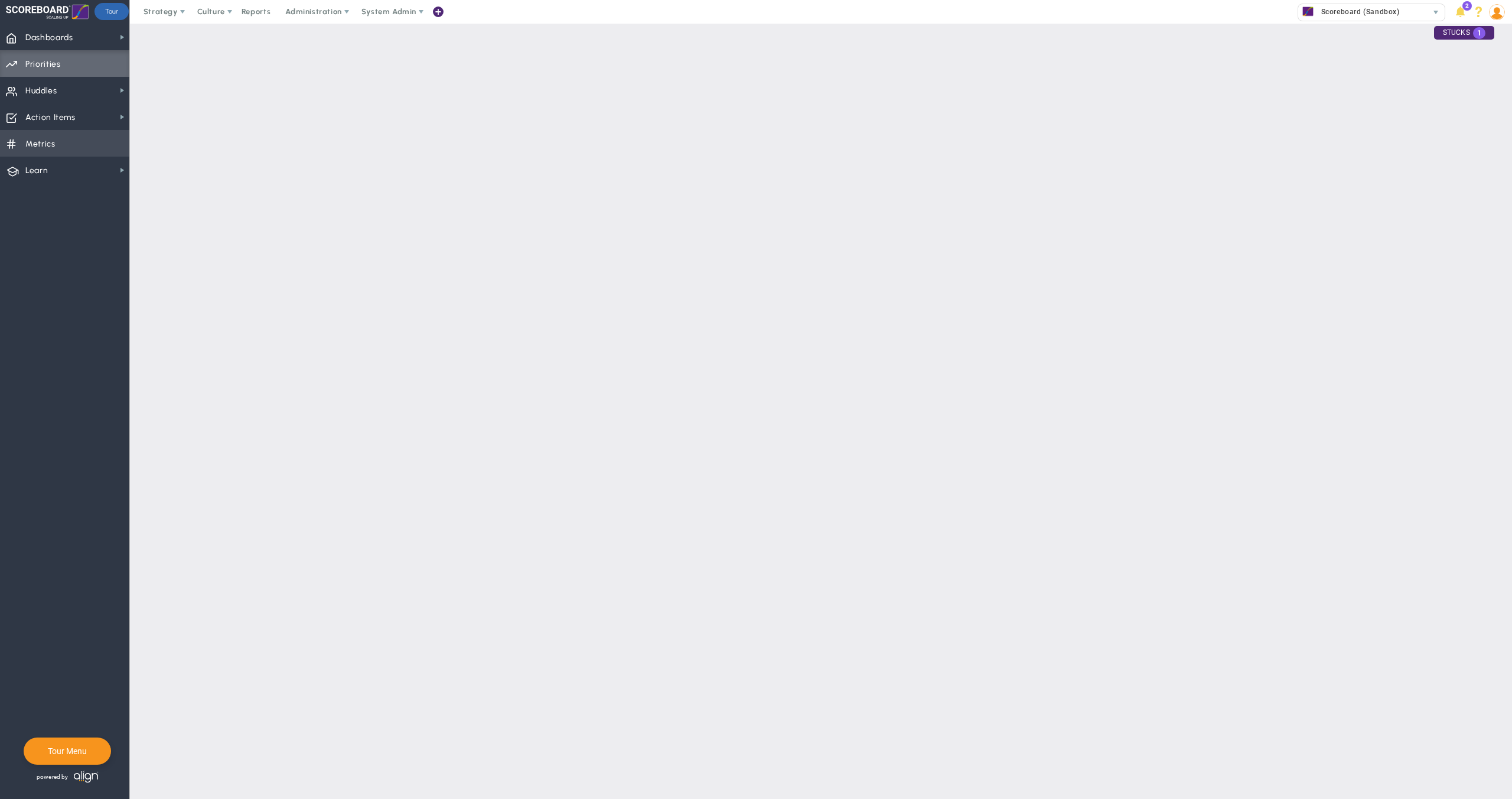 checkbox on "false" 